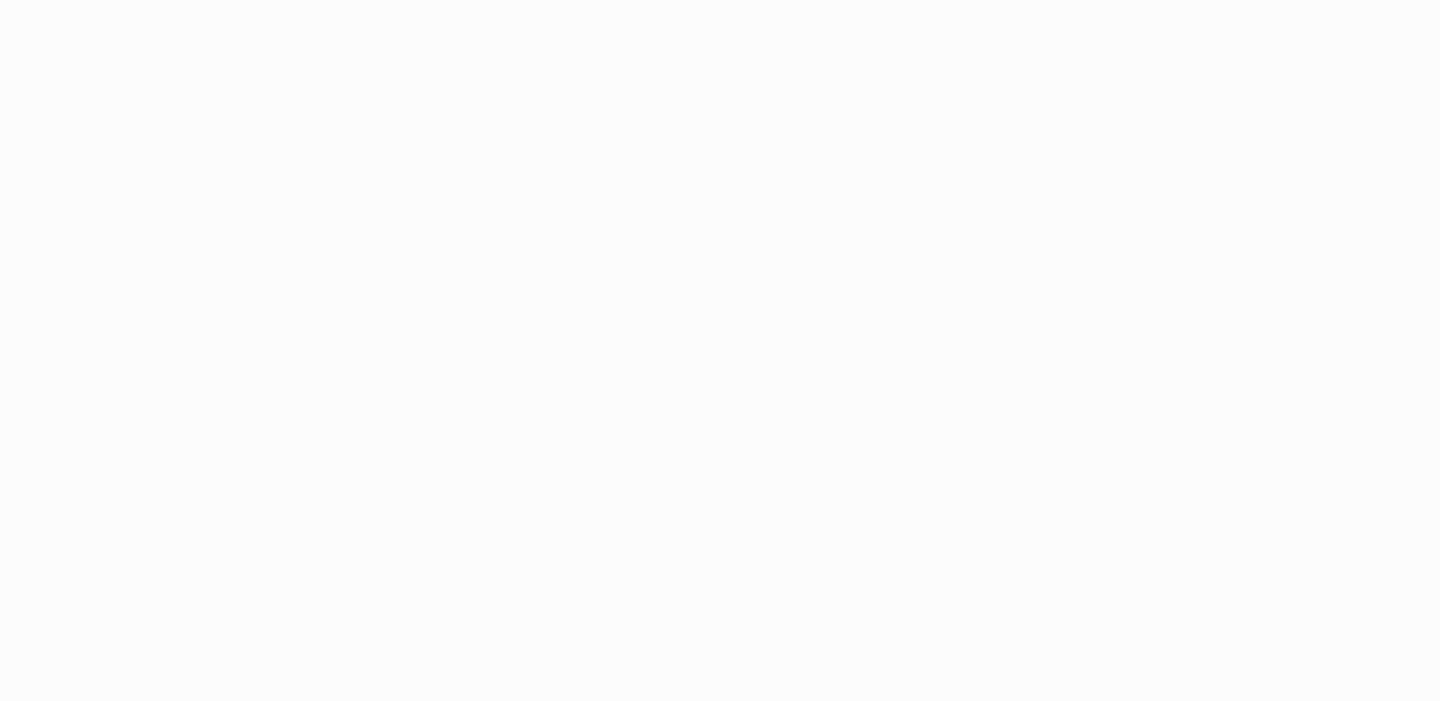 scroll, scrollTop: 0, scrollLeft: 0, axis: both 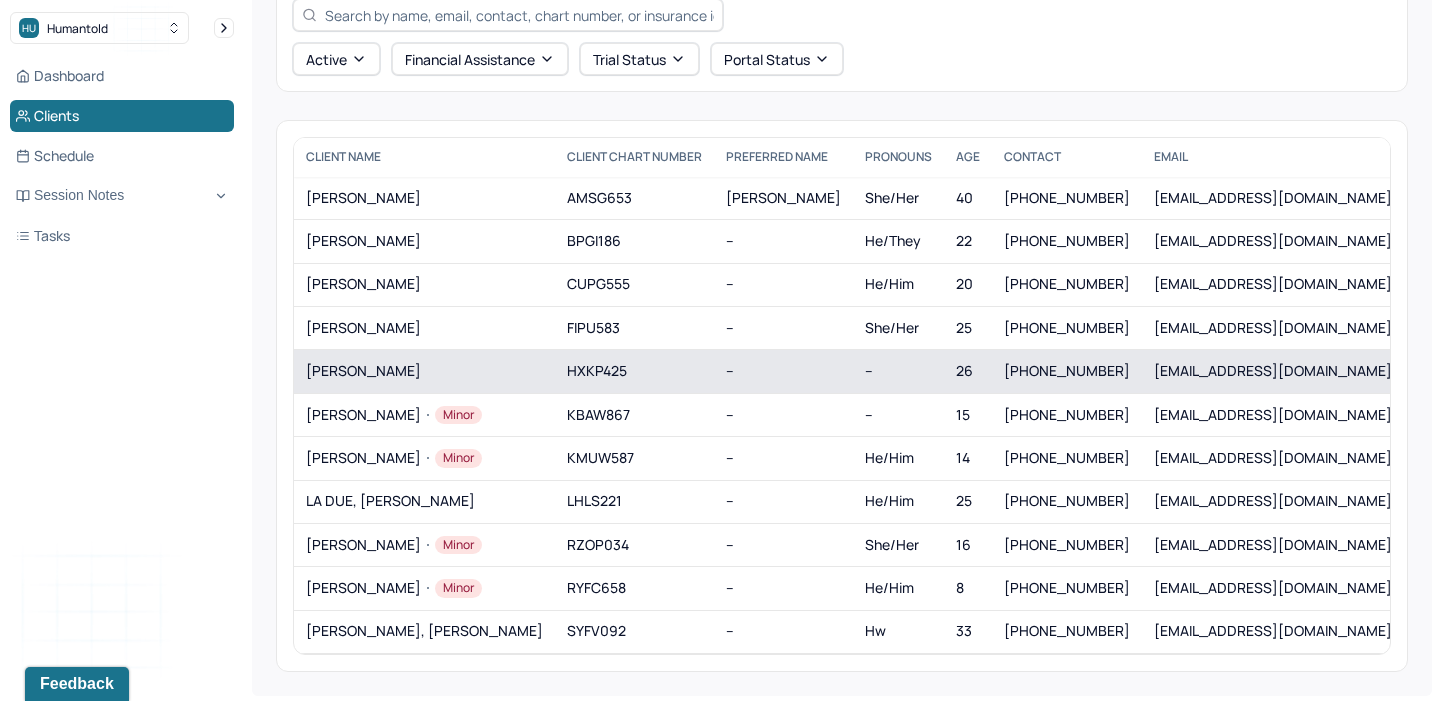 click on "[PERSON_NAME]" at bounding box center [424, 371] 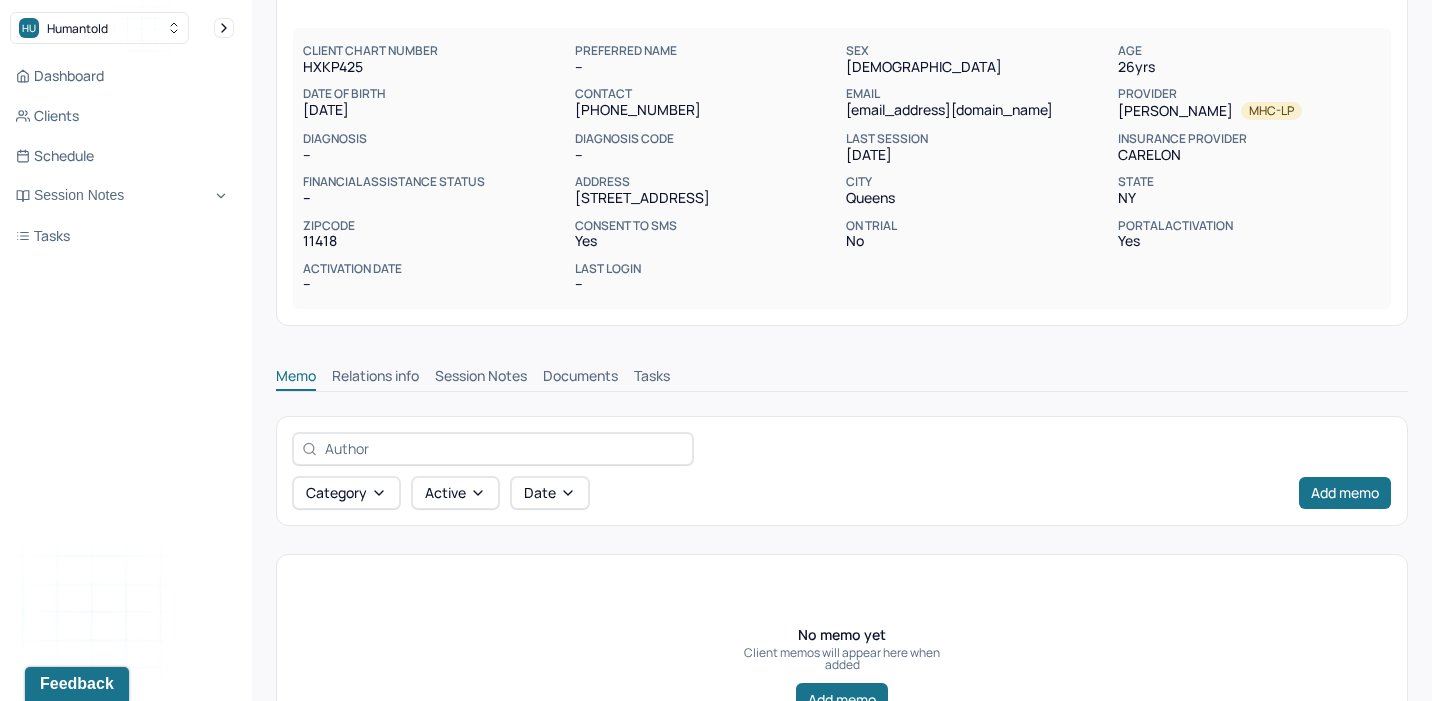 scroll, scrollTop: 288, scrollLeft: 0, axis: vertical 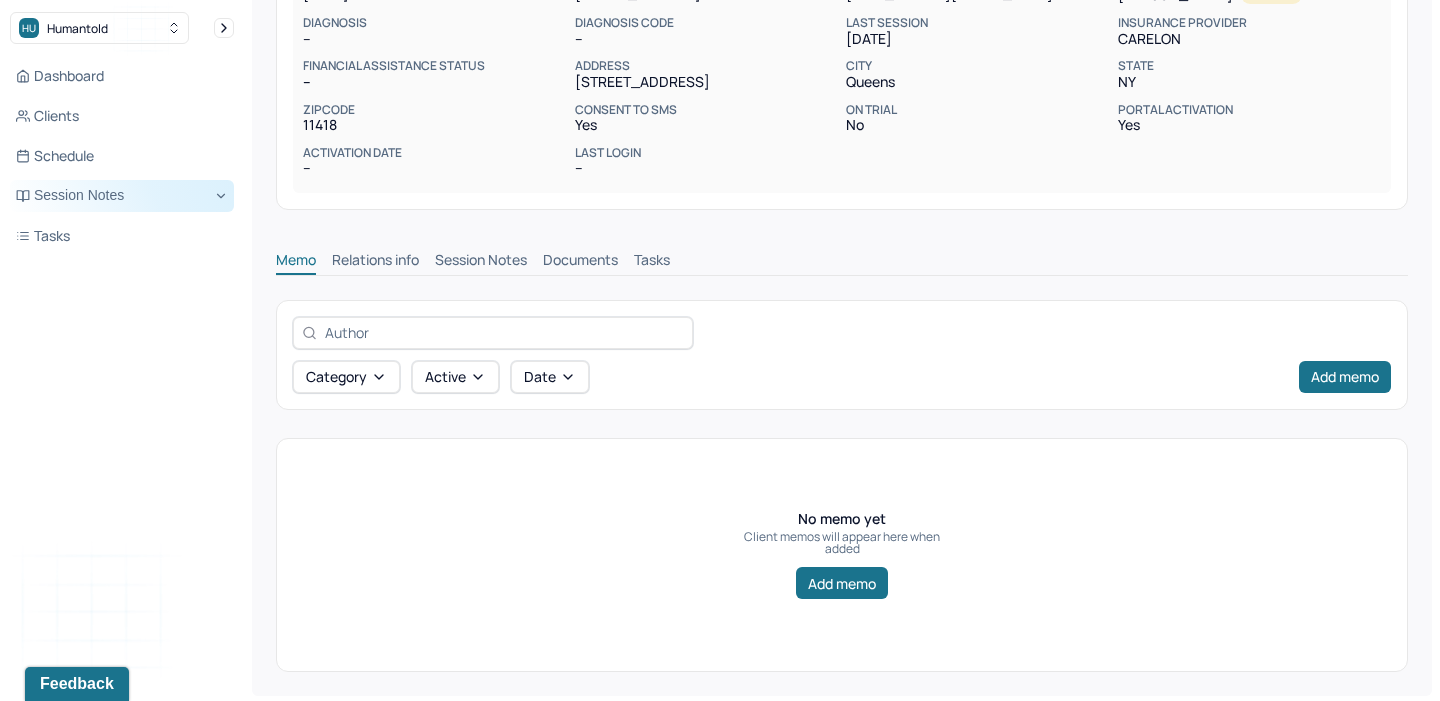 click on "Session Notes" at bounding box center (122, 196) 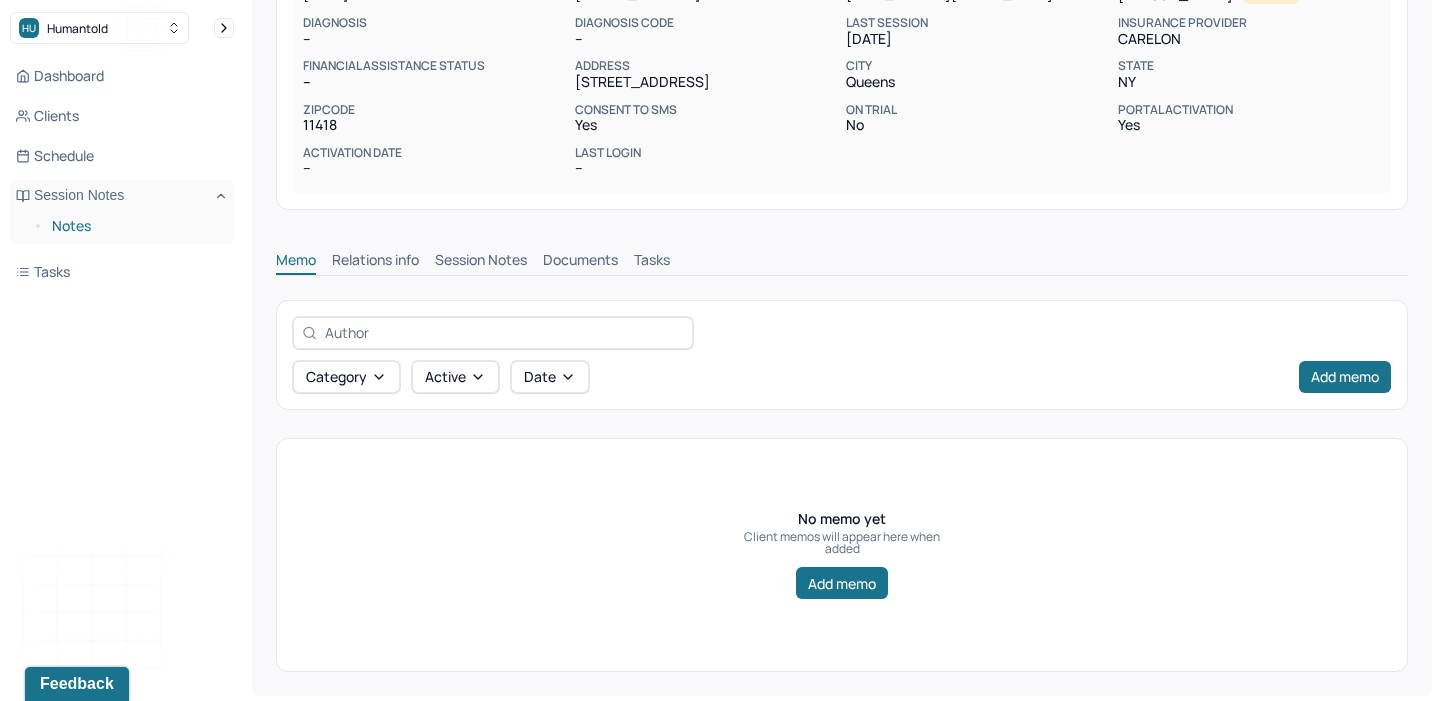 click on "Notes" at bounding box center [135, 226] 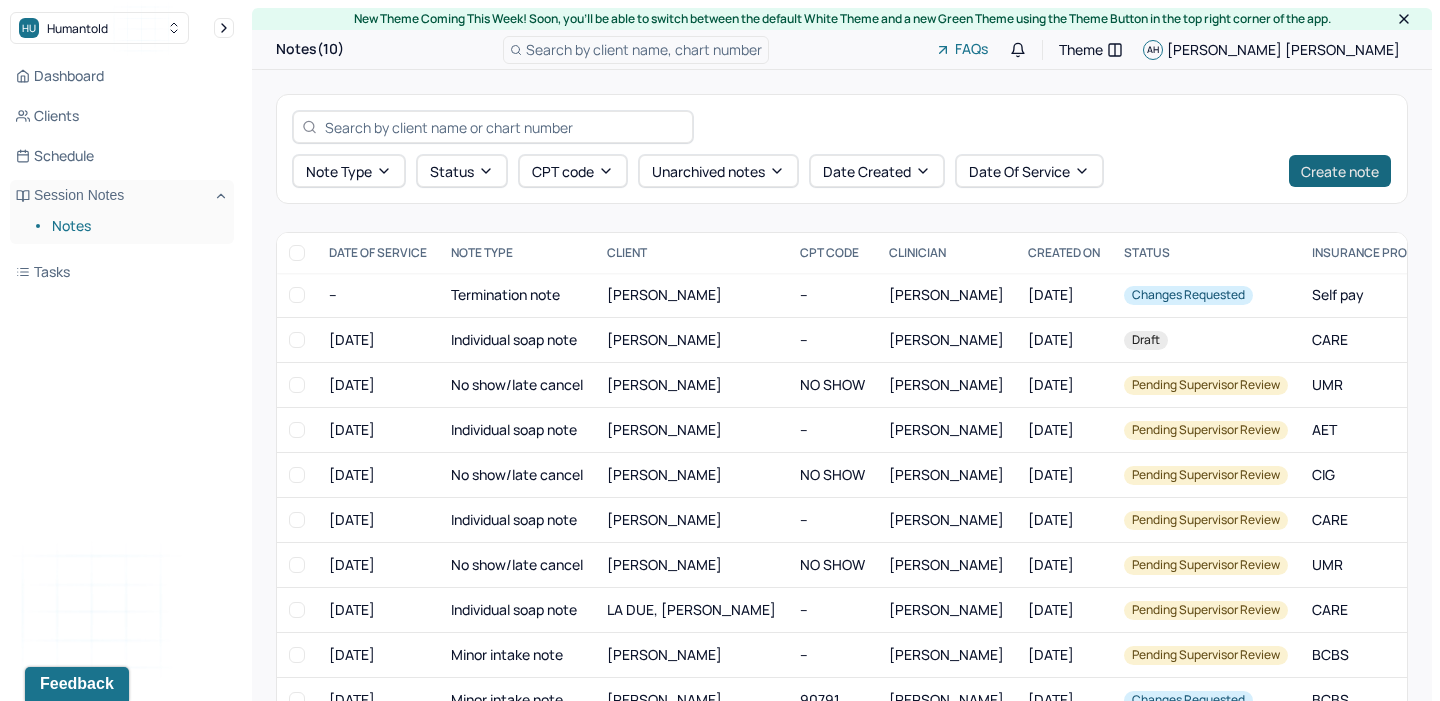 click on "Create note" at bounding box center [1340, 171] 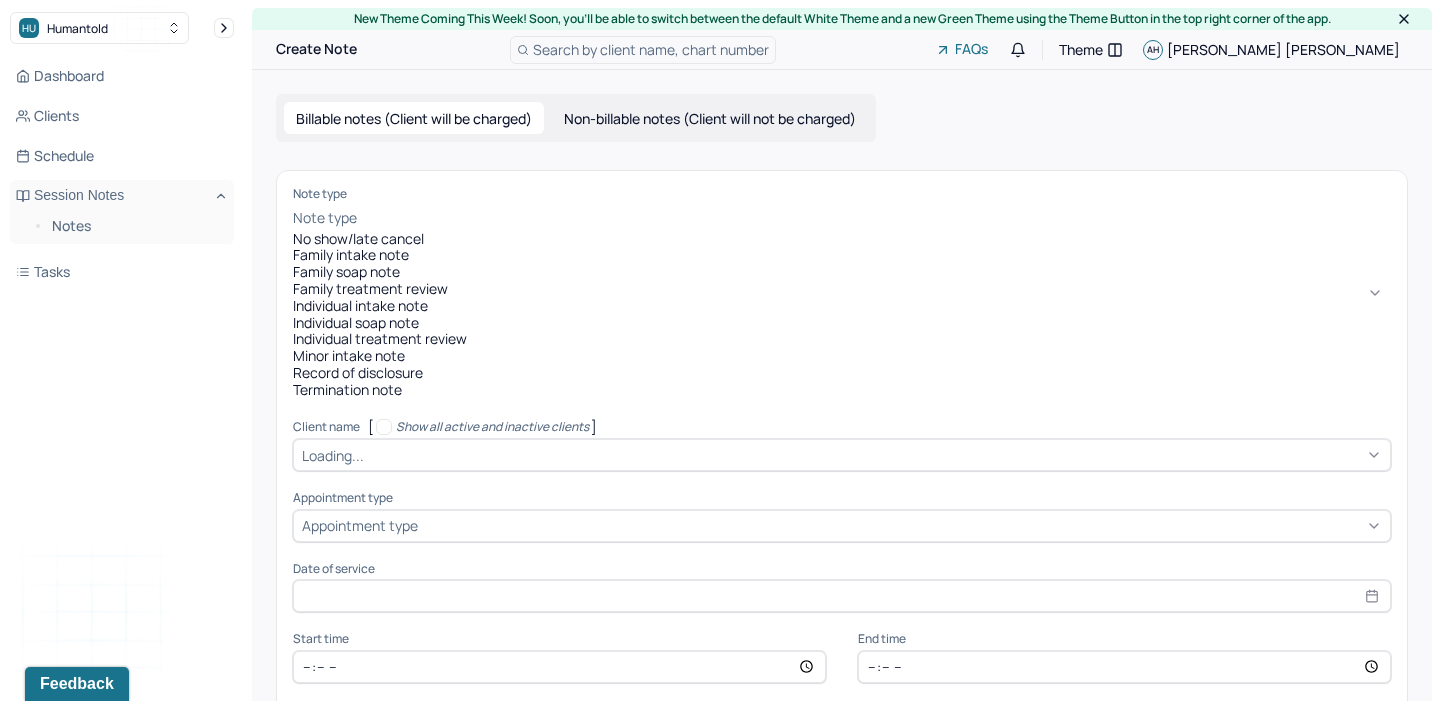 click at bounding box center [876, 218] 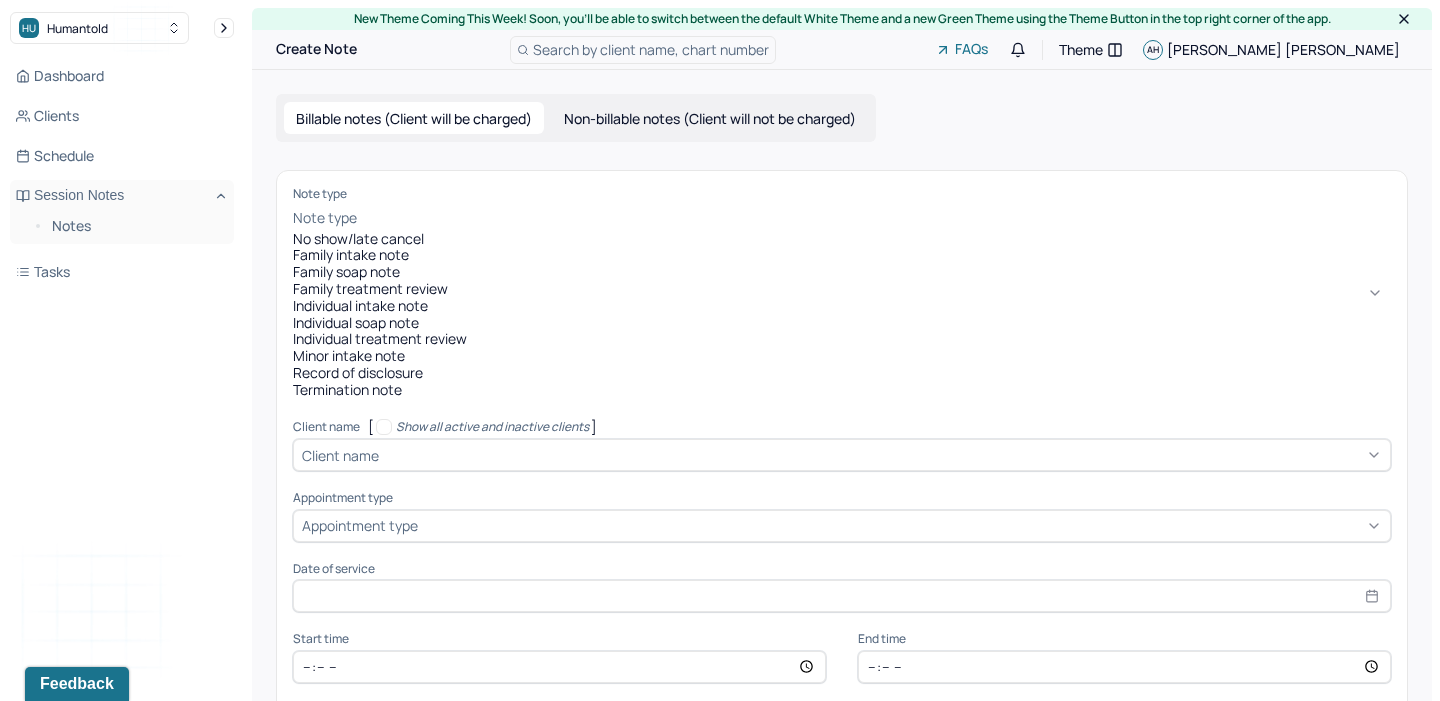 click on "Individual intake note" at bounding box center [842, 306] 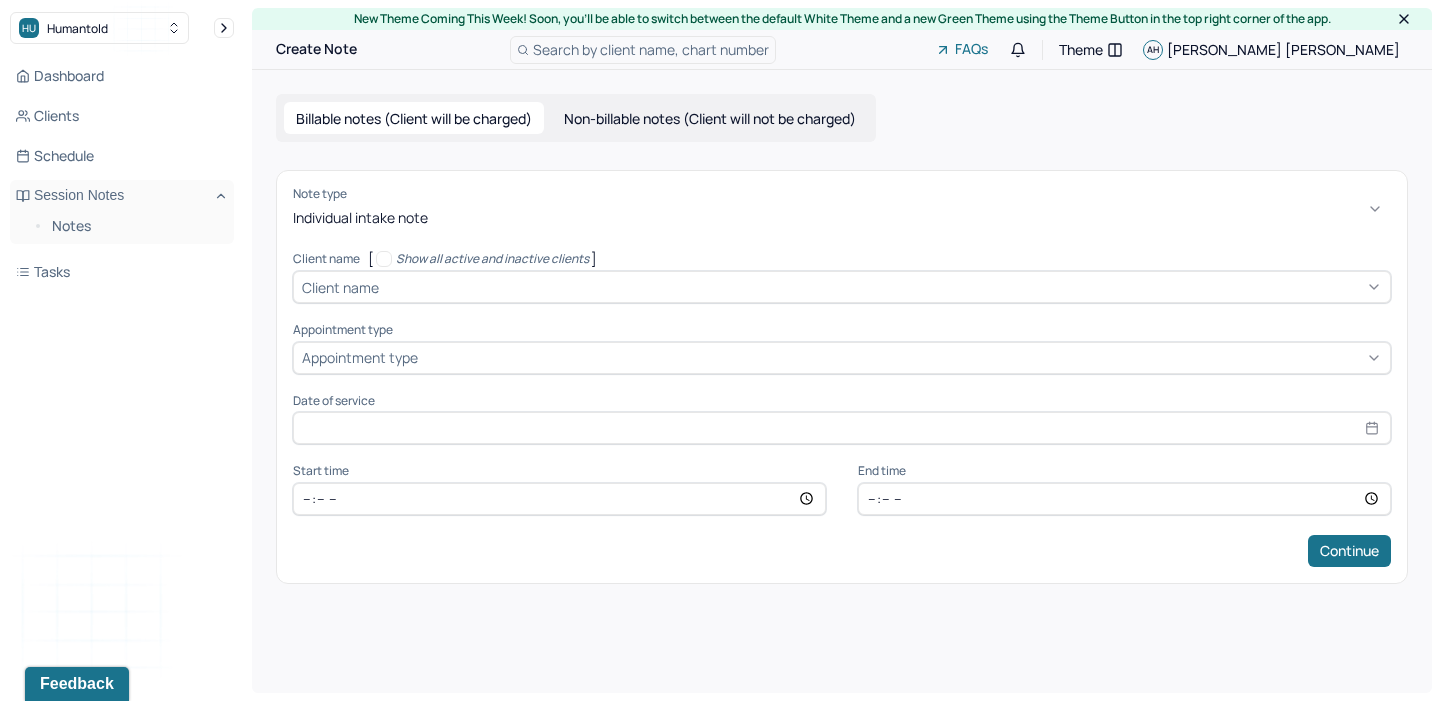 click at bounding box center (882, 287) 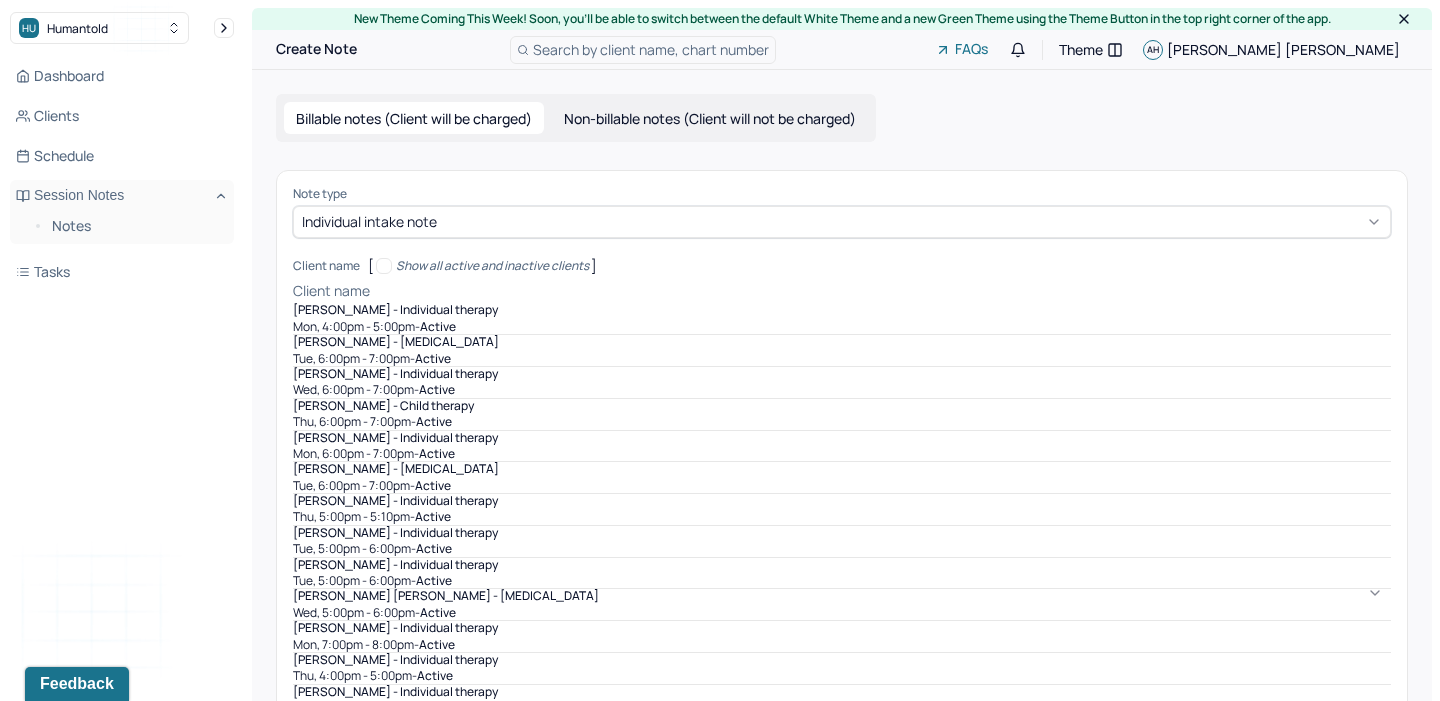 scroll, scrollTop: 229, scrollLeft: 0, axis: vertical 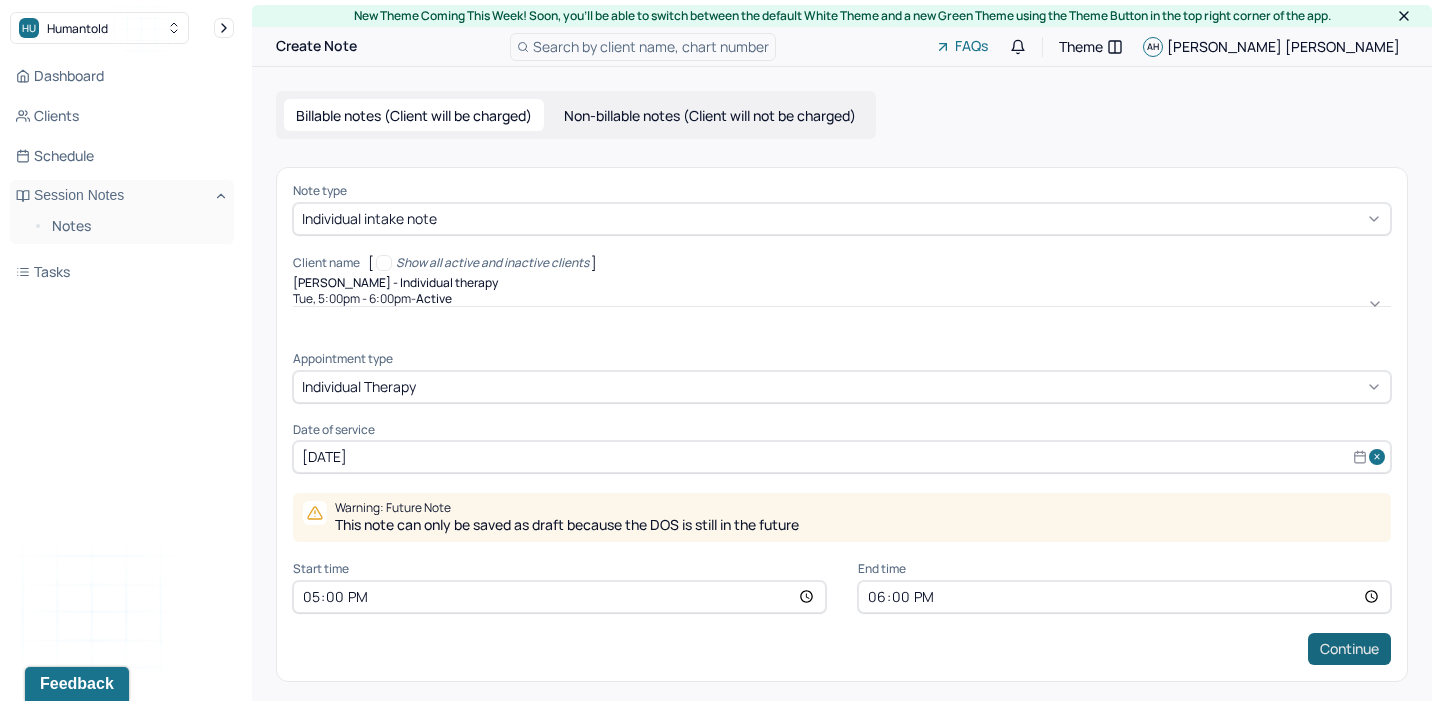 click on "Continue" at bounding box center [1349, 649] 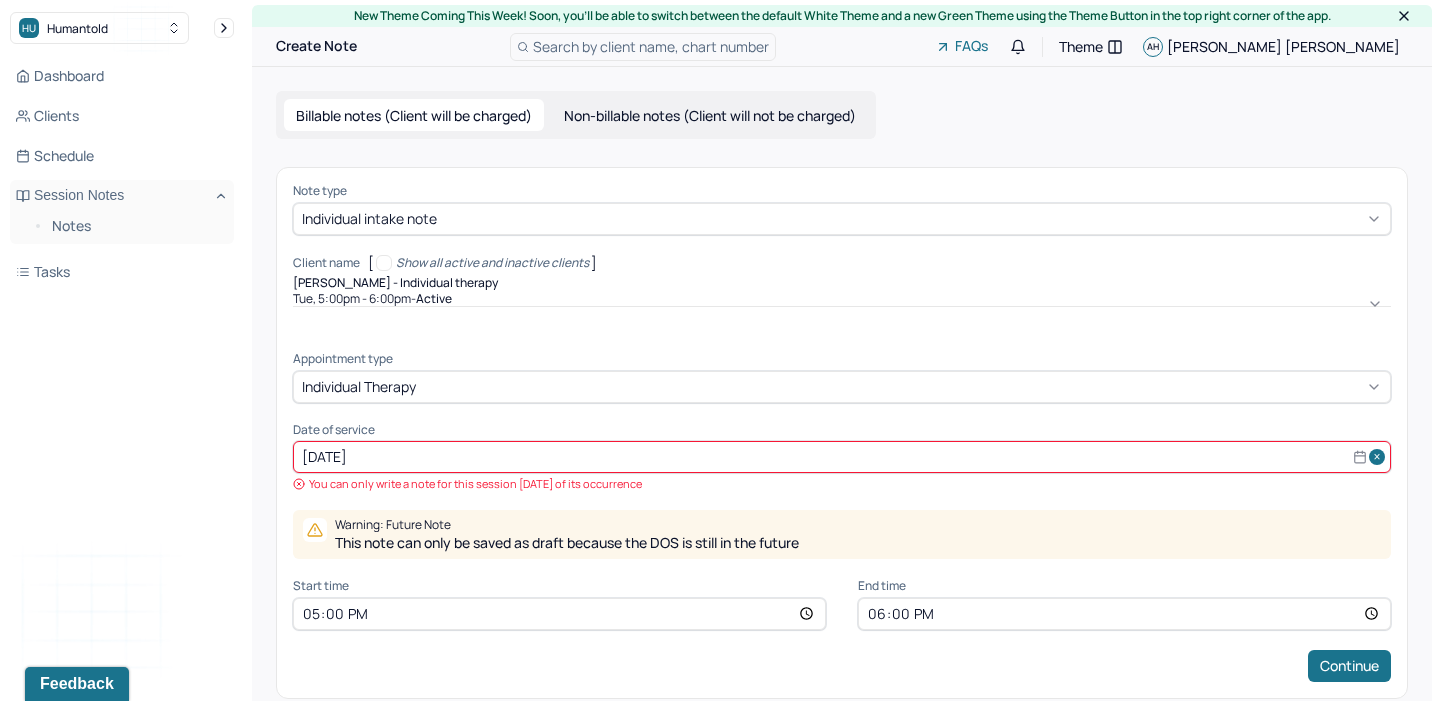 select on "9" 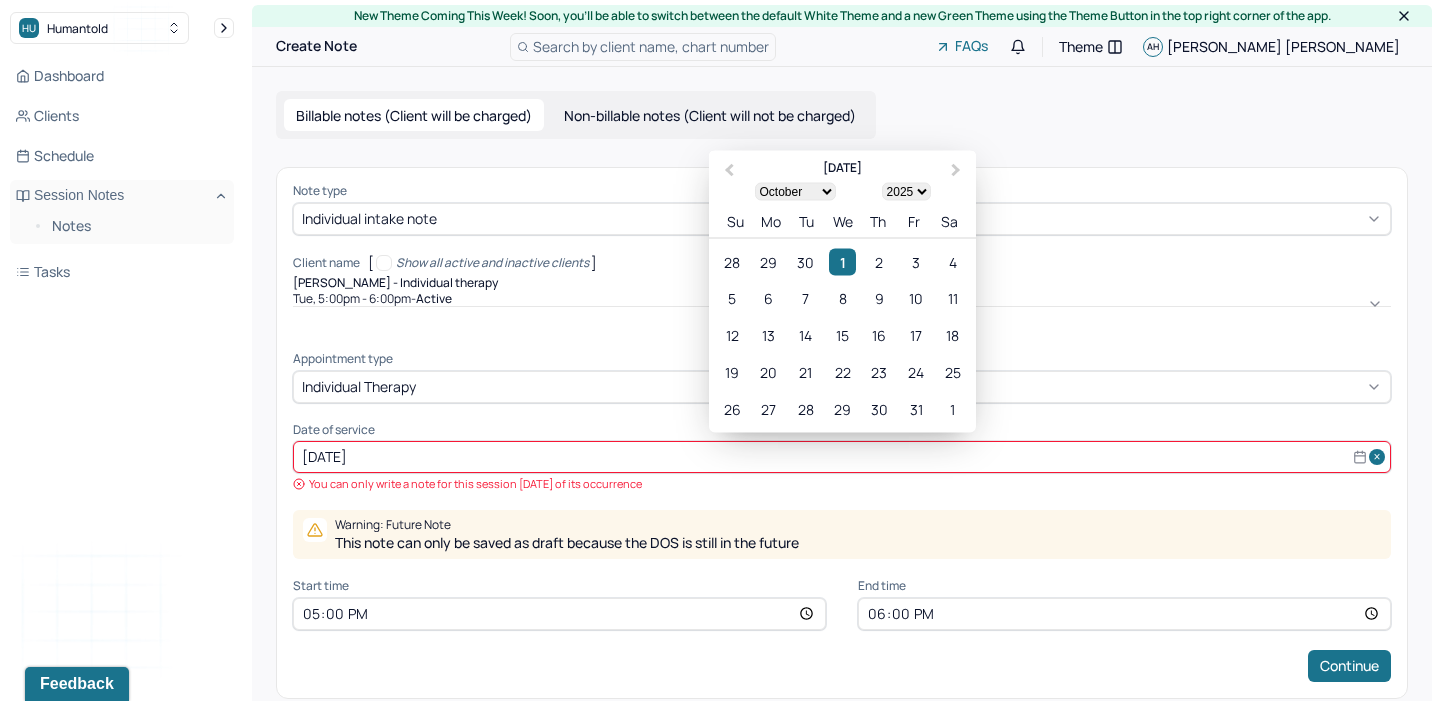 click on "[DATE]" at bounding box center (842, 457) 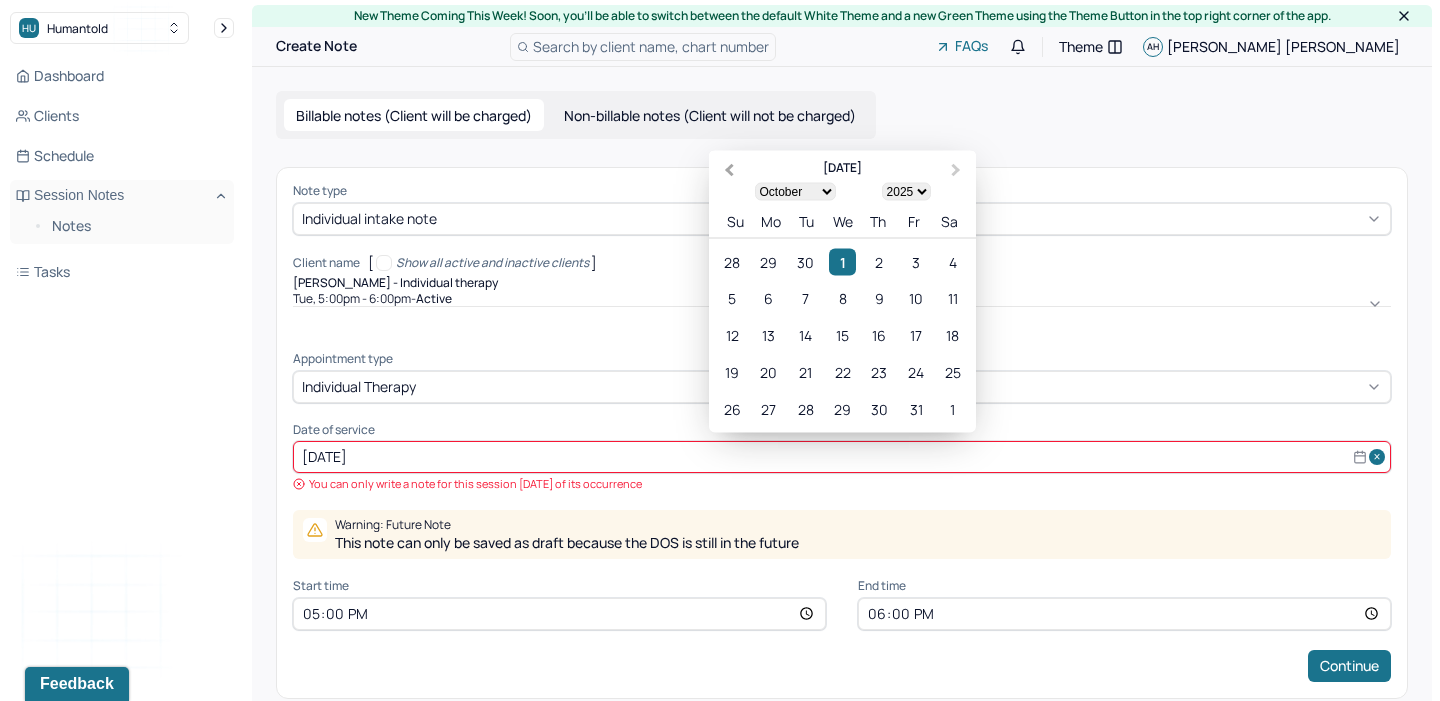 click on "Previous Month" at bounding box center (727, 171) 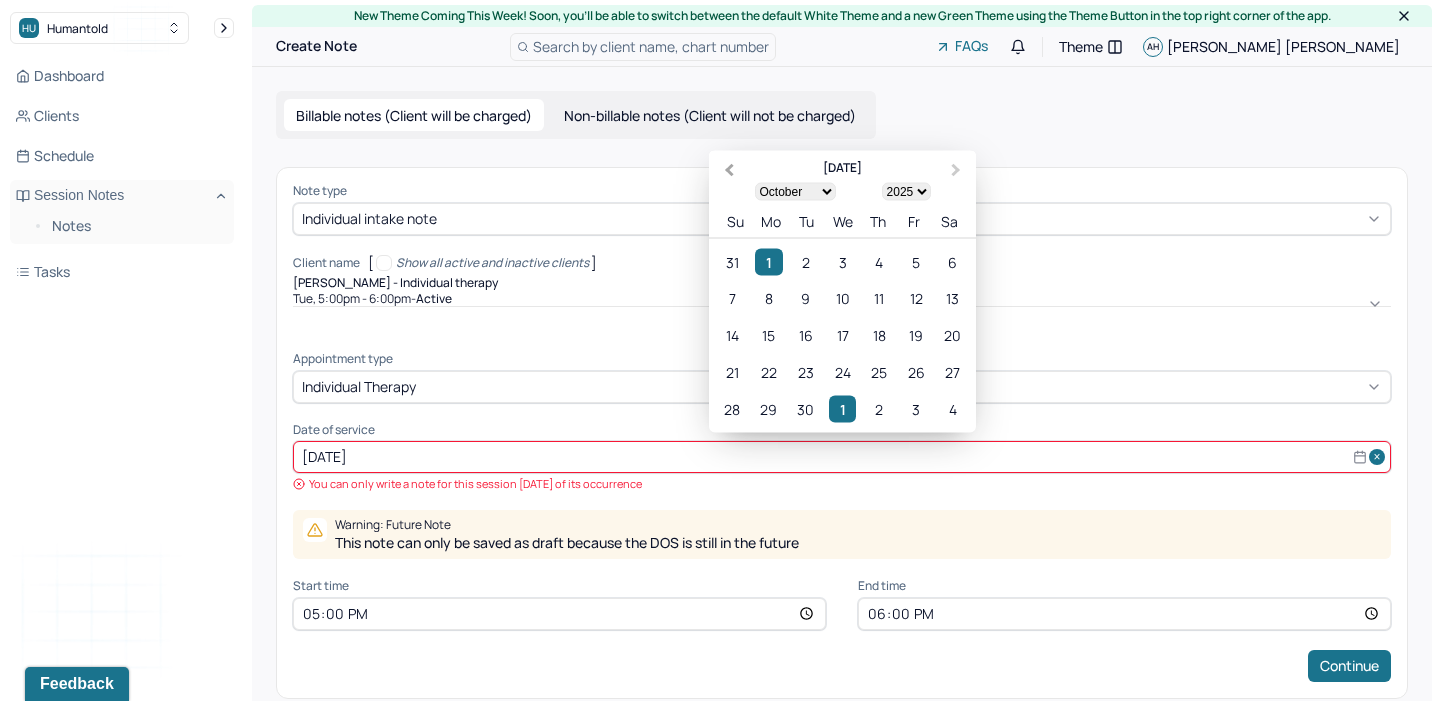 click on "Previous Month" at bounding box center (727, 171) 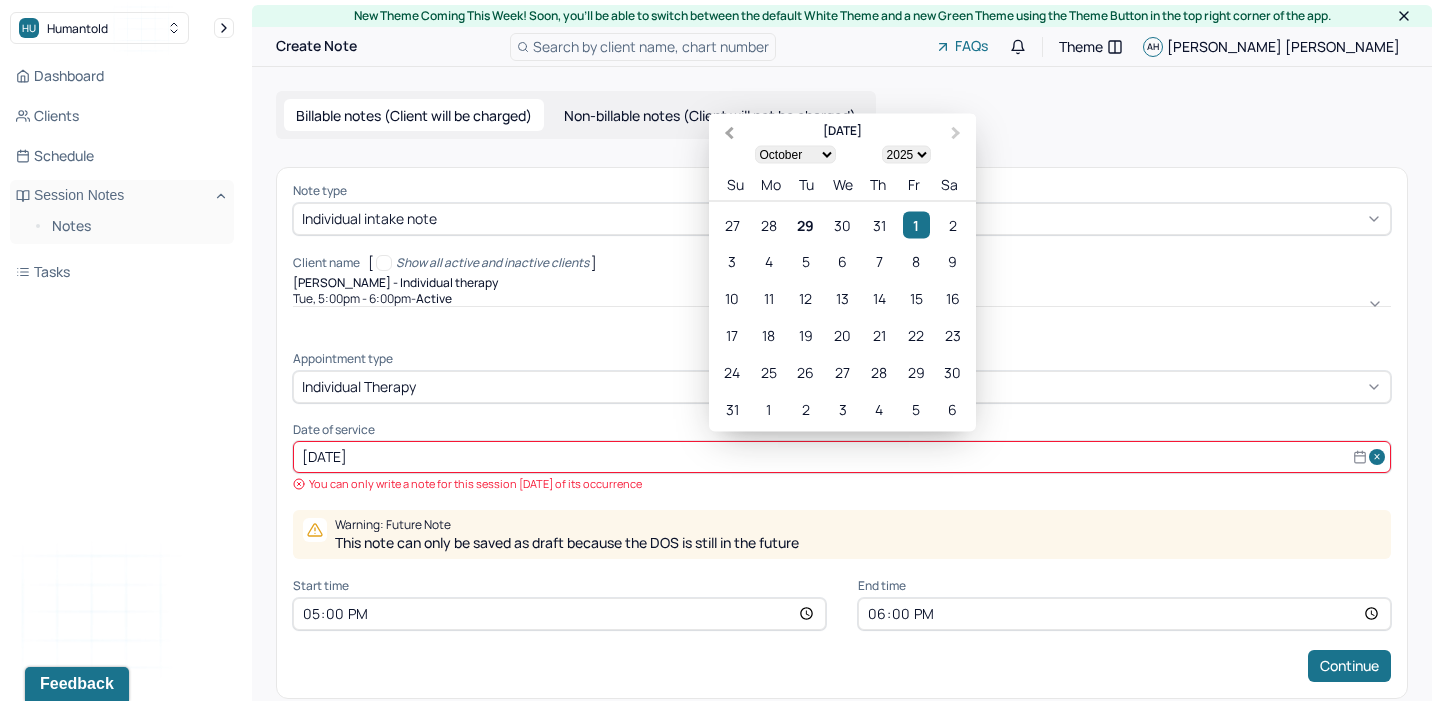 click on "Previous Month" at bounding box center [727, 134] 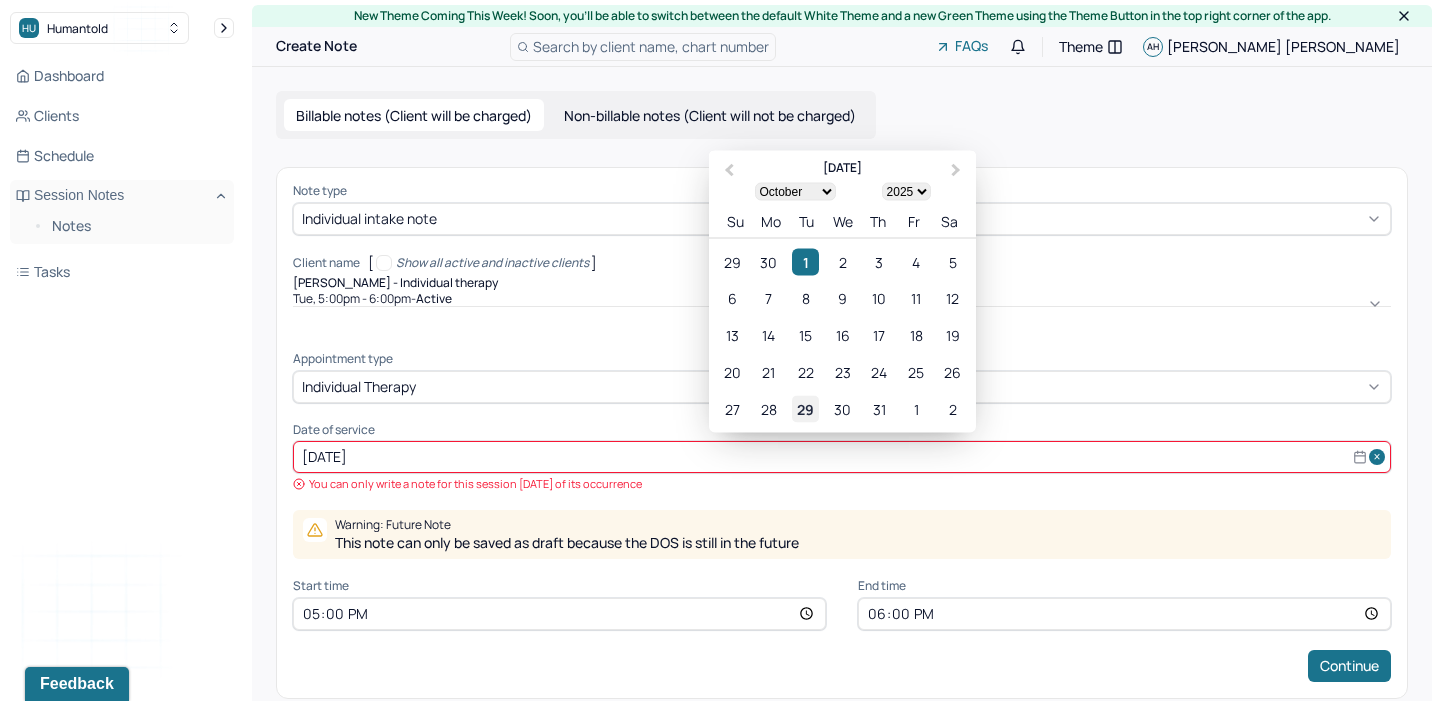 click on "29" at bounding box center [805, 408] 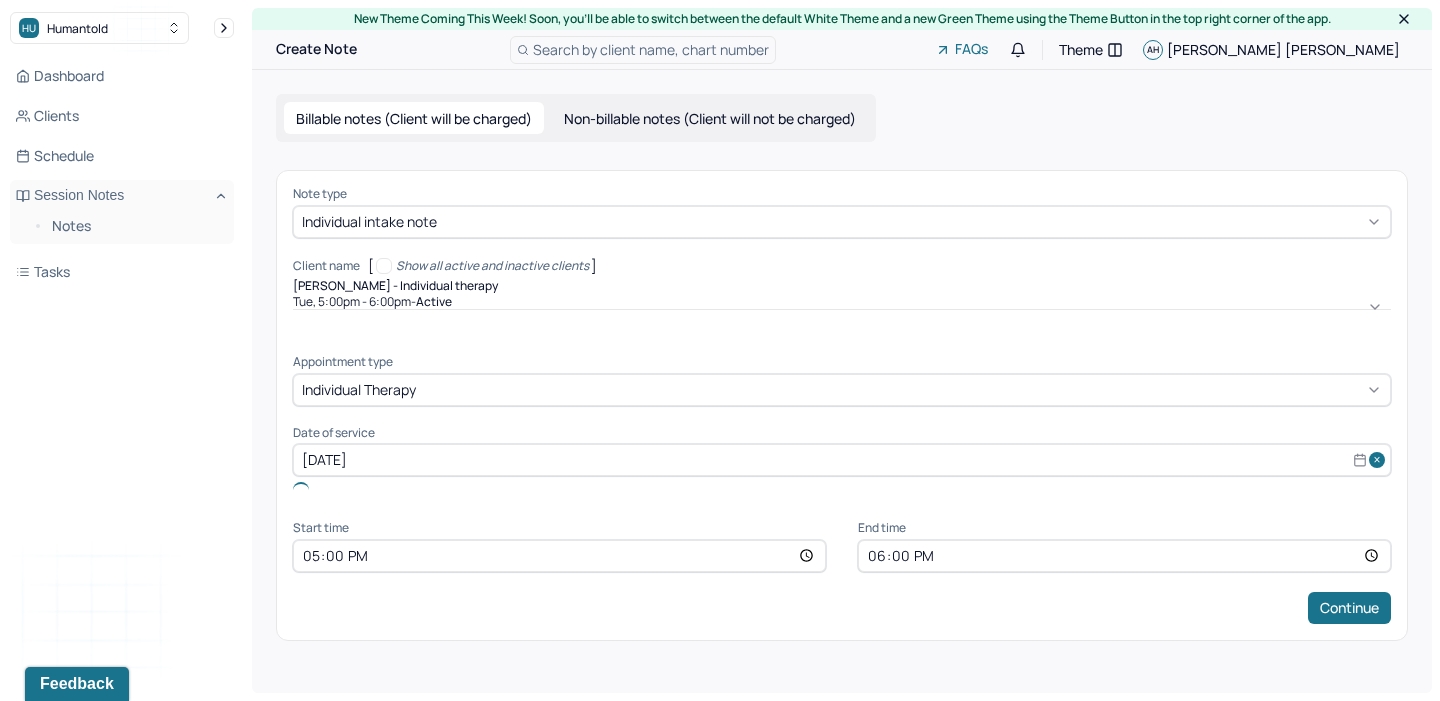 scroll, scrollTop: 0, scrollLeft: 0, axis: both 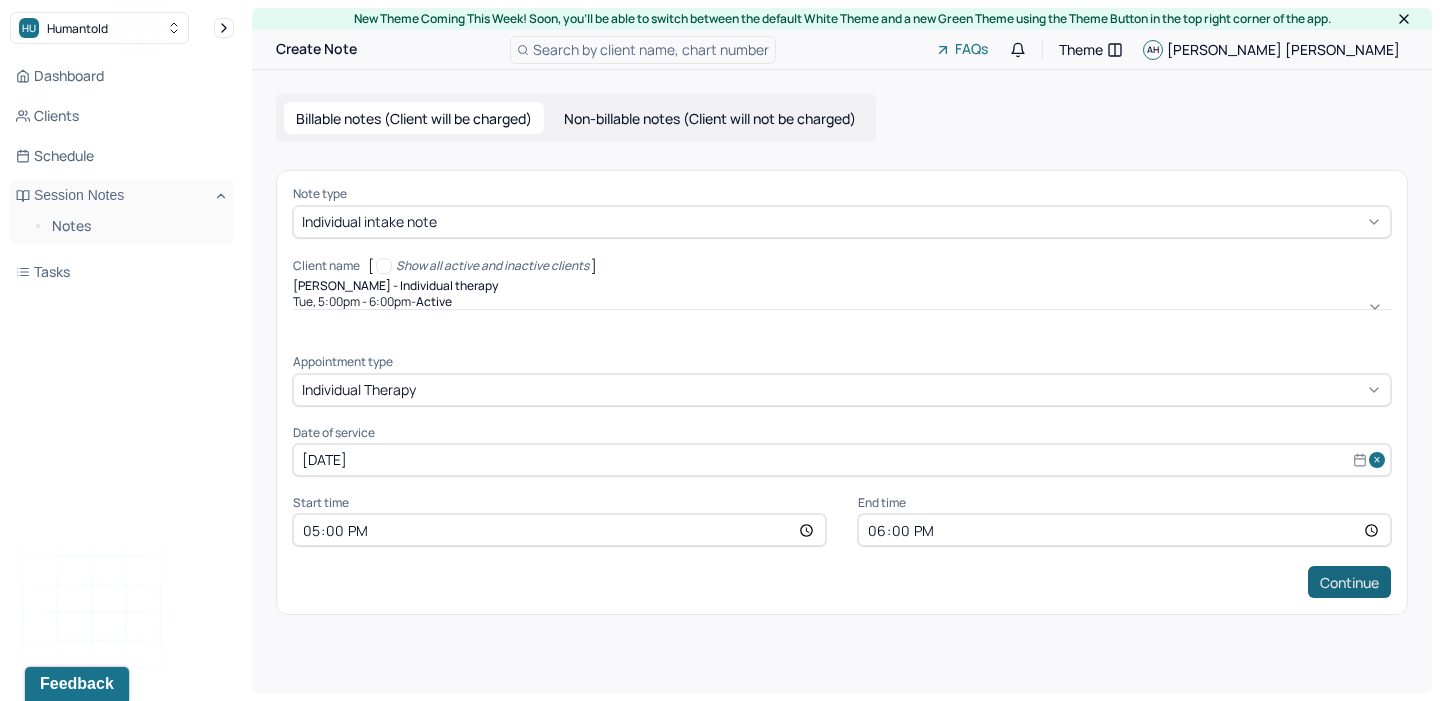 click on "Continue" at bounding box center (1349, 582) 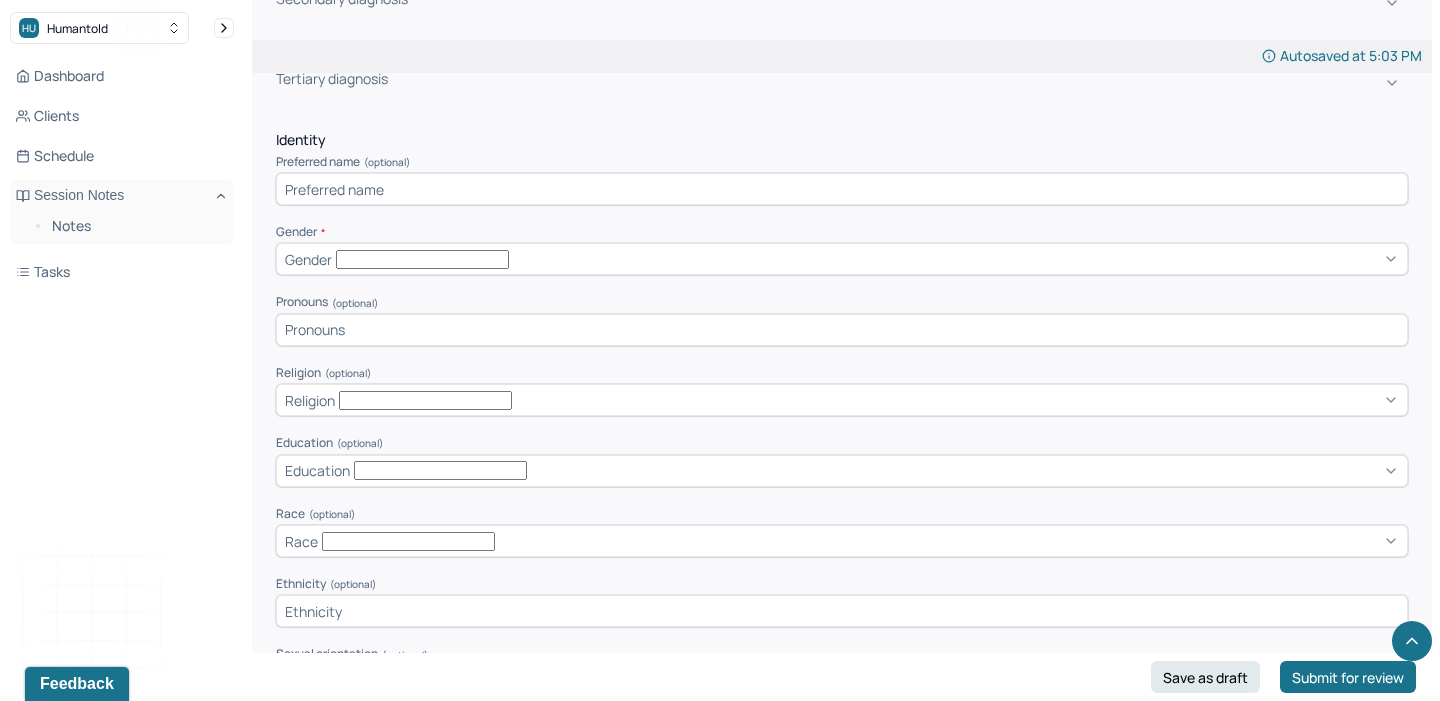 scroll, scrollTop: 648, scrollLeft: 0, axis: vertical 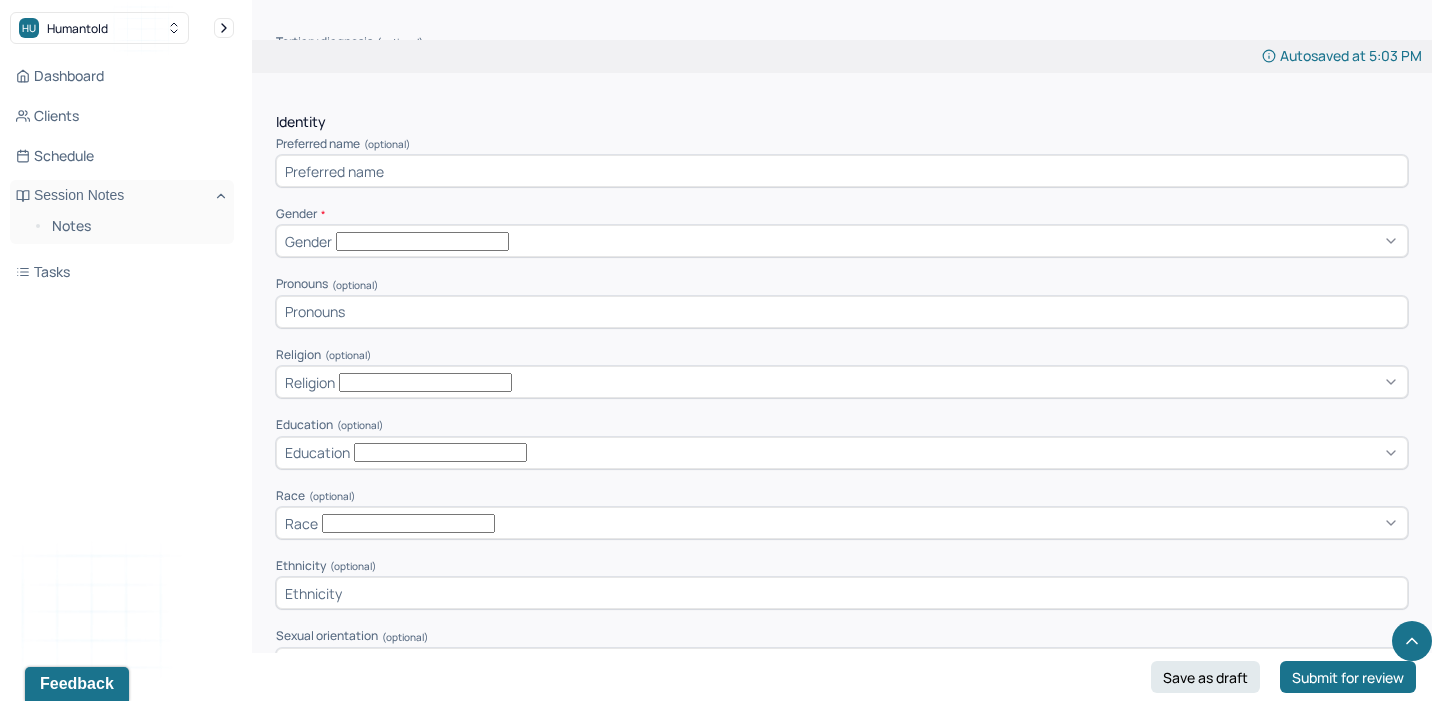 click on "Appointment location * Appointment location Primary diagnosis * Primary diagnosis Secondary diagnosis (optional) Secondary diagnosis Tertiary diagnosis (optional) Tertiary diagnosis Identity Preferred name (optional) Gender * Gender Pronouns (optional) Religion (optional) Religion Education (optional) Education Race (optional) Race Ethnicity (optional) Sexual orientation (optional) Sexual orientation Current employment (optional) Current employment details (optional) Relationship status (optional) Relationship status Name of partner (optional) Emergency contact information (optional) Legal problems (optional)" at bounding box center (842, 482) 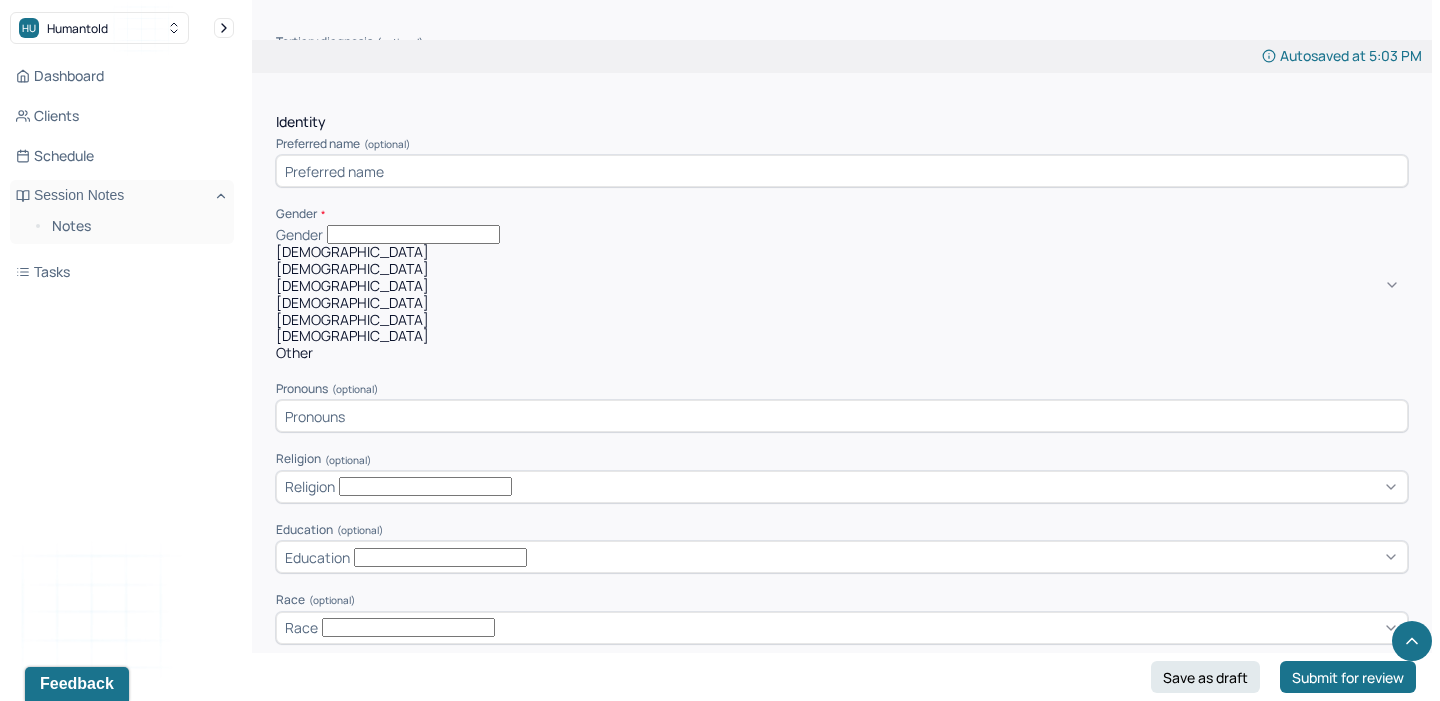 click on "[DEMOGRAPHIC_DATA]" at bounding box center [842, 252] 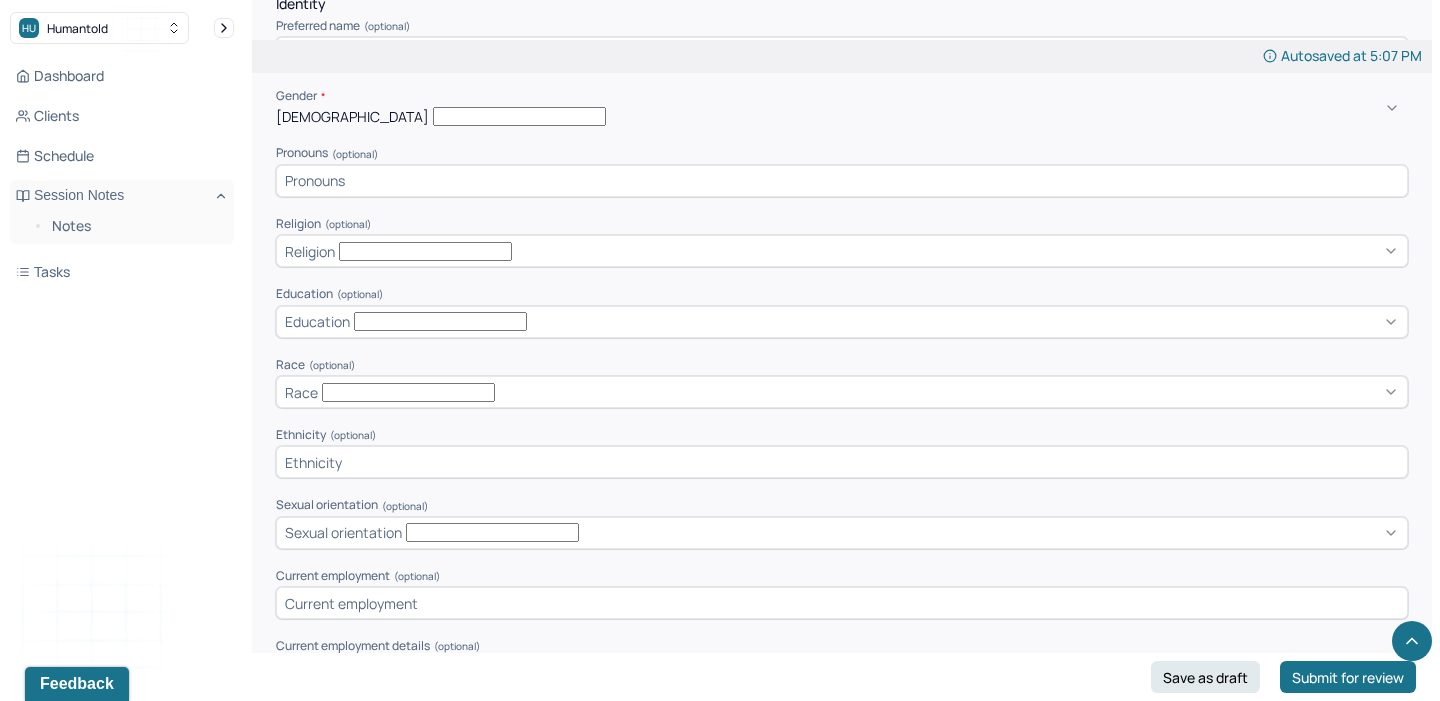 scroll, scrollTop: 839, scrollLeft: 0, axis: vertical 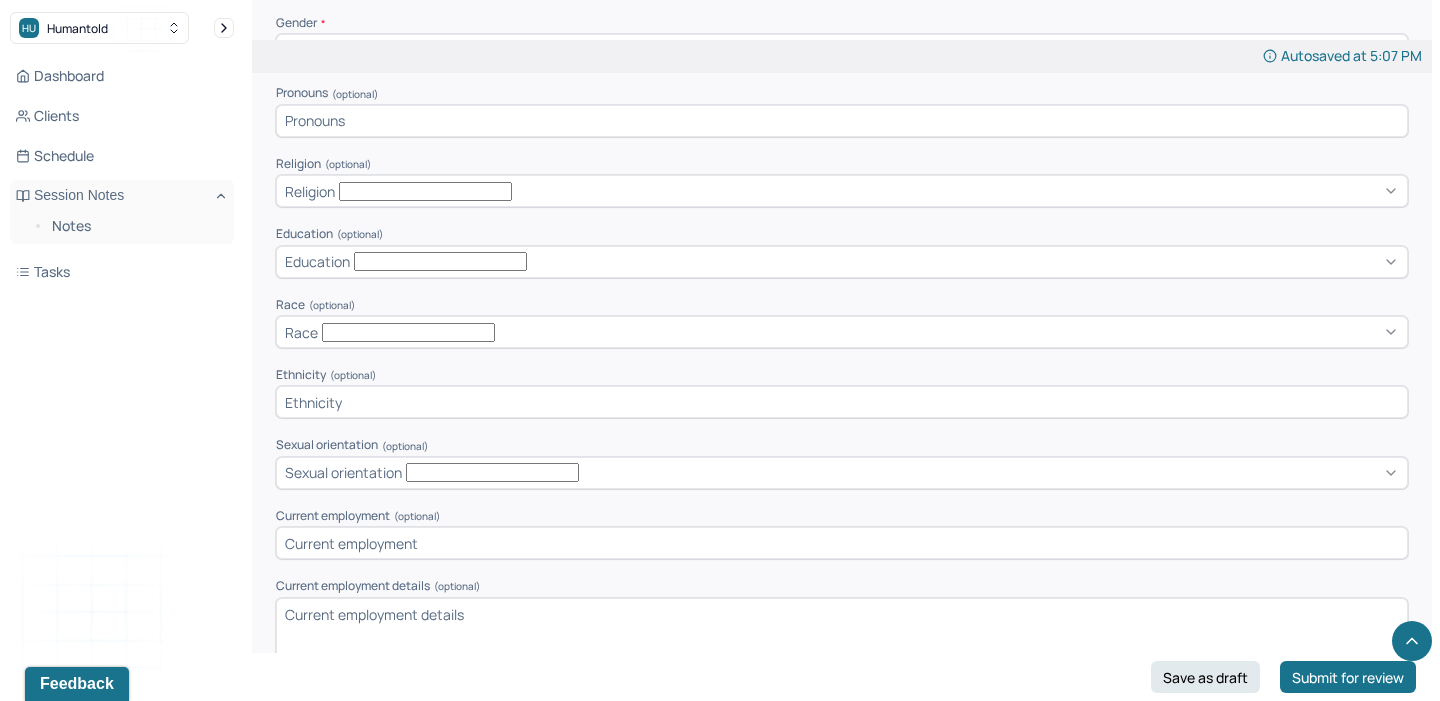 click at bounding box center [842, 121] 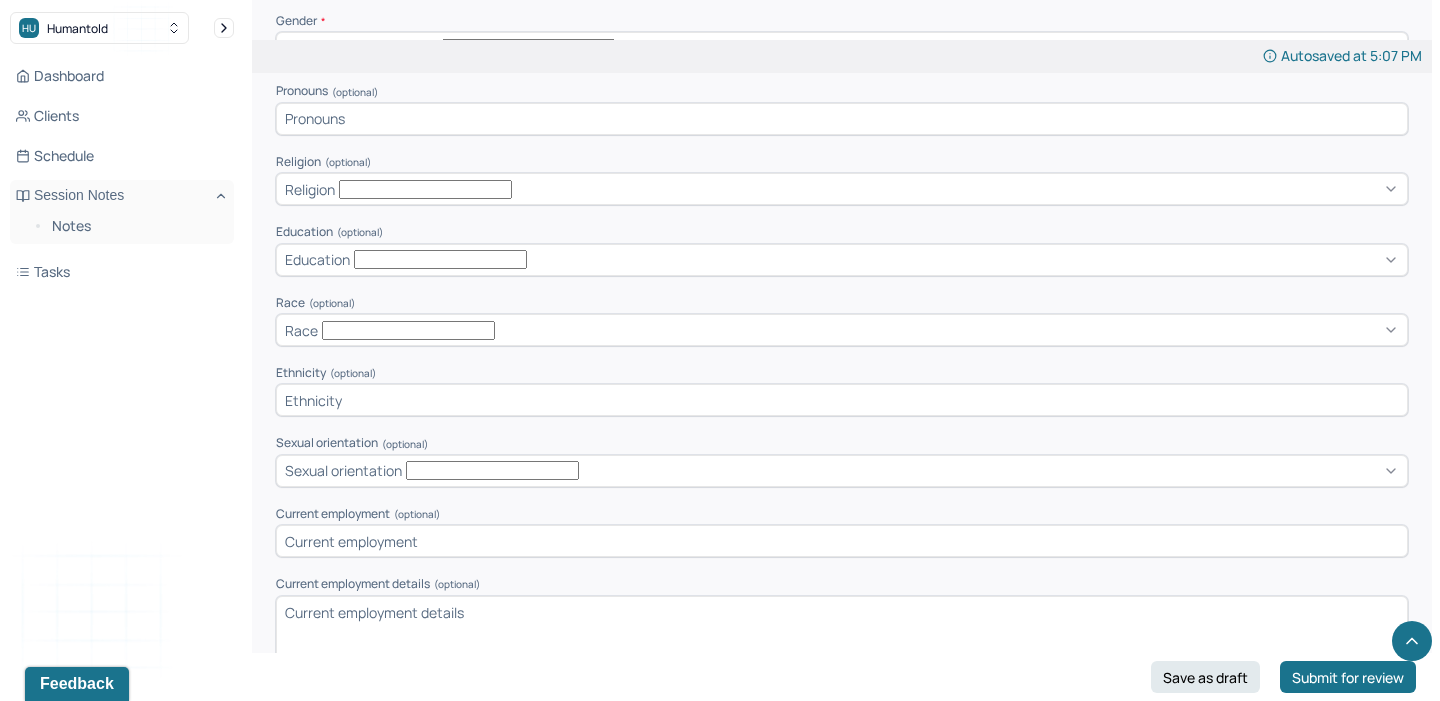click on "Religion" at bounding box center (842, 189) 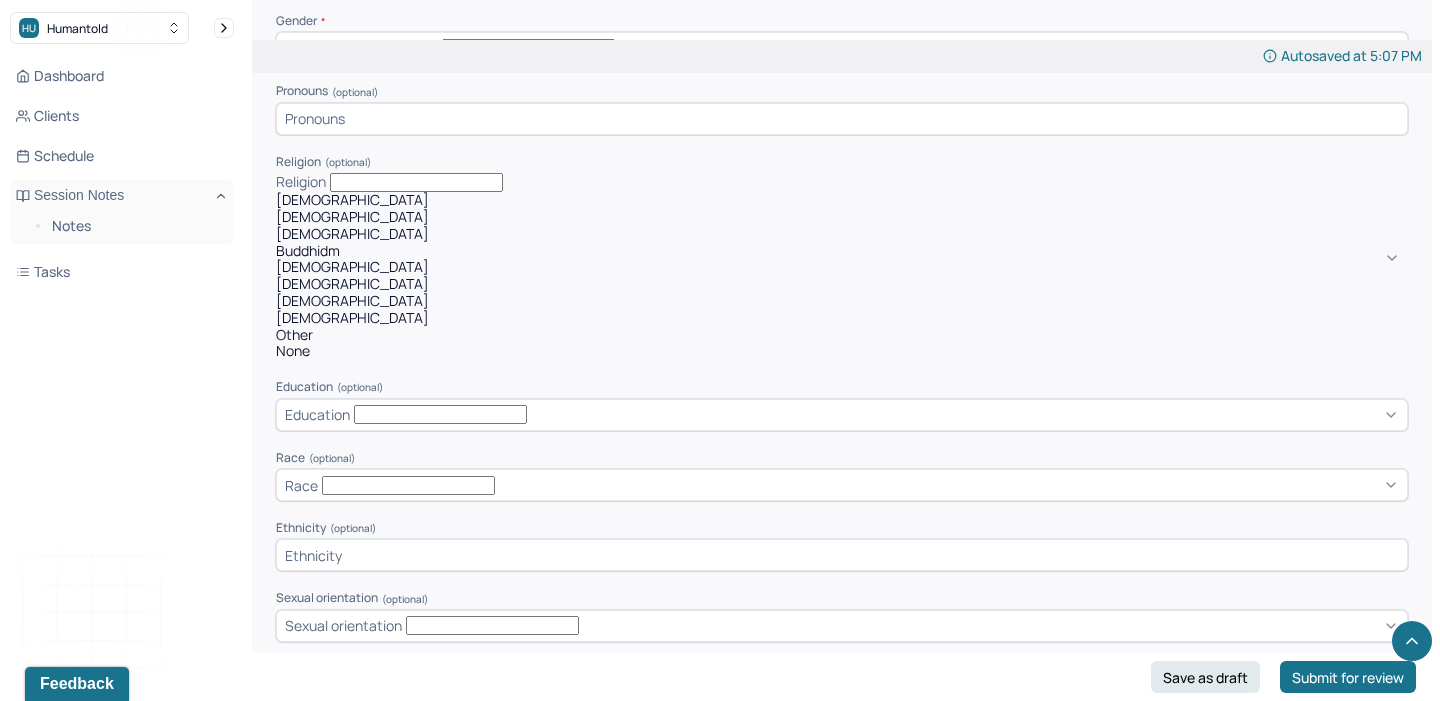 click on "Dashboard Clients Schedule Session Notes Notes Tasks" at bounding box center [122, 174] 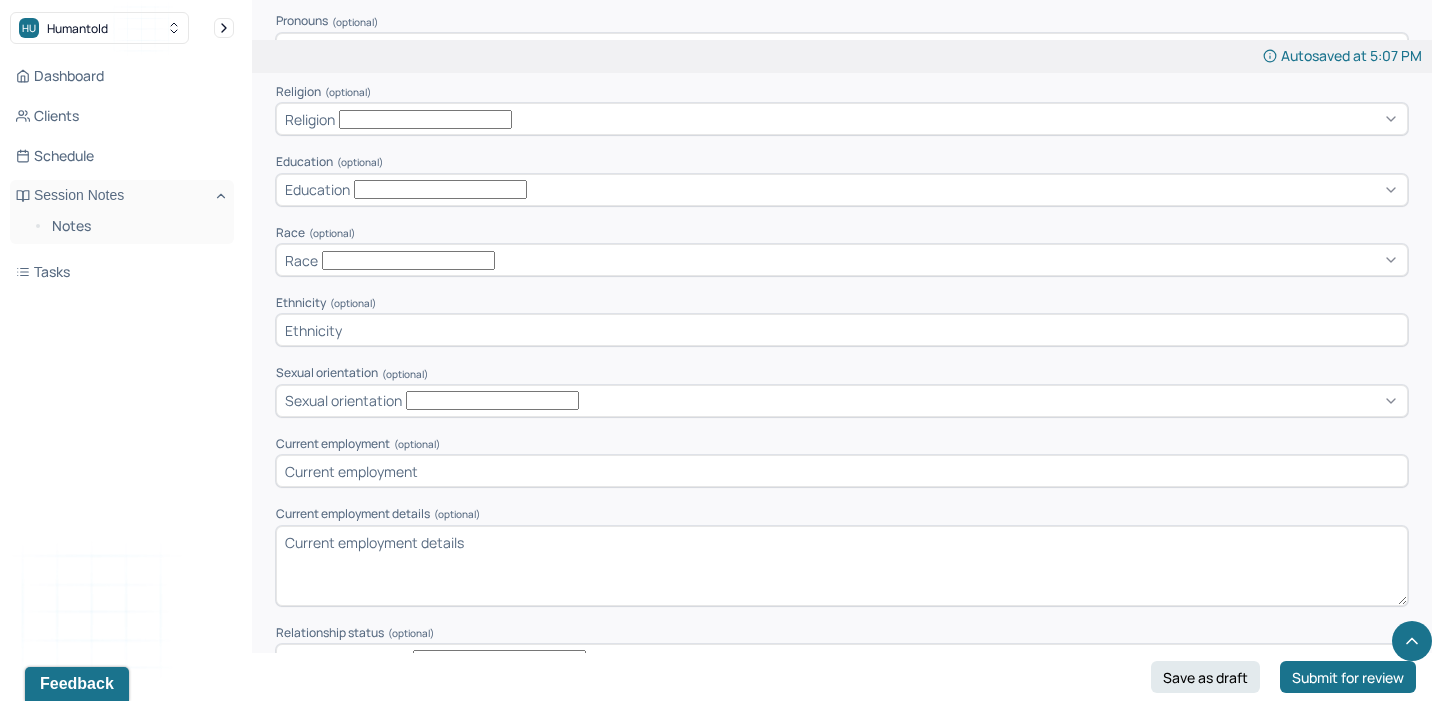 scroll, scrollTop: 912, scrollLeft: 0, axis: vertical 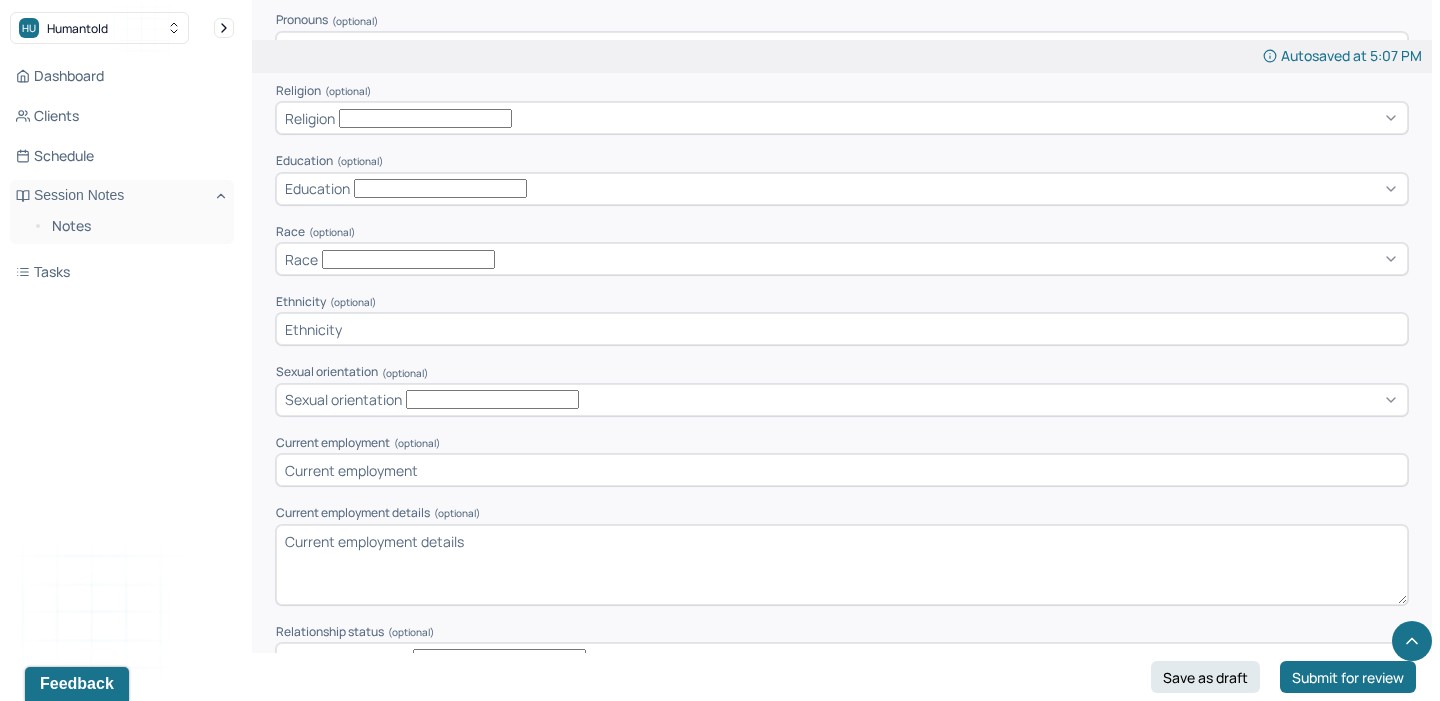 click on "Education" at bounding box center [842, 189] 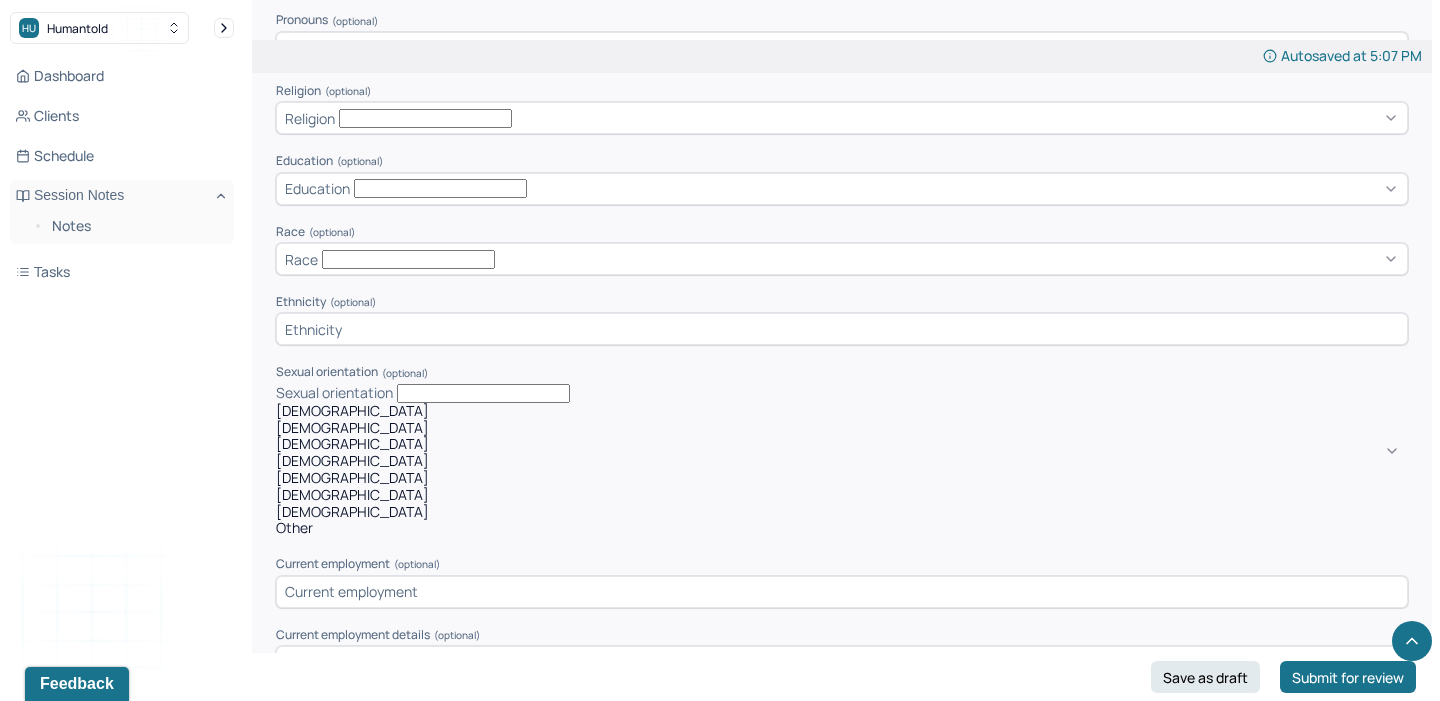 click on "Dashboard Clients Schedule Session Notes Notes Tasks AH [PERSON_NAME] provider Logout" at bounding box center [122, 370] 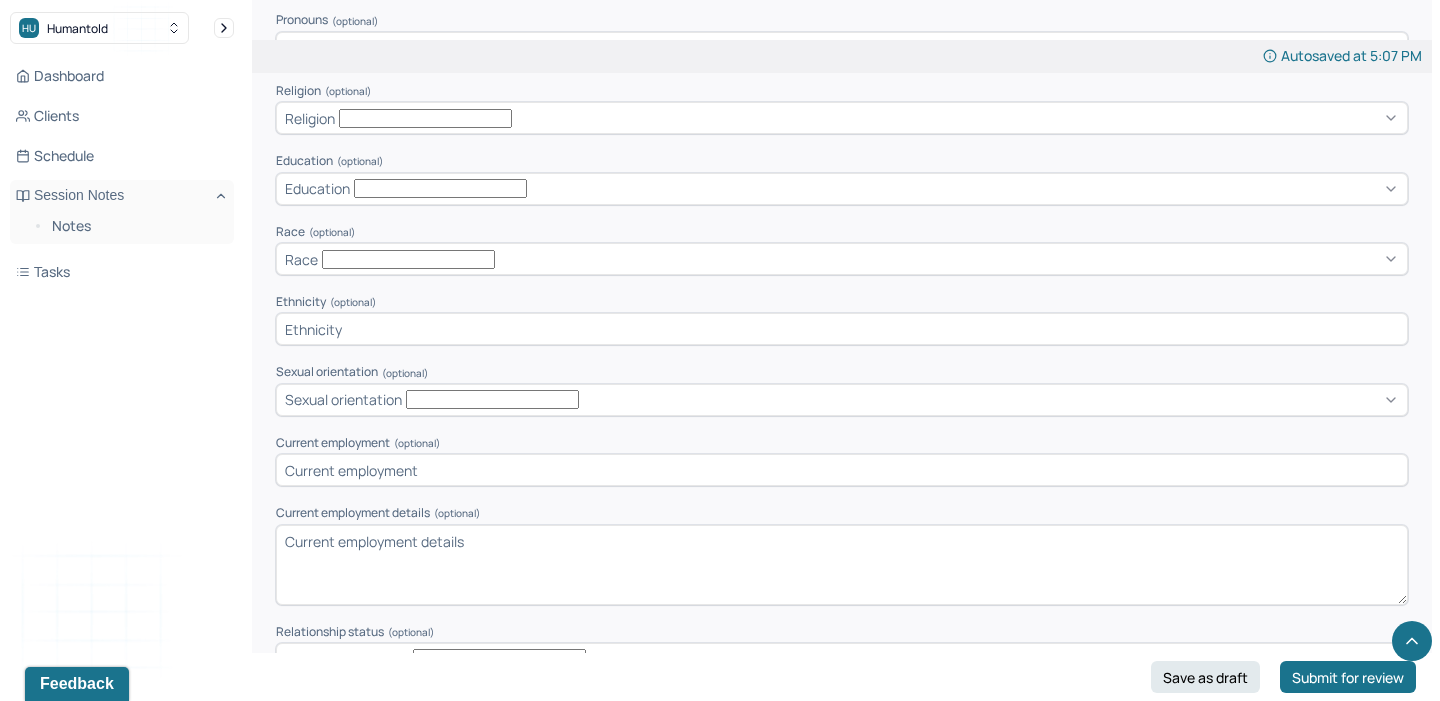 click on "Education" at bounding box center (842, 189) 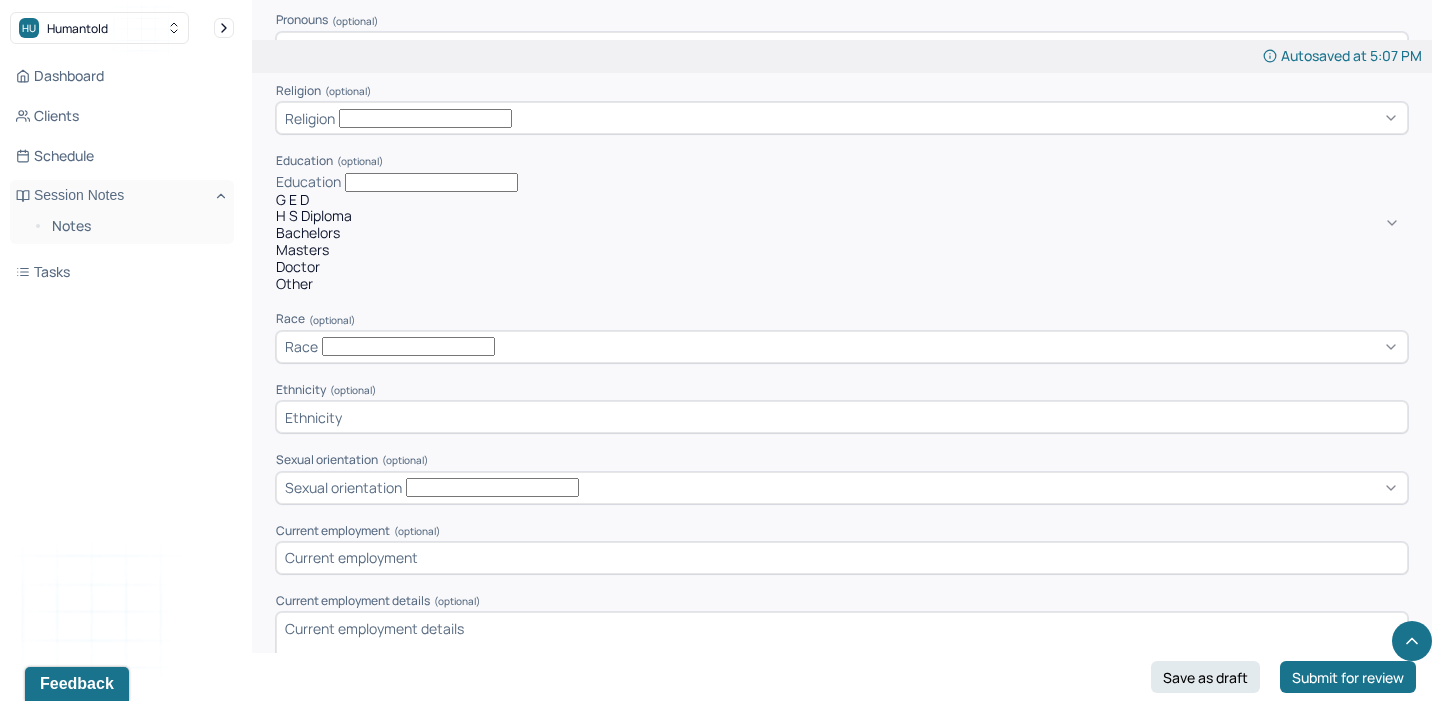 click on "Bachelors" at bounding box center (842, 233) 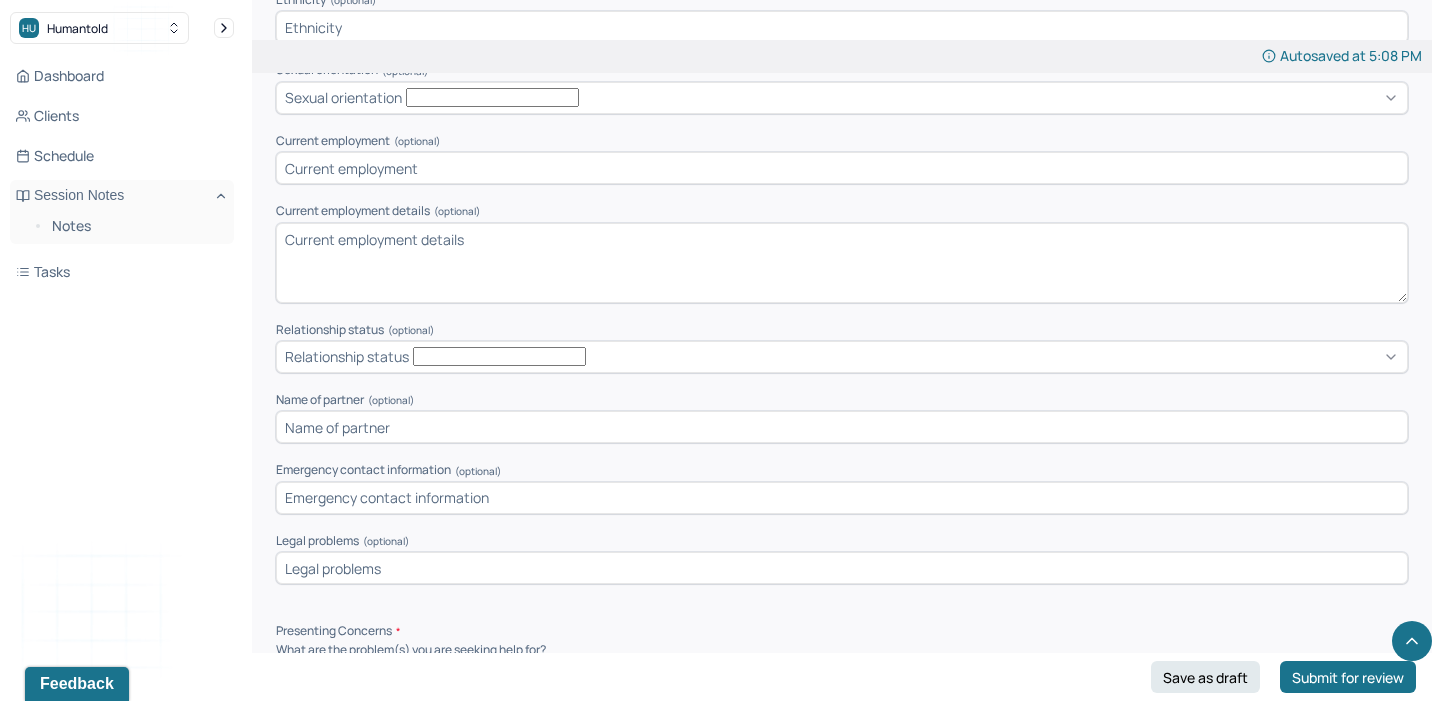 scroll, scrollTop: 1213, scrollLeft: 0, axis: vertical 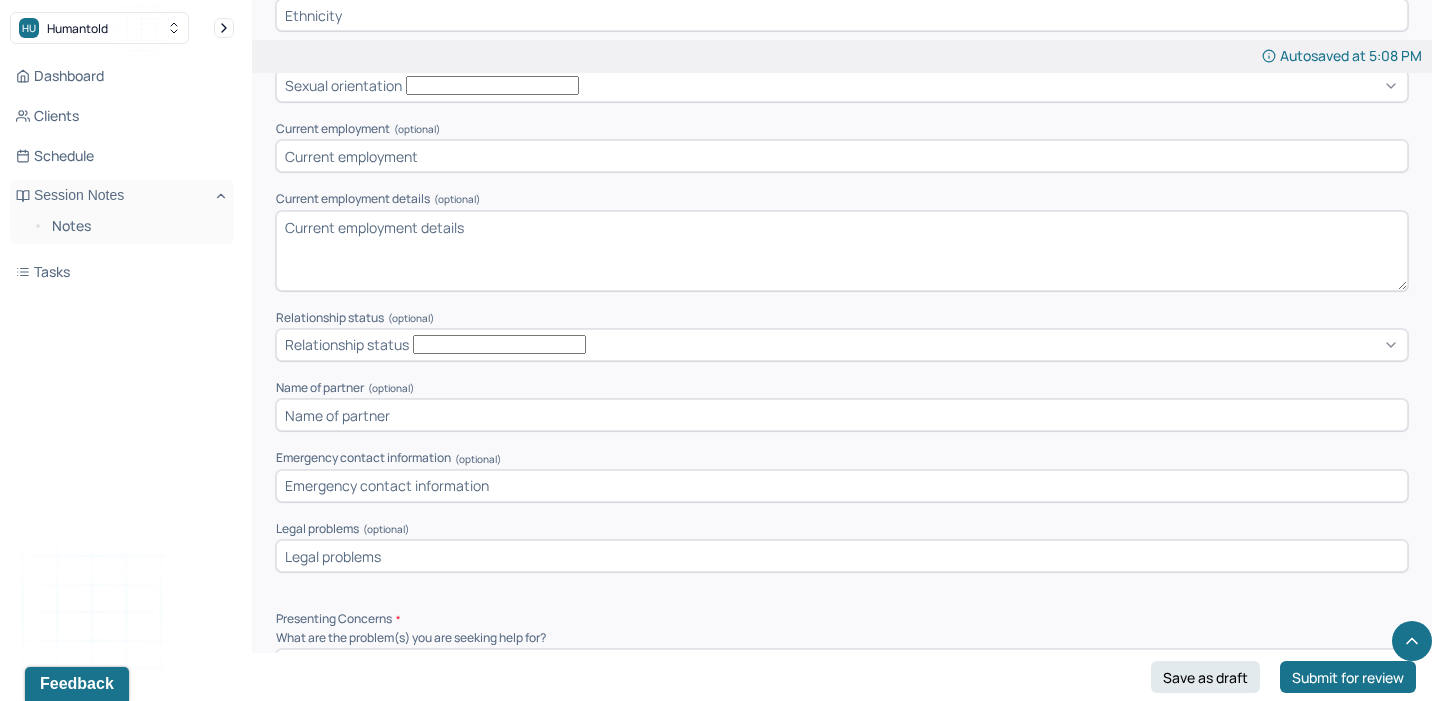 click at bounding box center [842, 156] 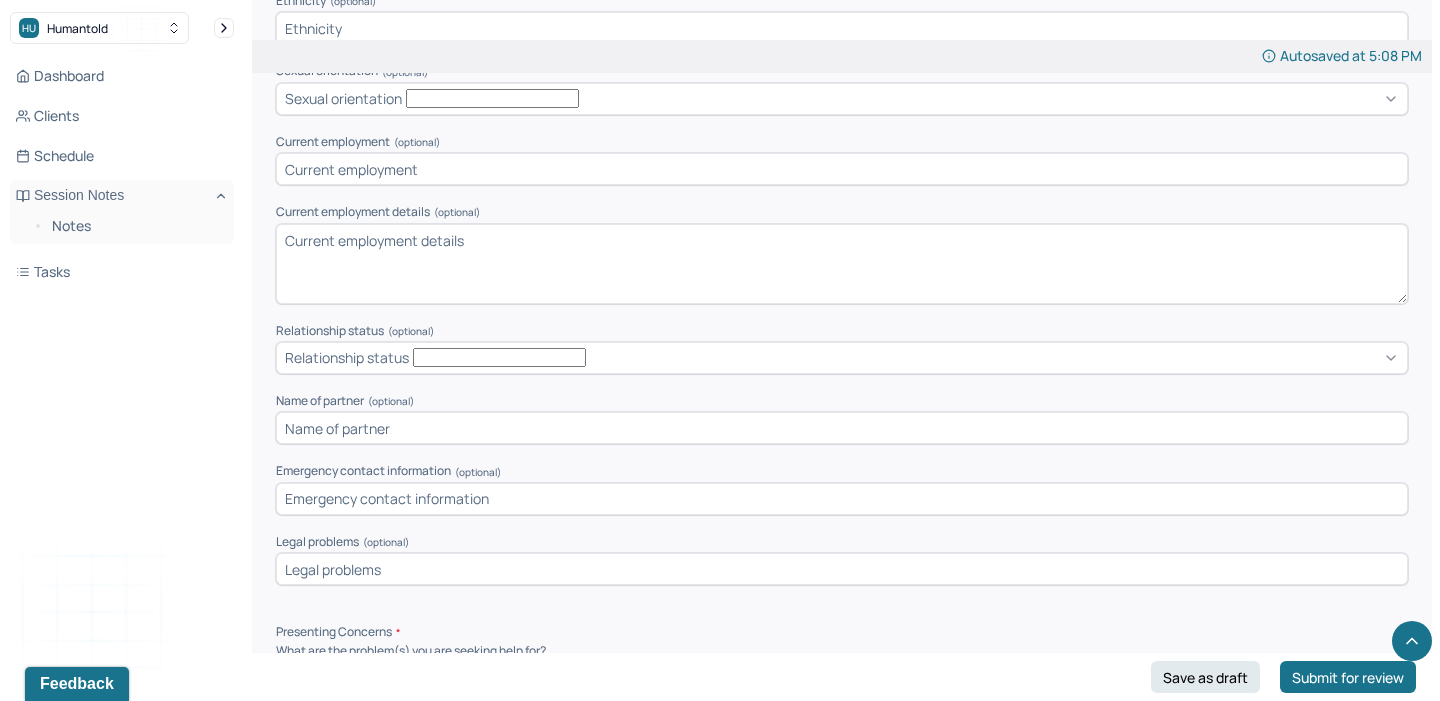 type on "S" 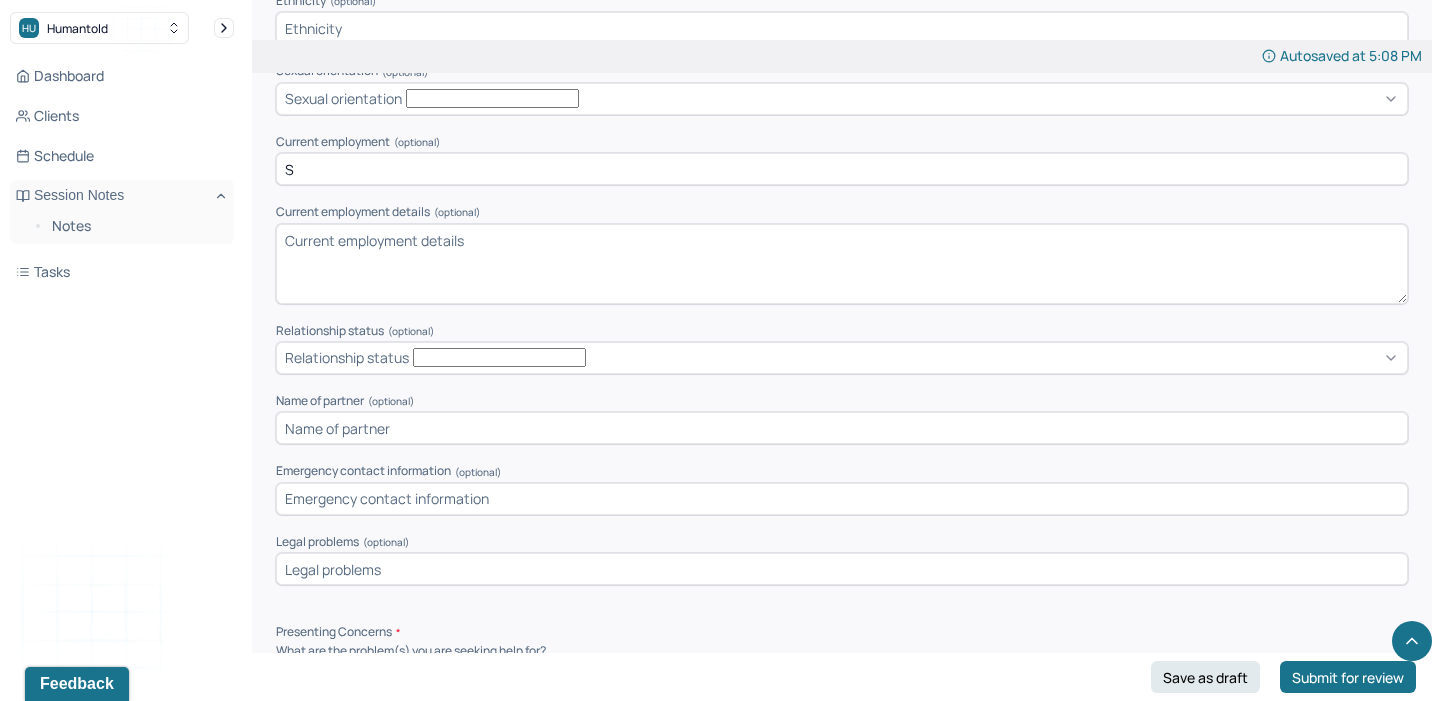 type 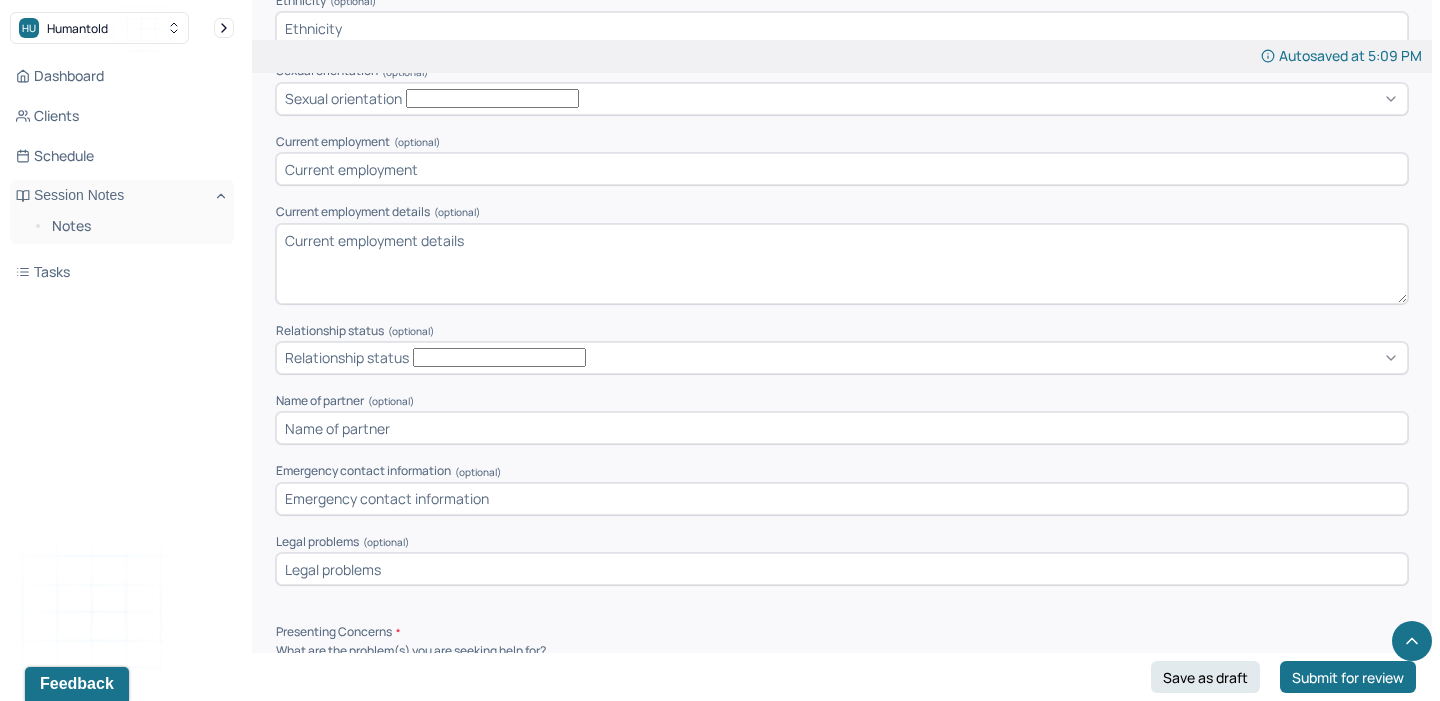 click on "Current employment details (optional)" at bounding box center [842, 264] 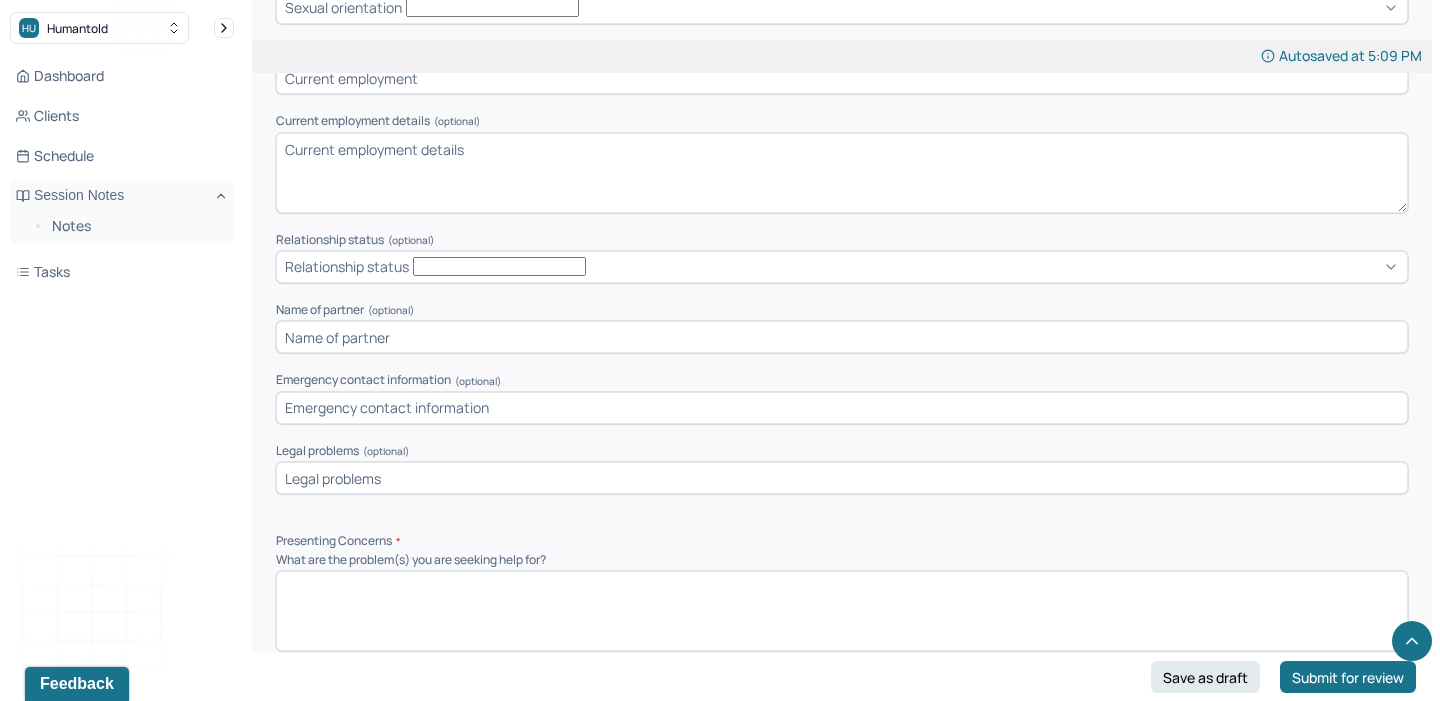 scroll, scrollTop: 1316, scrollLeft: 0, axis: vertical 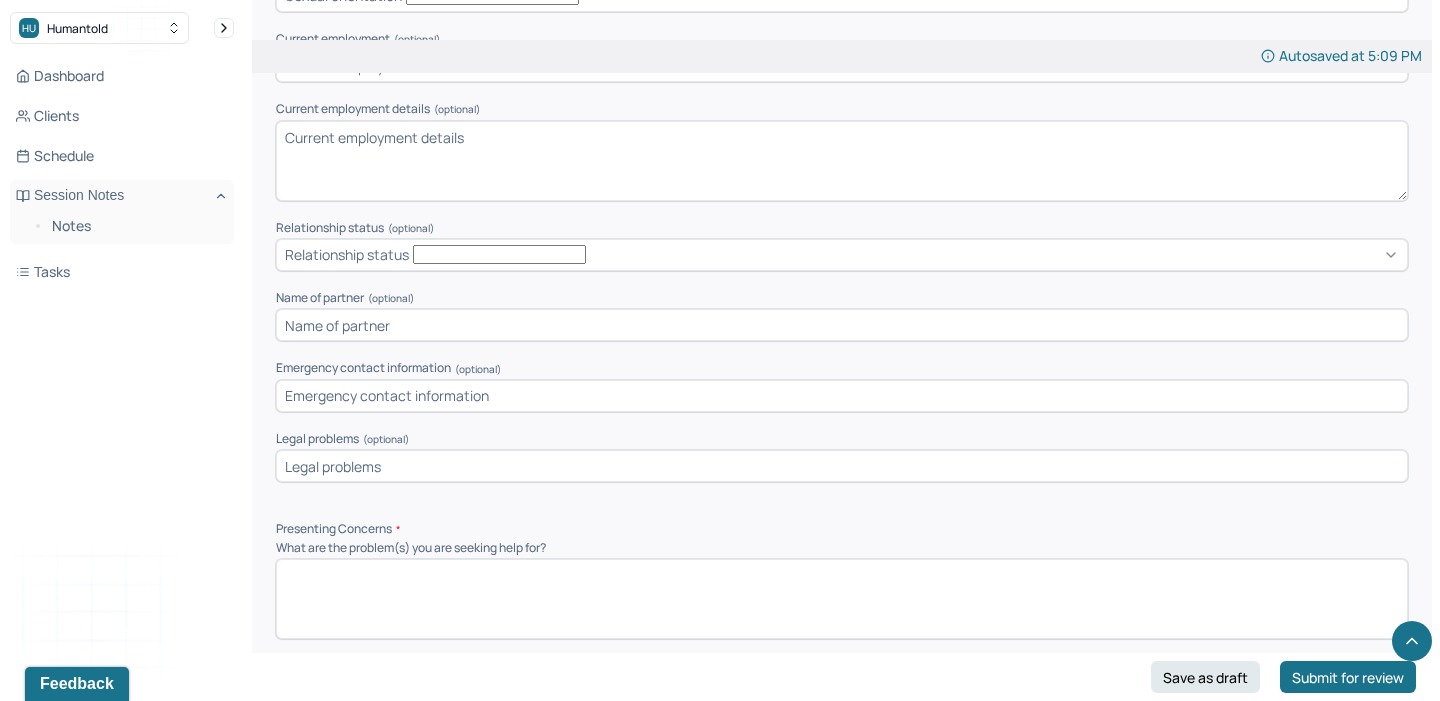 click on "Relationship status" at bounding box center [842, 255] 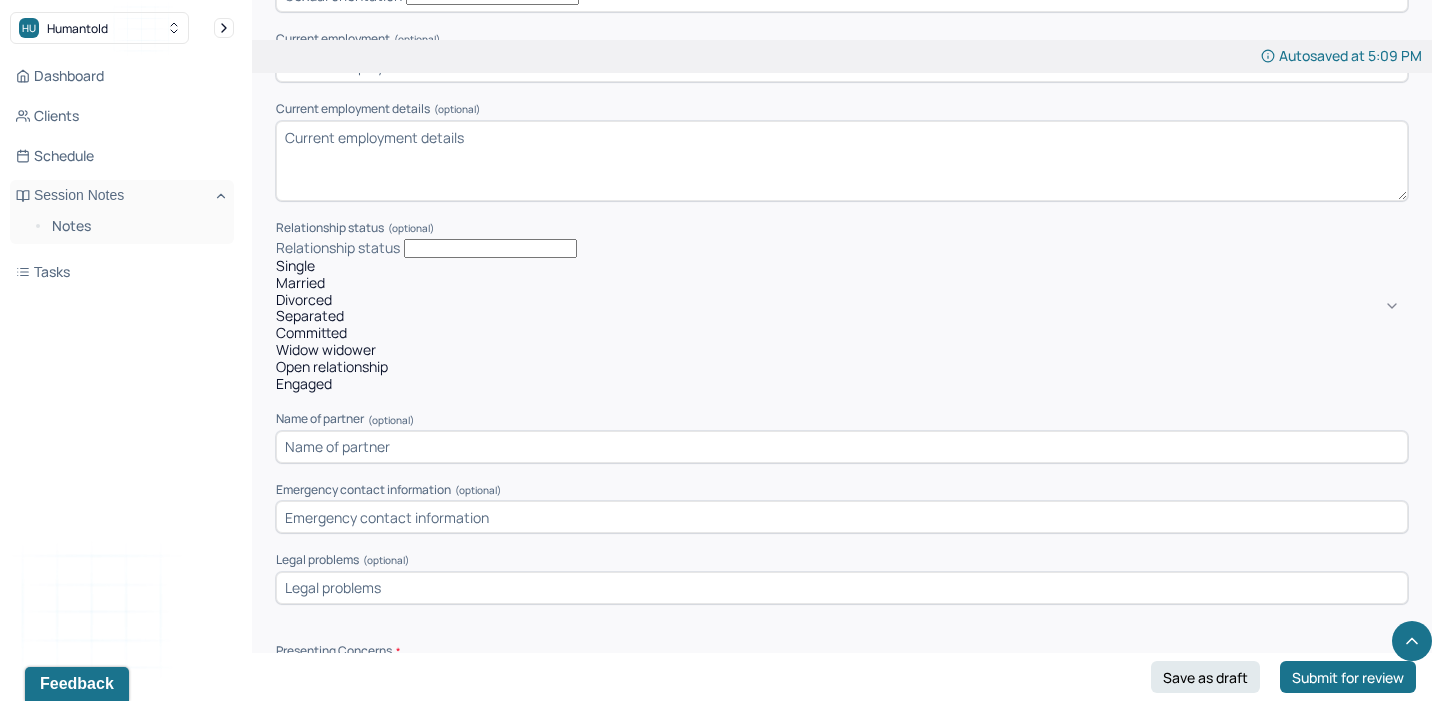 click on "Single" at bounding box center (842, 266) 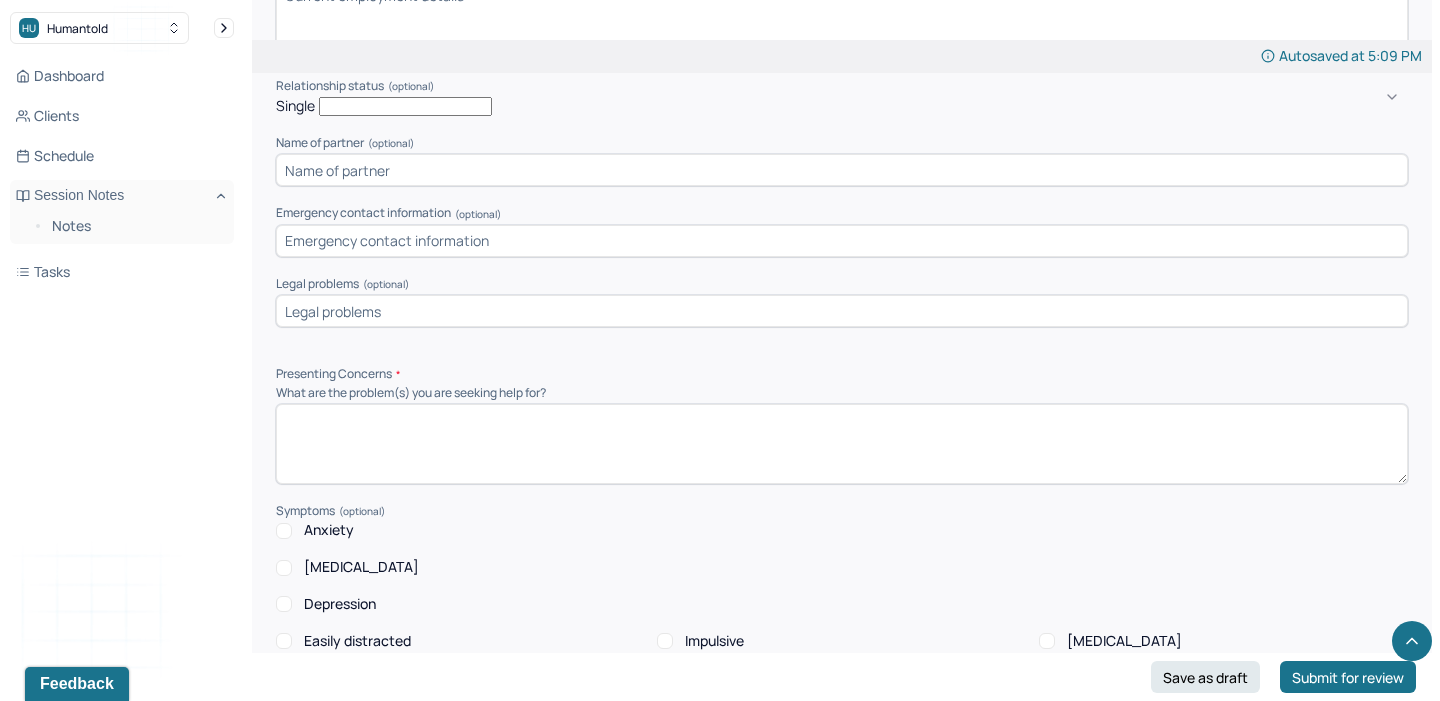 scroll, scrollTop: 1483, scrollLeft: 0, axis: vertical 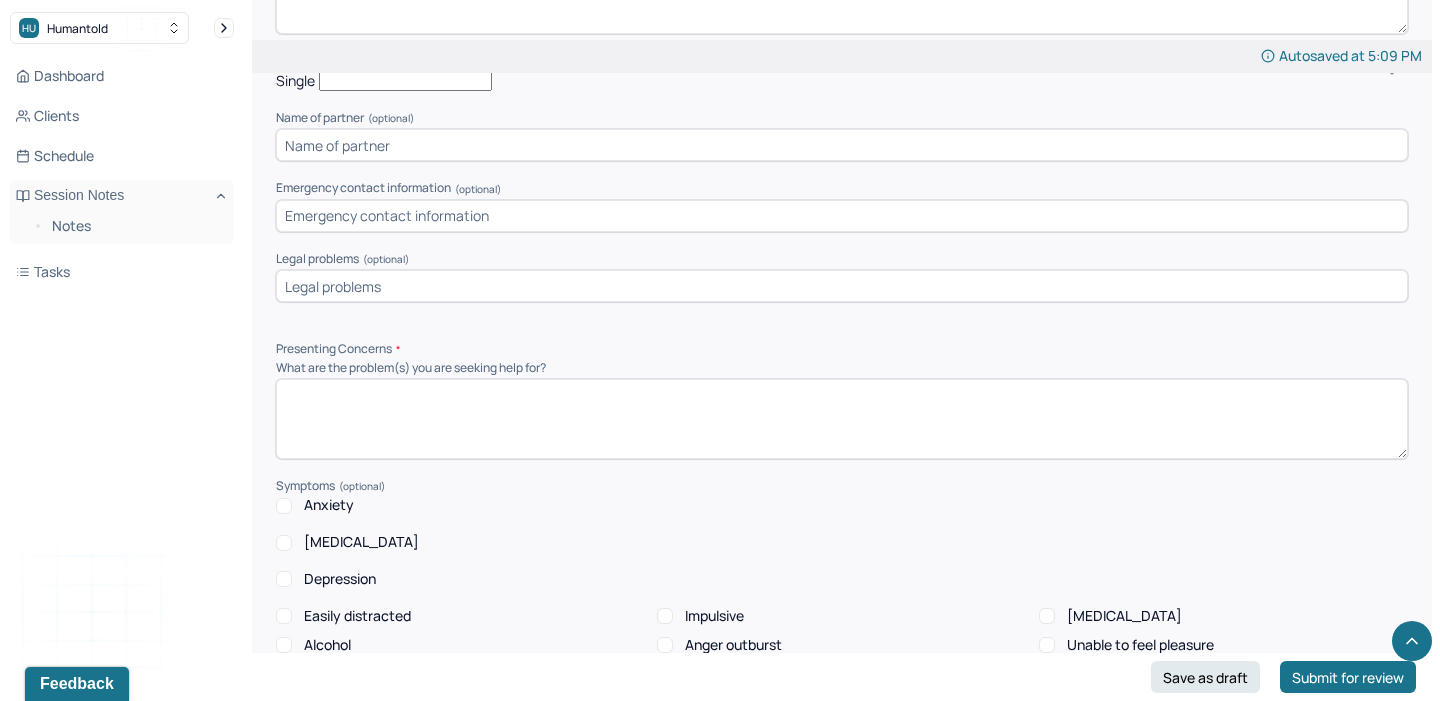 click at bounding box center [842, 216] 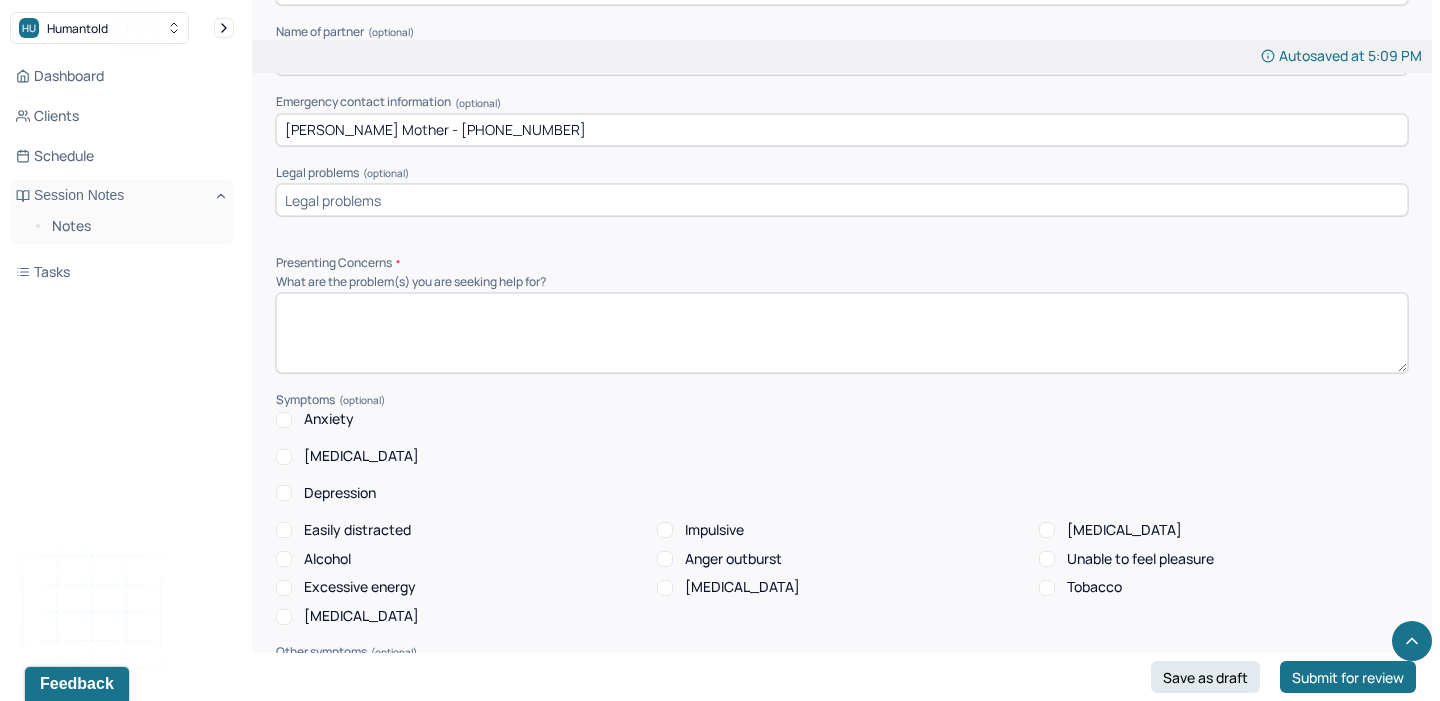 scroll, scrollTop: 1638, scrollLeft: 0, axis: vertical 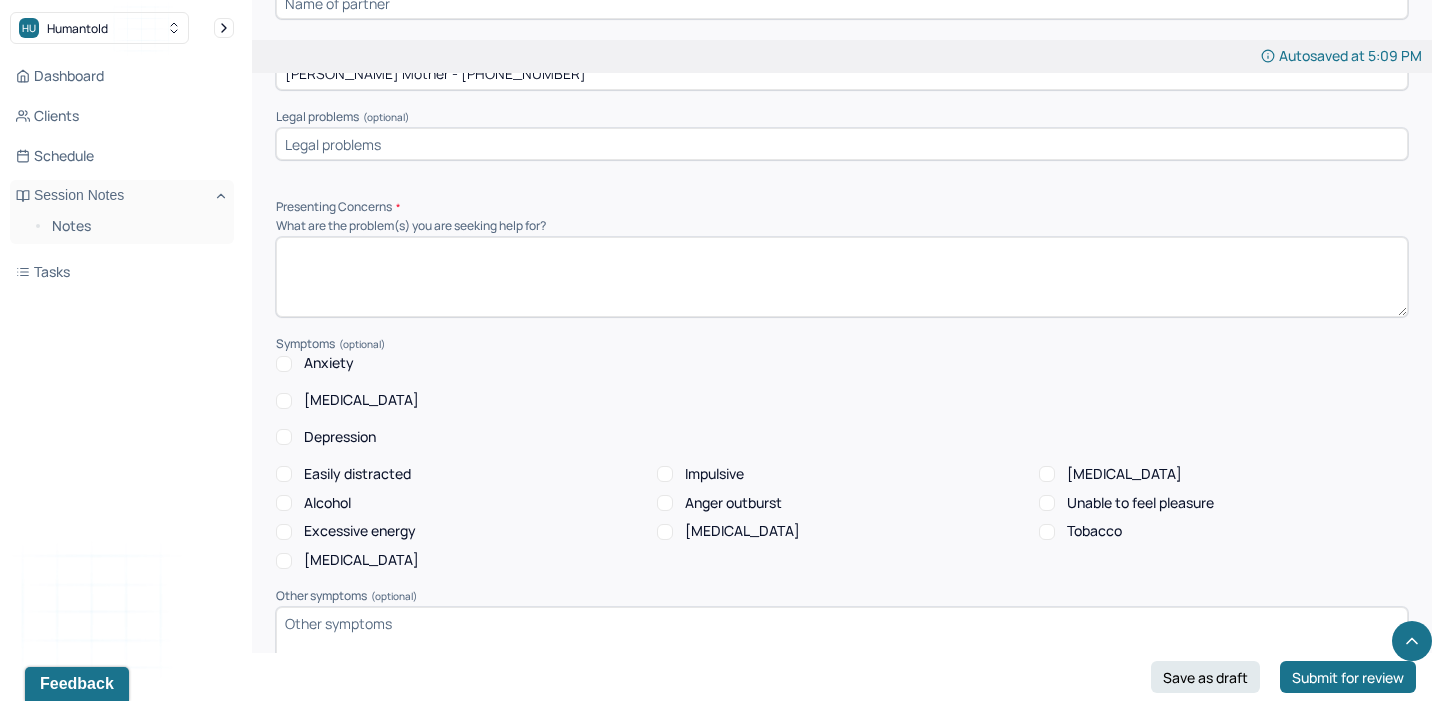 type on "[PERSON_NAME] Mother - [PHONE_NUMBER]" 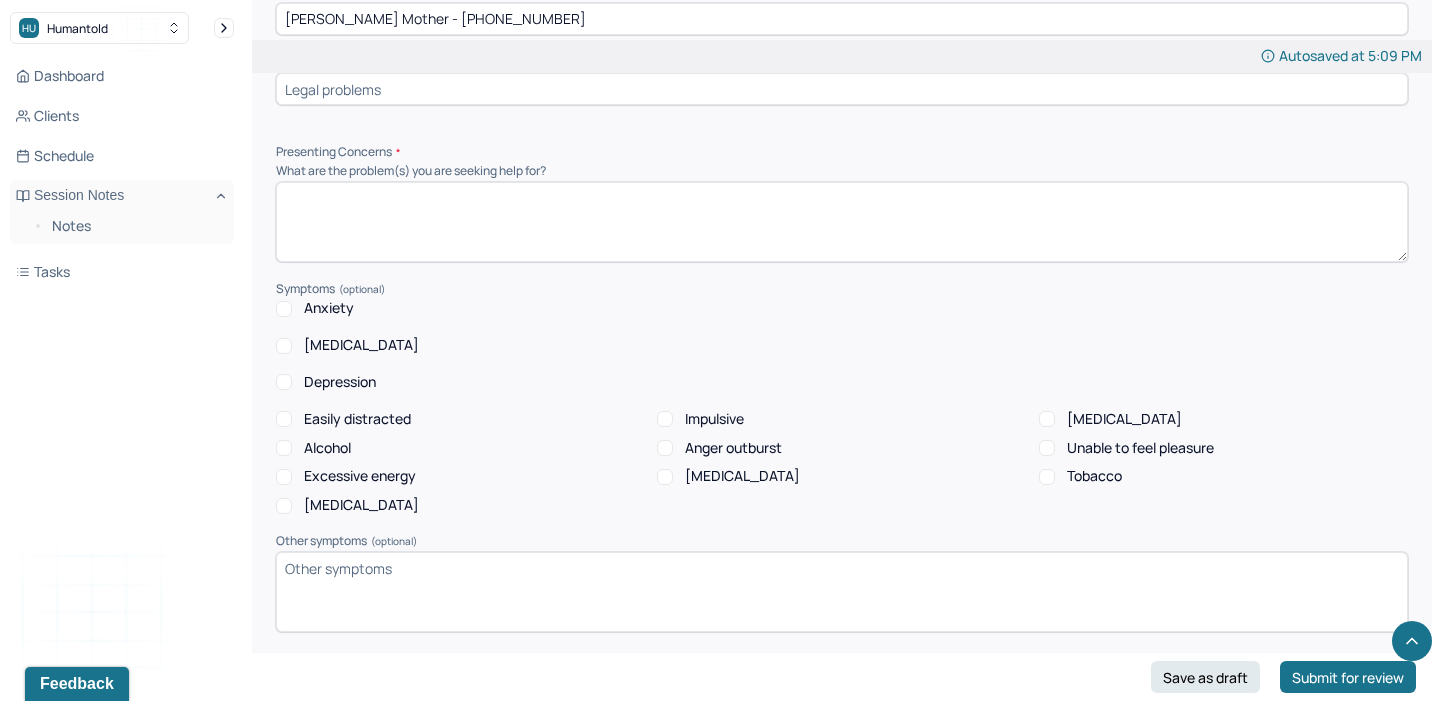 scroll, scrollTop: 1701, scrollLeft: 0, axis: vertical 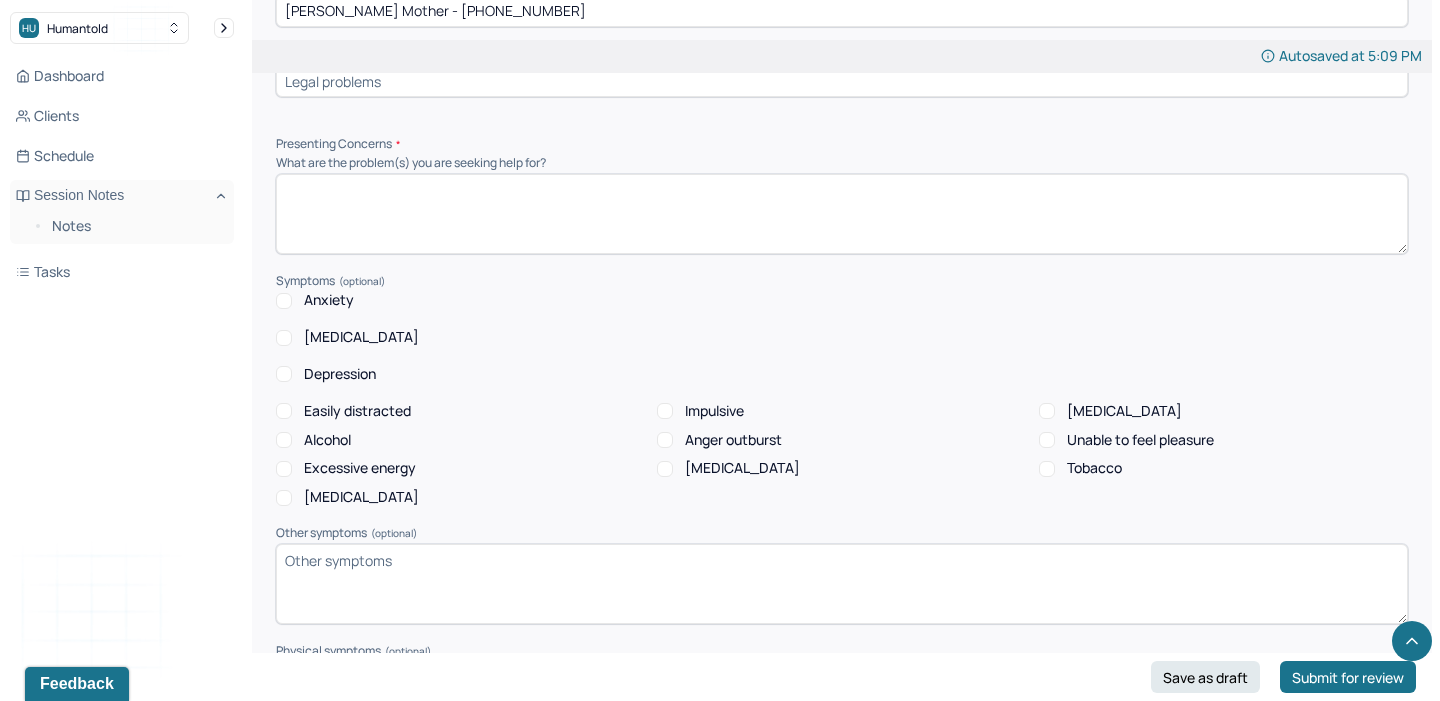click at bounding box center (842, 214) 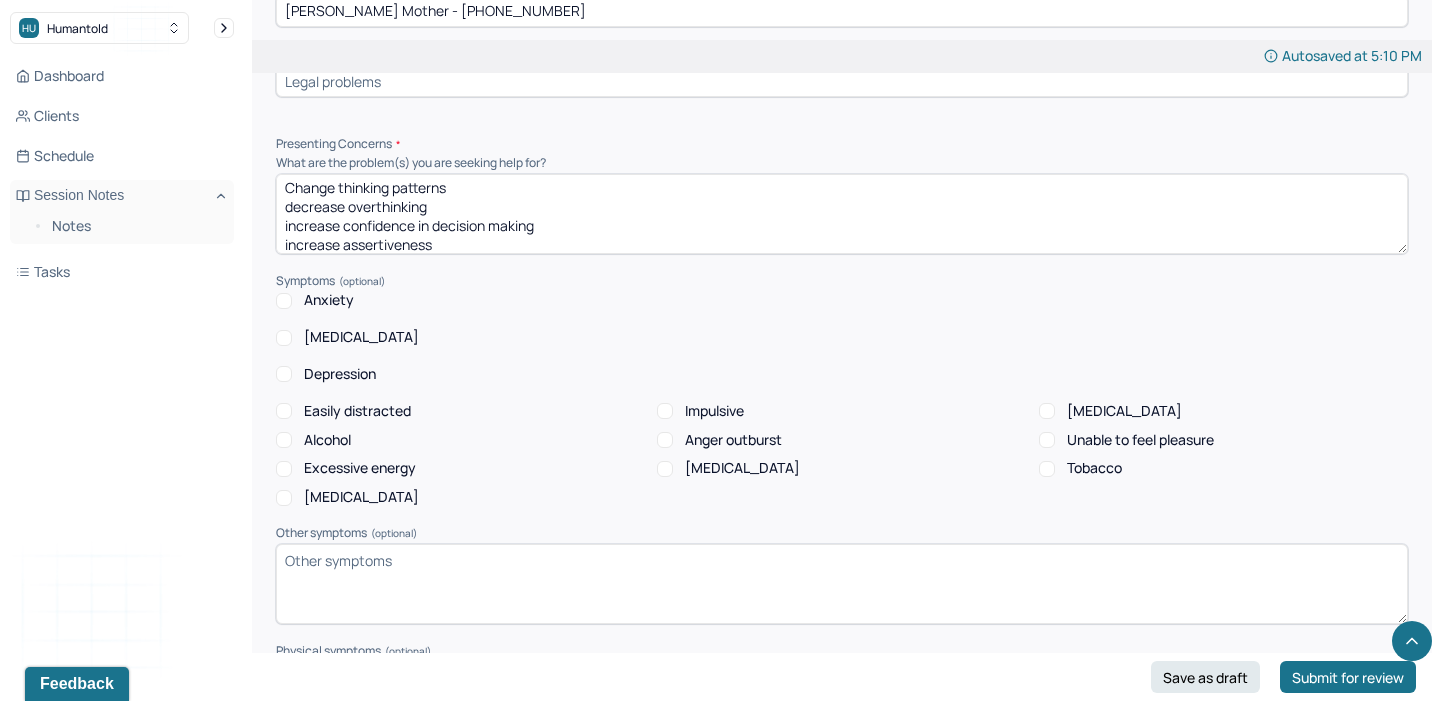 scroll, scrollTop: 22, scrollLeft: 0, axis: vertical 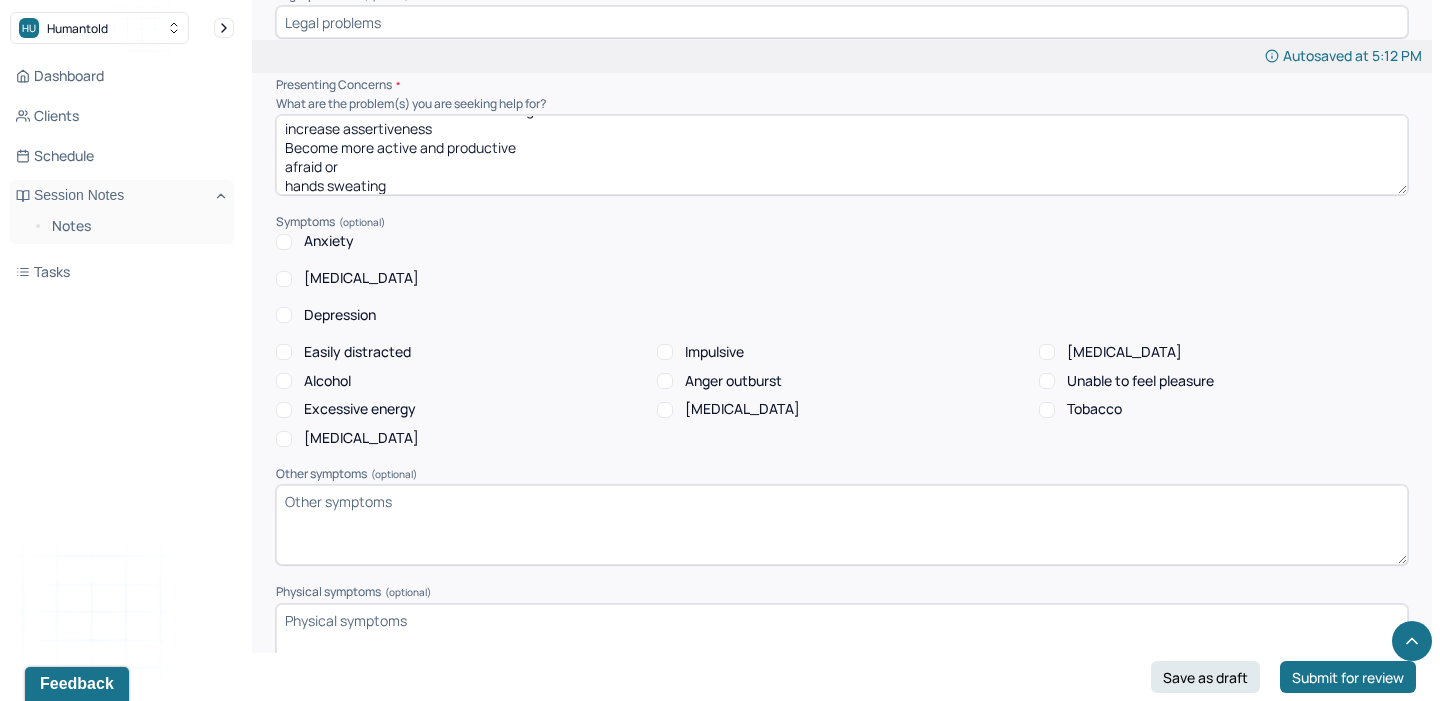 type on "Change thinking patterns
decrease overthinking
increase confidence in decision making
increase assertiveness
Become more active and productive
afraid or
hands sweating" 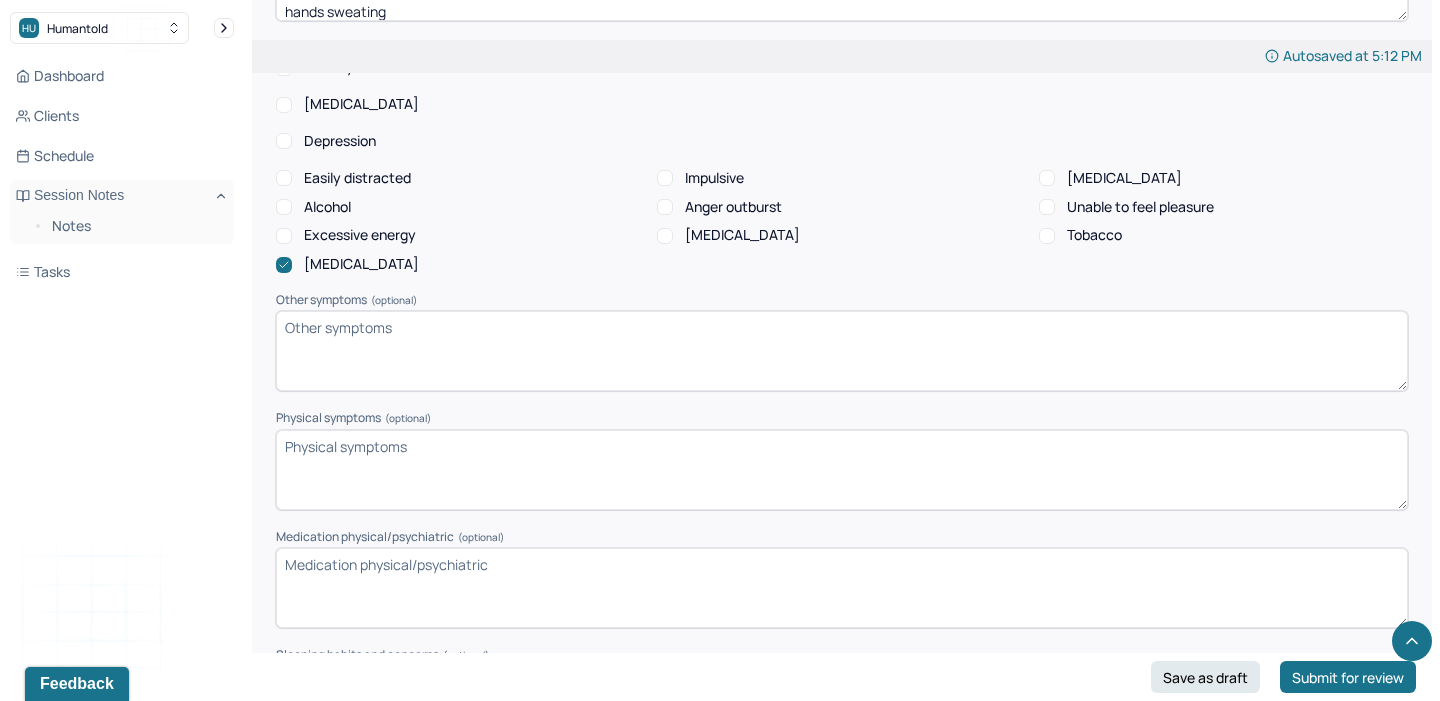 scroll, scrollTop: 1995, scrollLeft: 0, axis: vertical 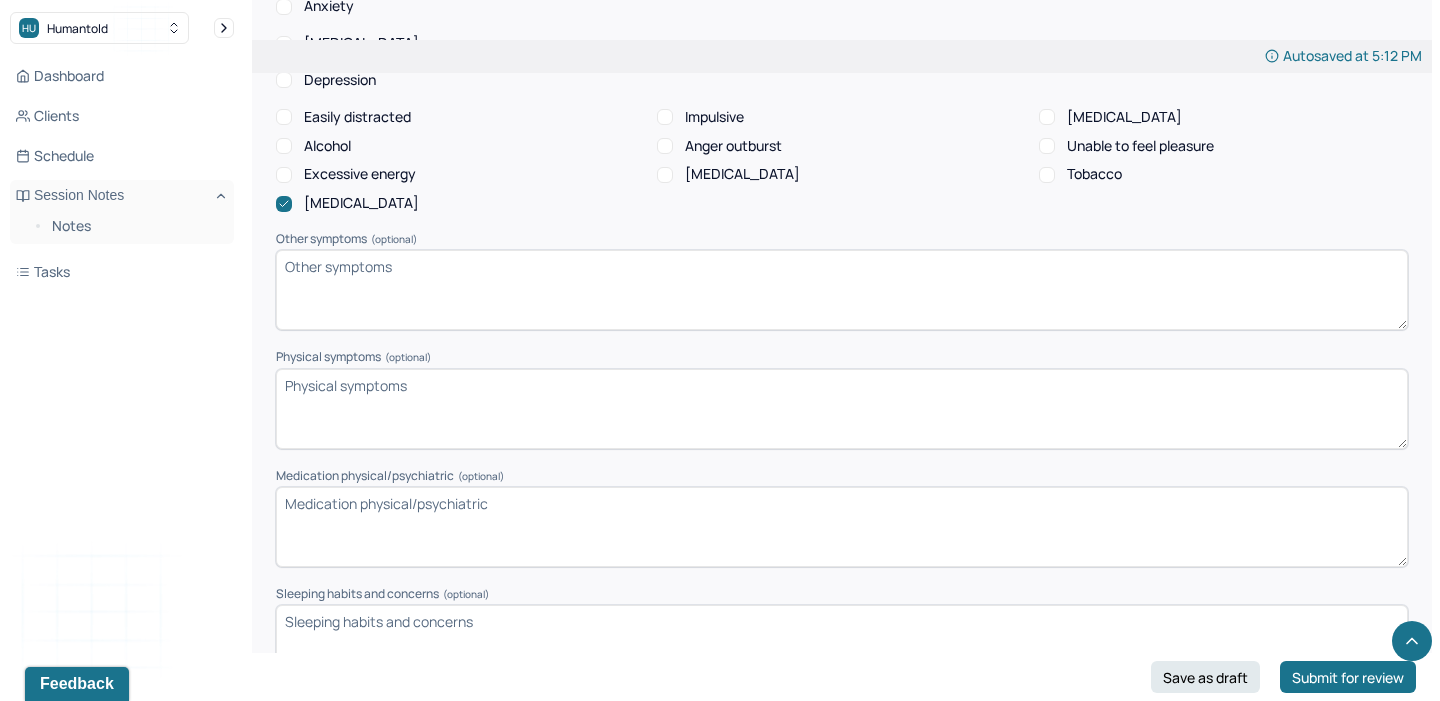 click on "Physical symptoms (optional)" at bounding box center (842, 409) 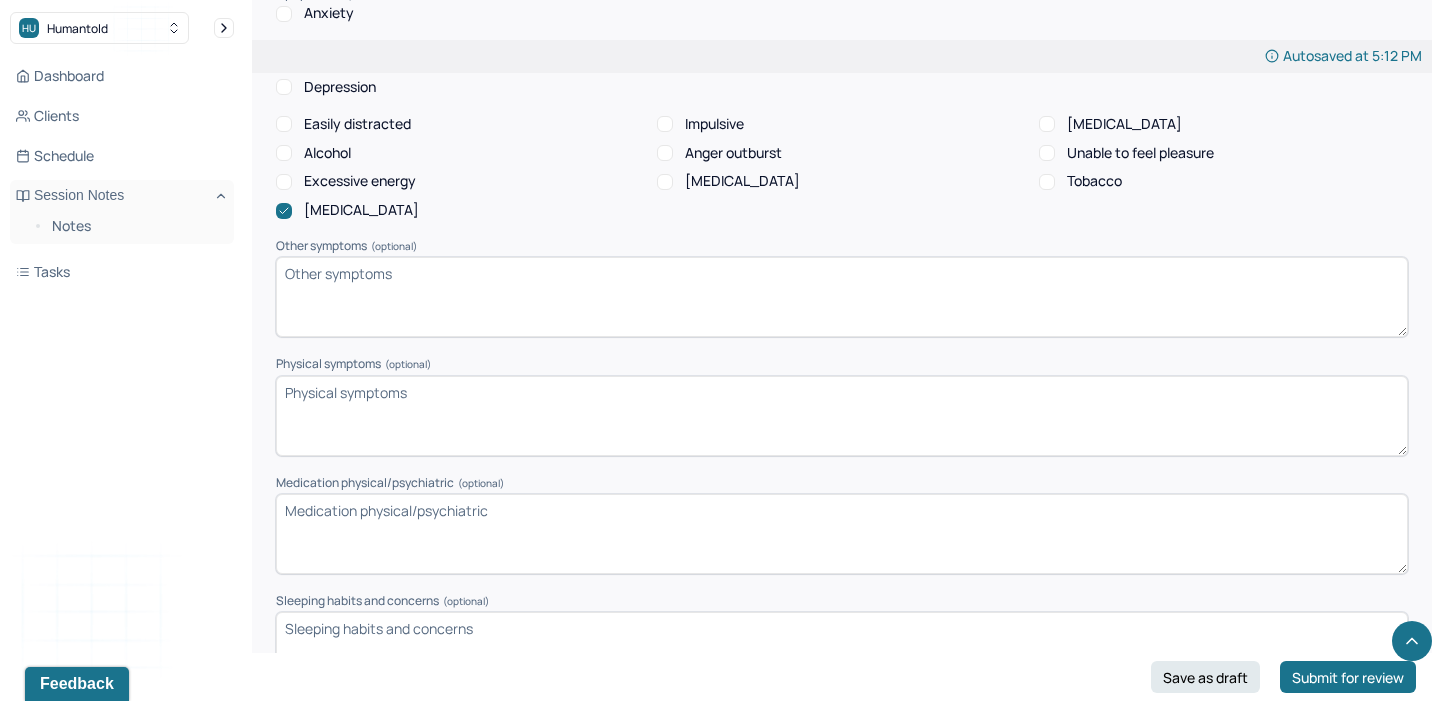scroll, scrollTop: 1985, scrollLeft: 0, axis: vertical 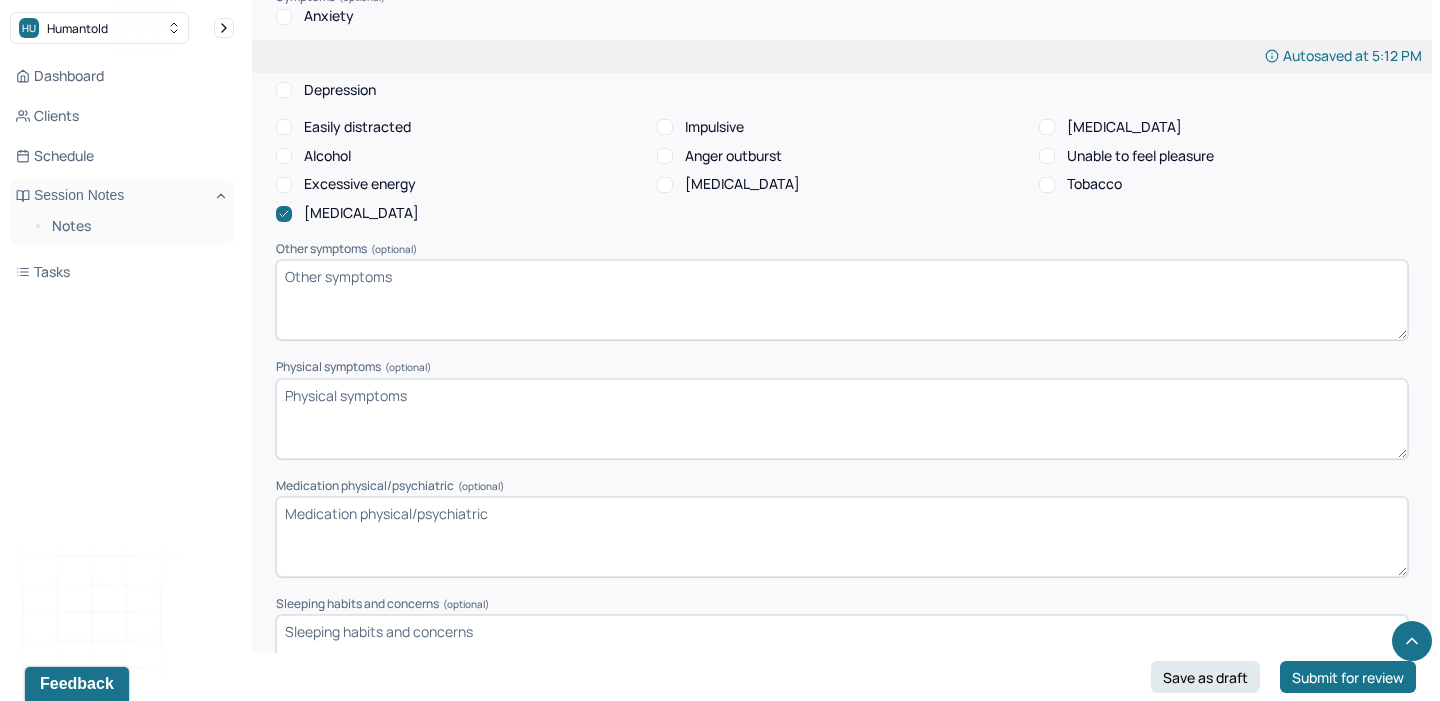 click on "Physical symptoms (optional)" at bounding box center [842, 419] 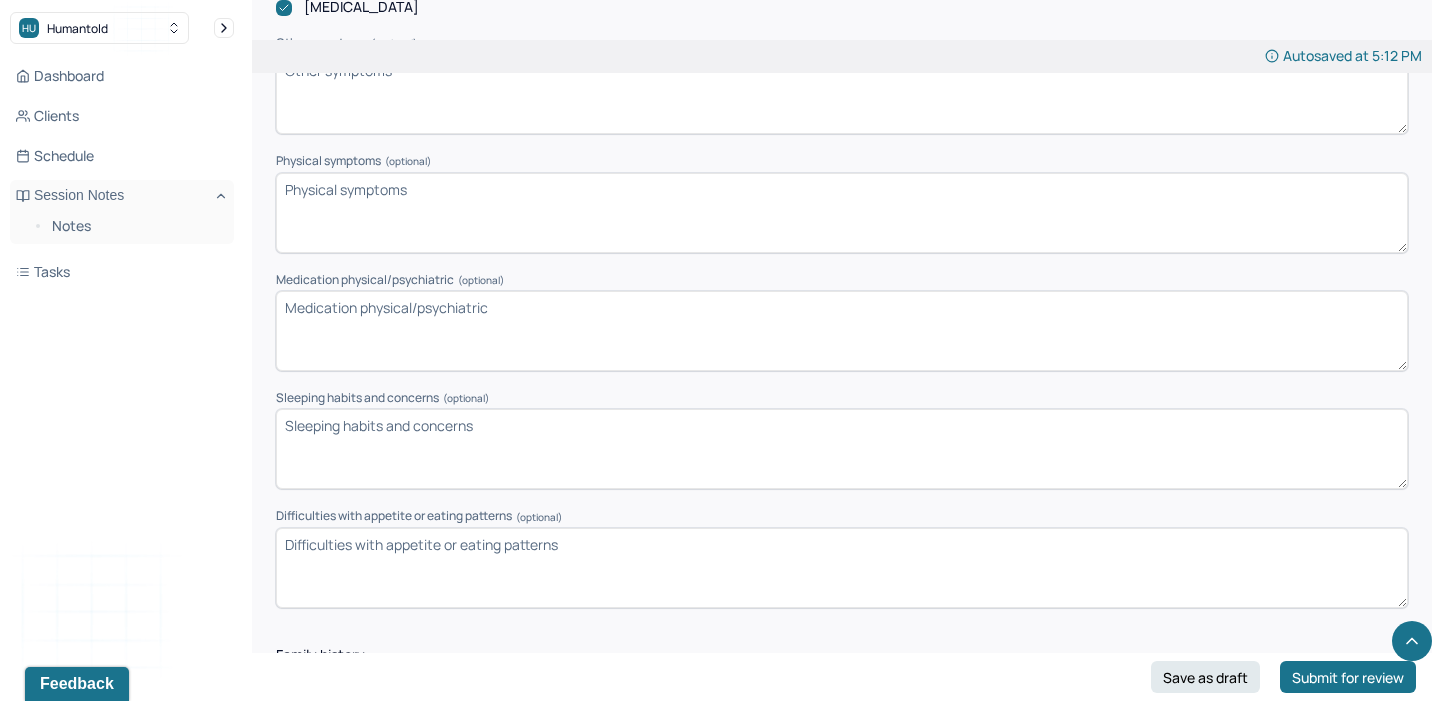 scroll, scrollTop: 2201, scrollLeft: 0, axis: vertical 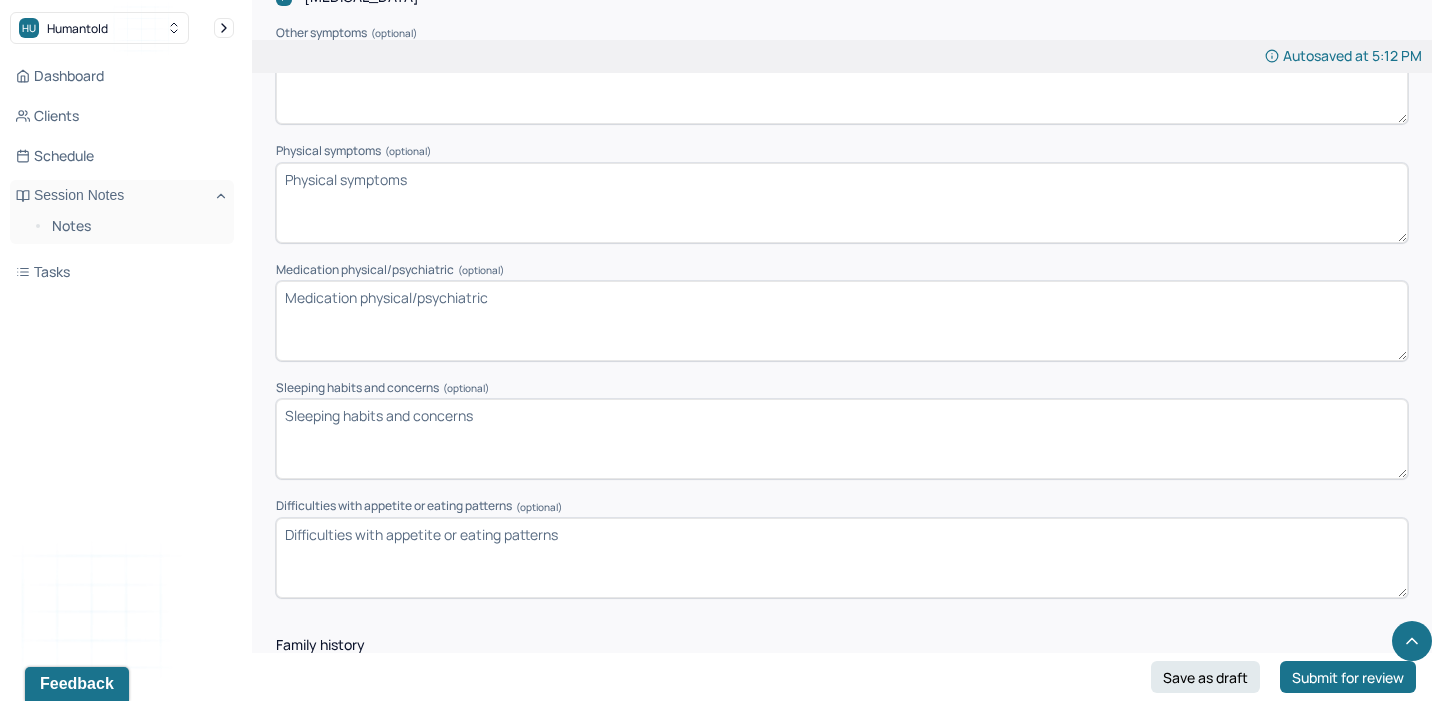click on "Medication physical/psychiatric (optional)" at bounding box center (842, 321) 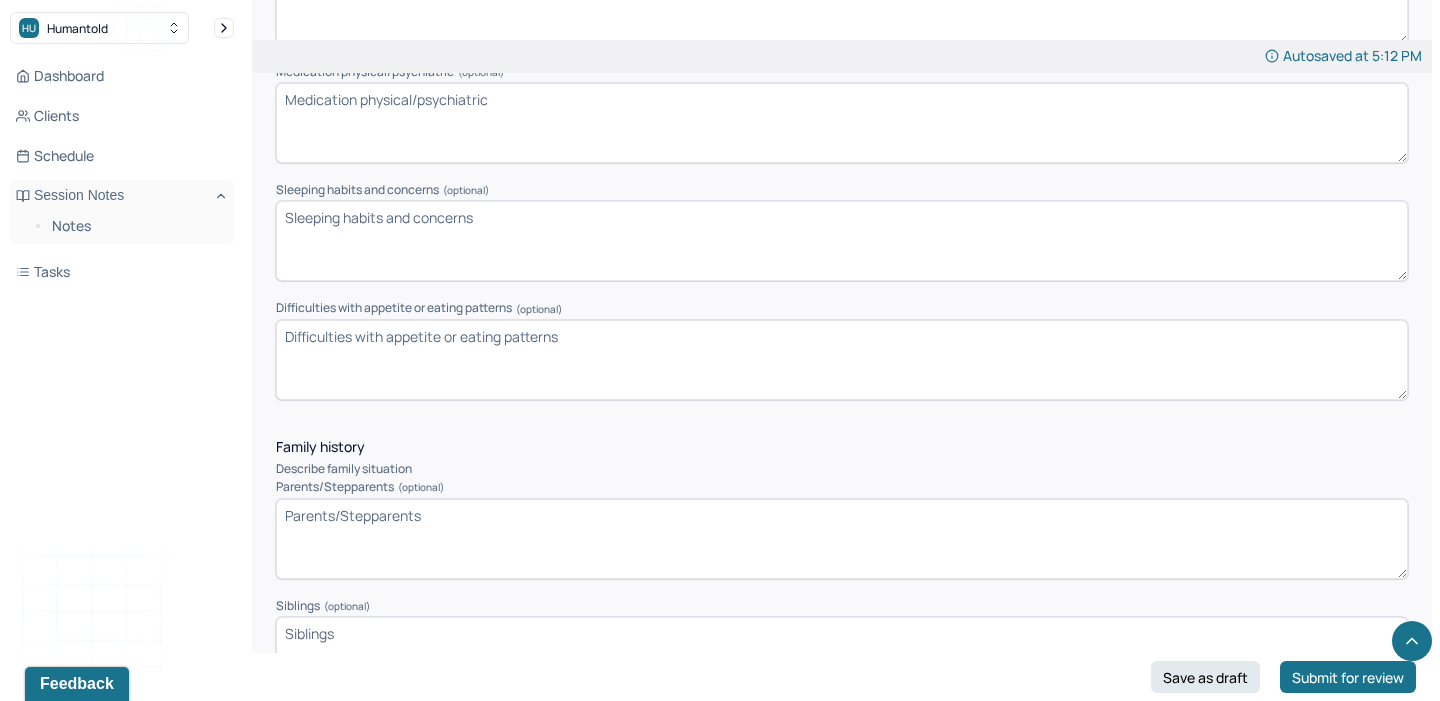 scroll, scrollTop: 2423, scrollLeft: 0, axis: vertical 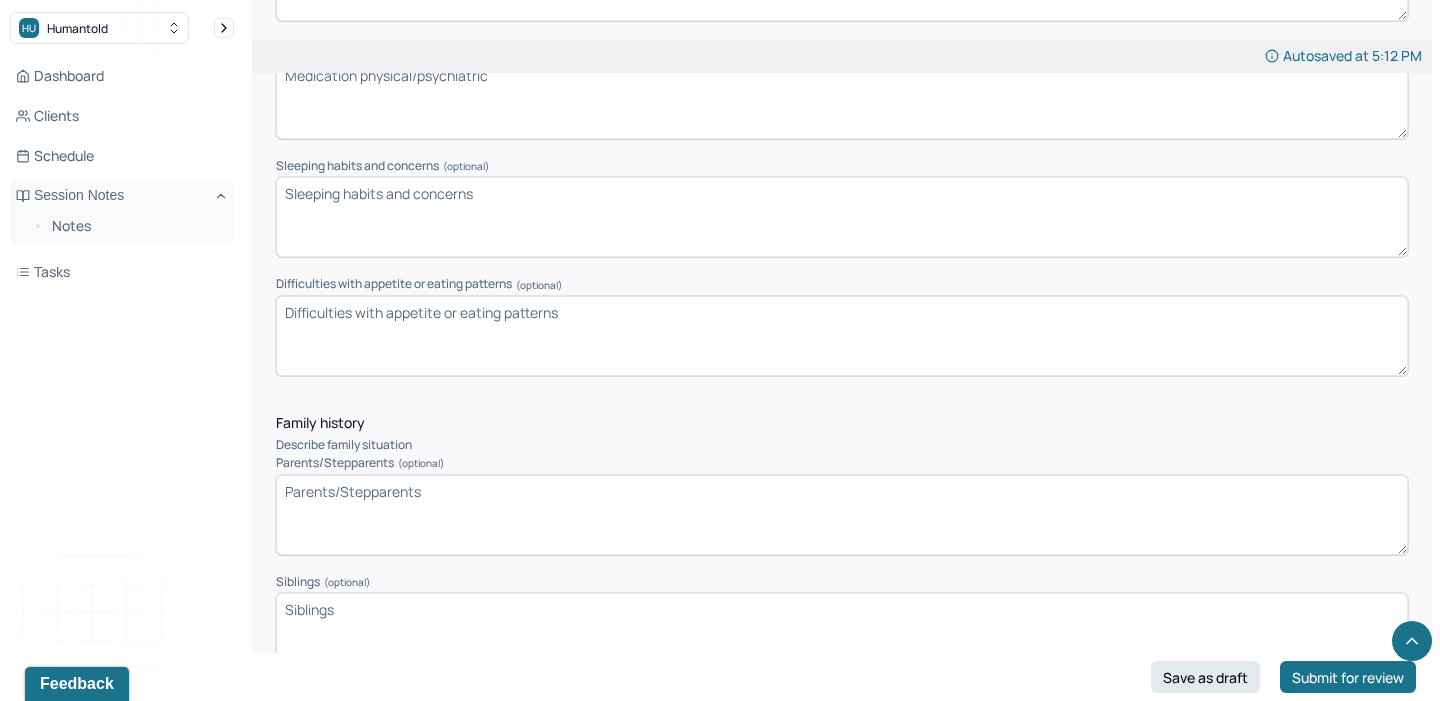click on "Sleeping habits and concerns (optional)" at bounding box center (842, 217) 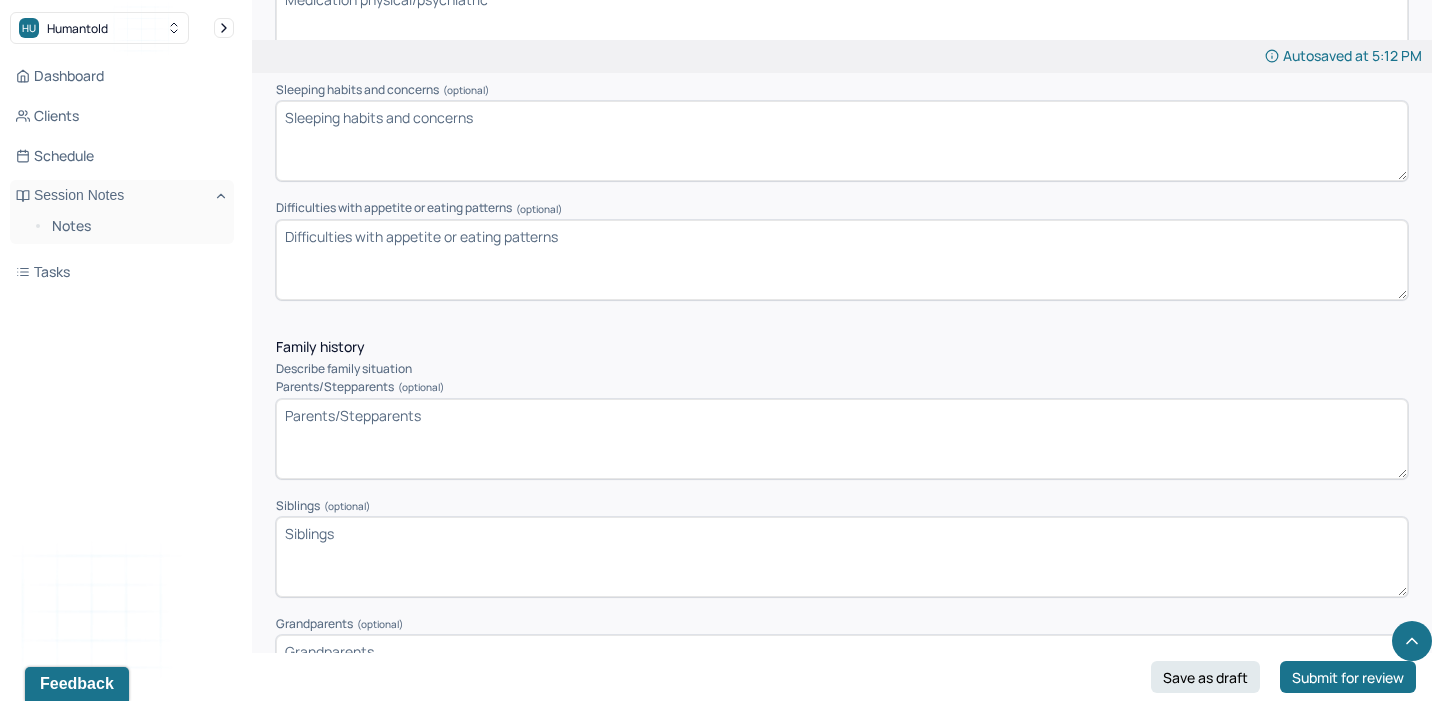 scroll, scrollTop: 2502, scrollLeft: 0, axis: vertical 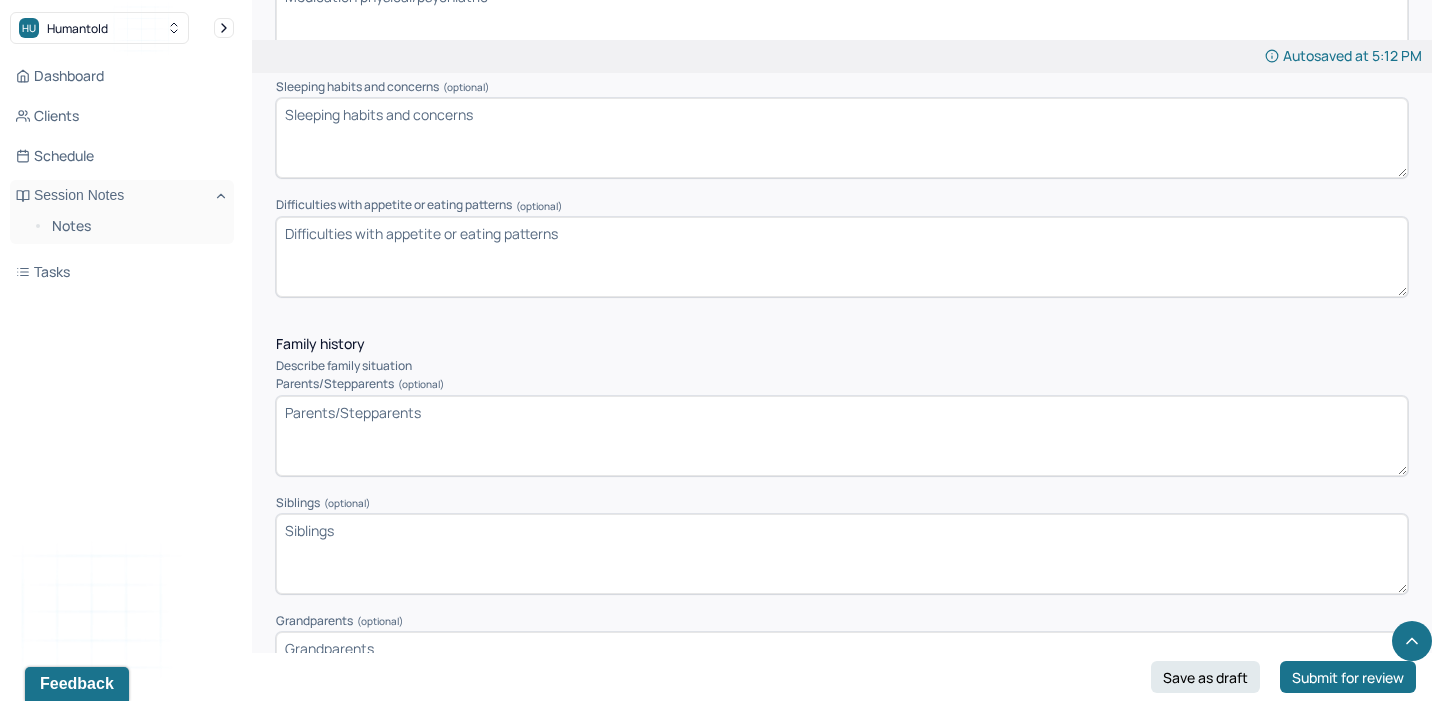 click on "Difficulties with appetite or eating patterns (optional)" at bounding box center [842, 257] 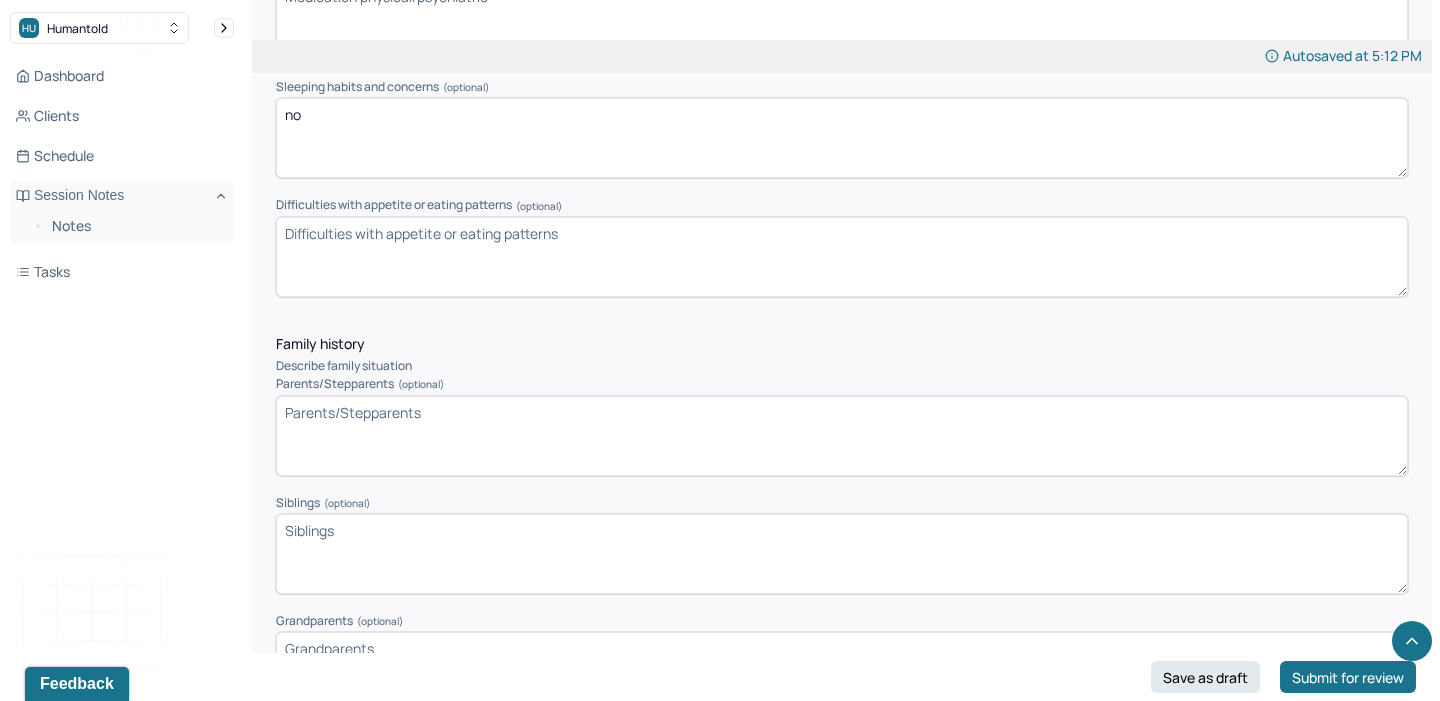 type on "n" 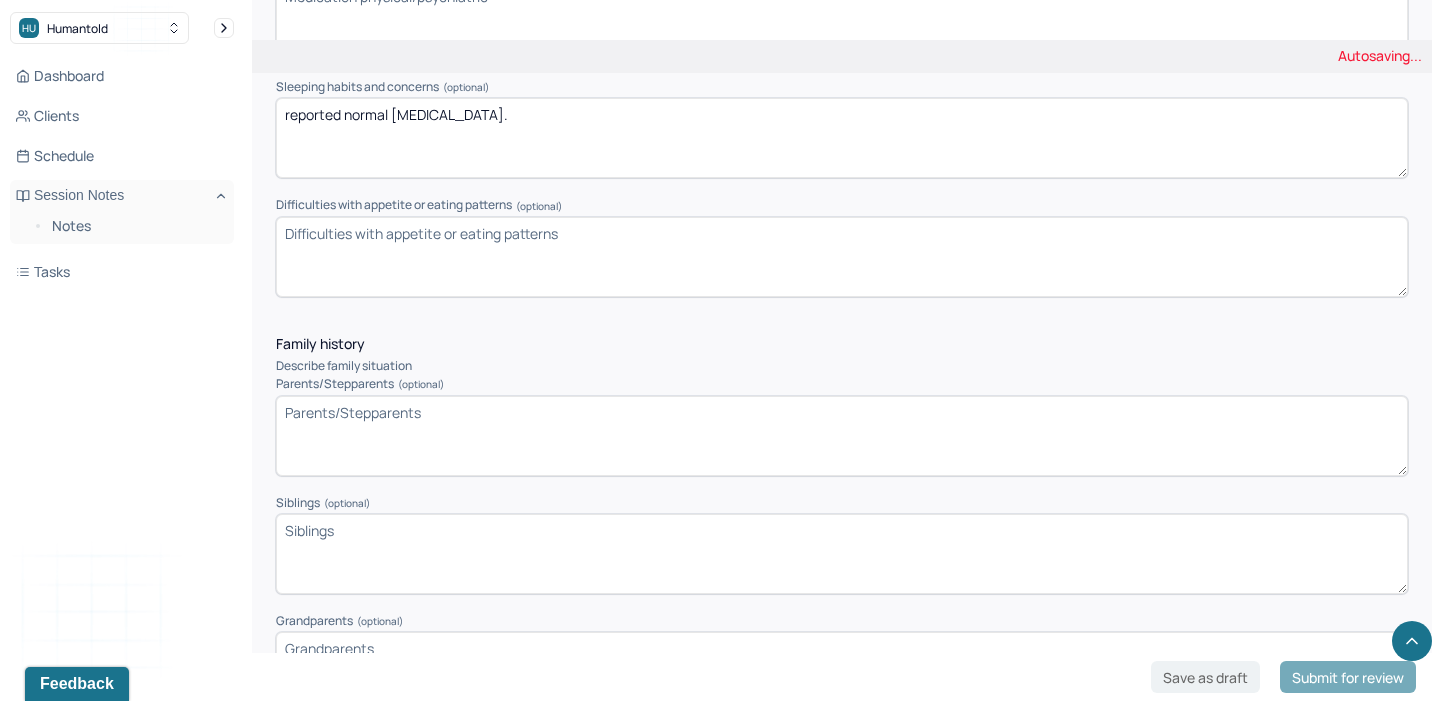type on "reported normal [MEDICAL_DATA]." 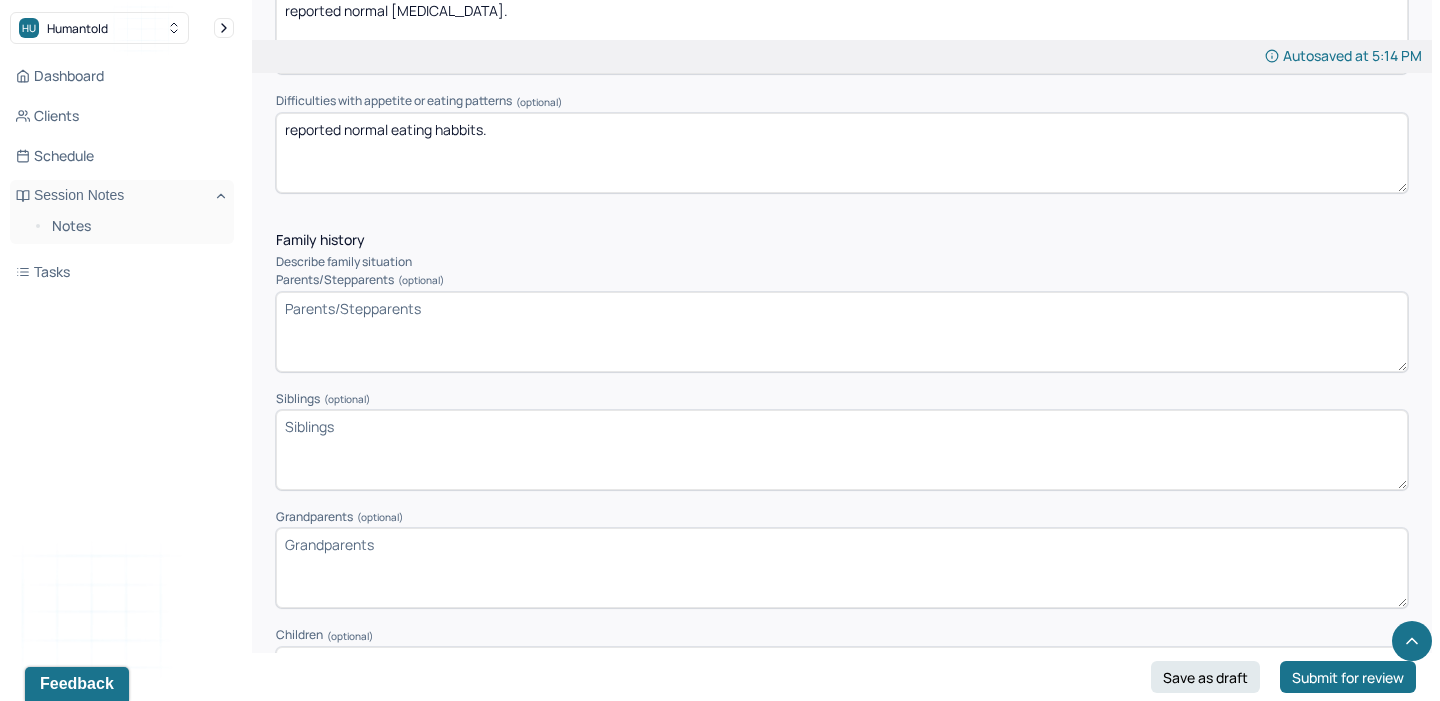 scroll, scrollTop: 2614, scrollLeft: 0, axis: vertical 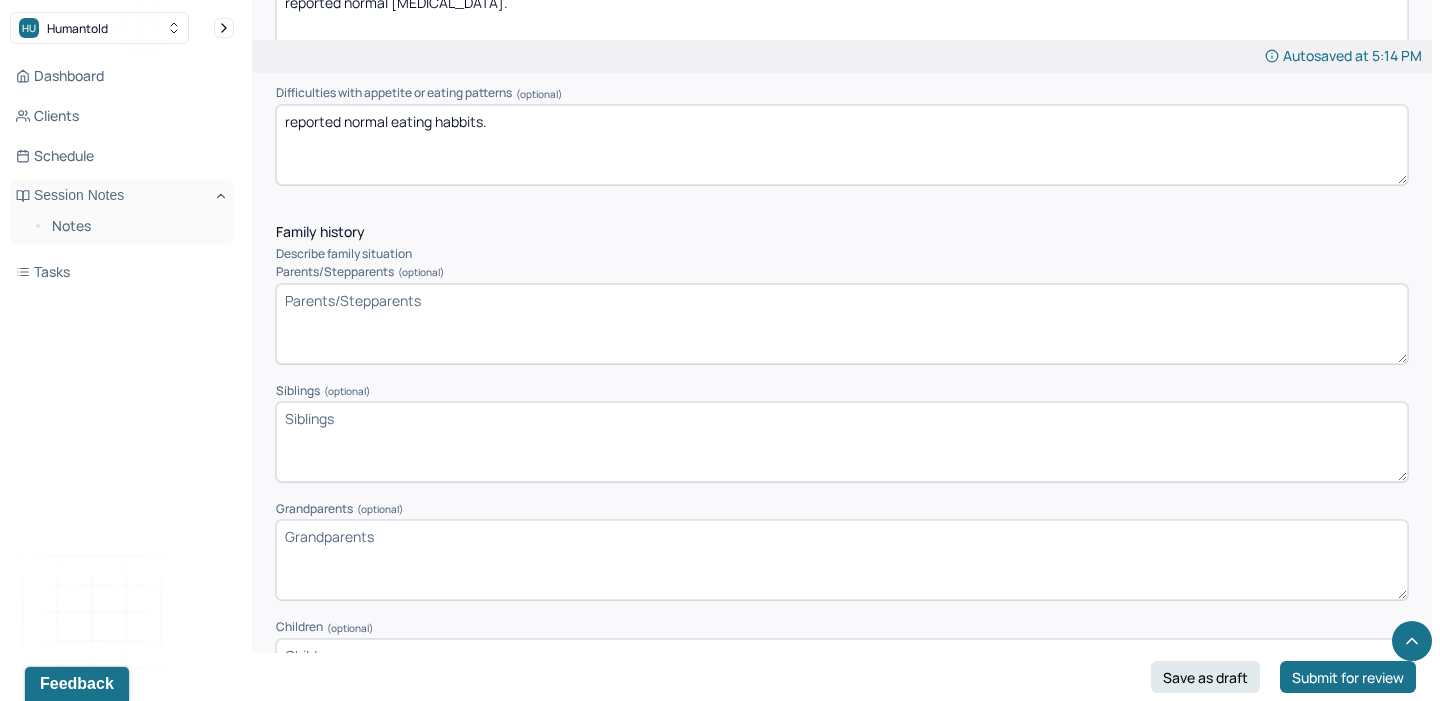 type on "reported normal eating habbits." 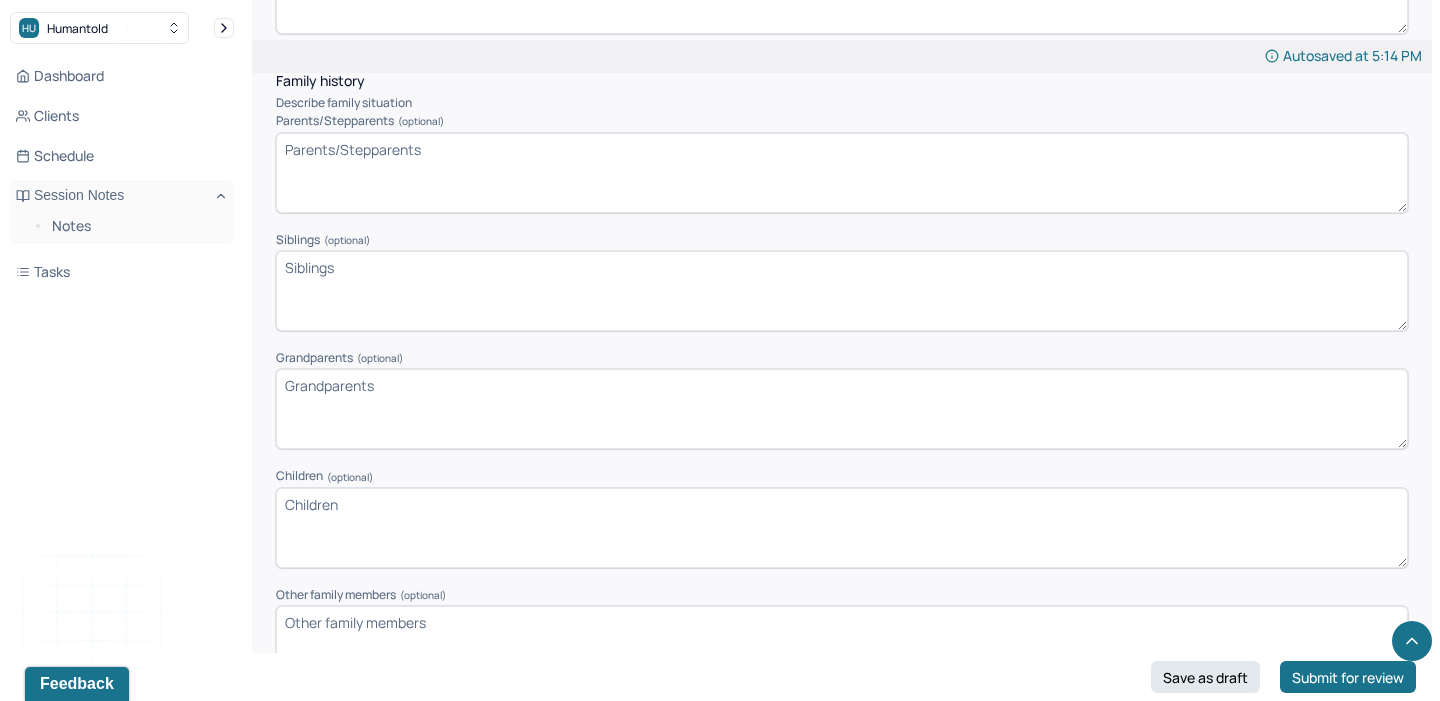 scroll, scrollTop: 2769, scrollLeft: 0, axis: vertical 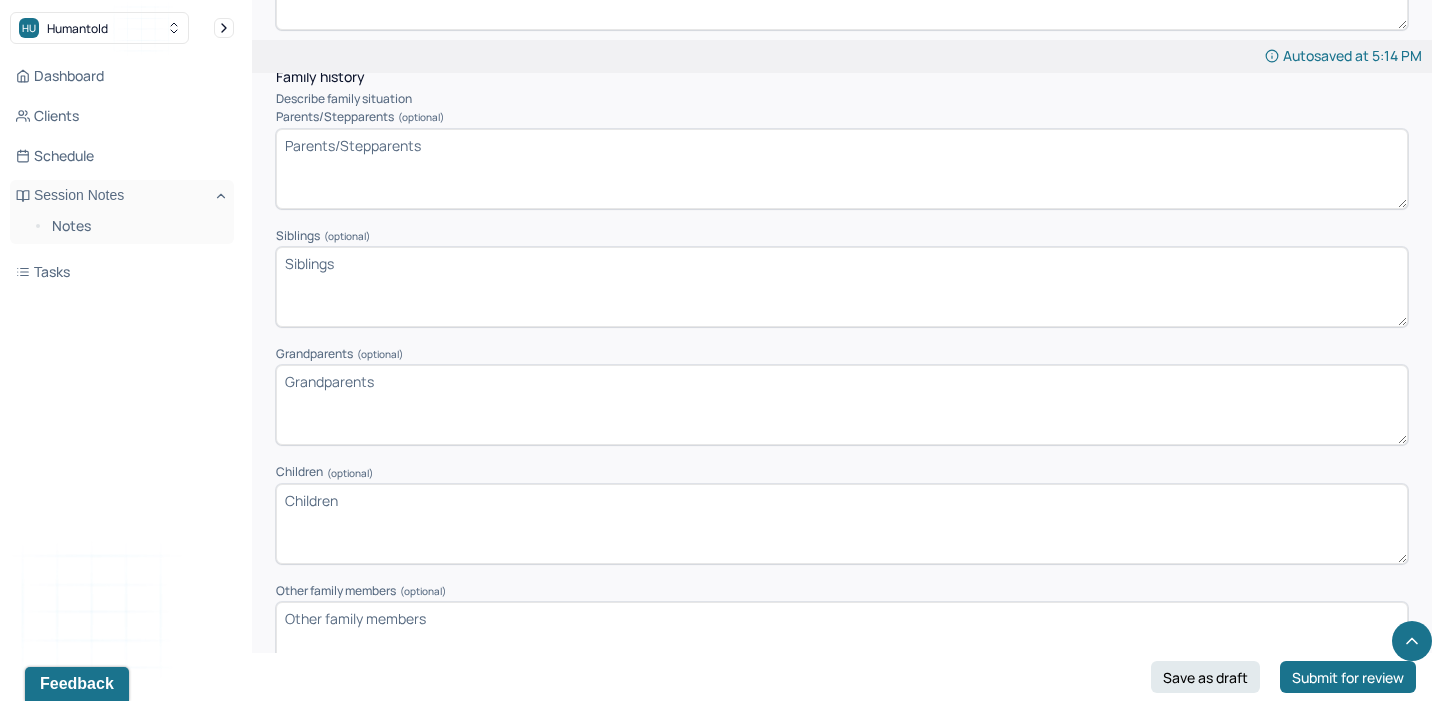 click on "Siblings (optional)" at bounding box center [842, 287] 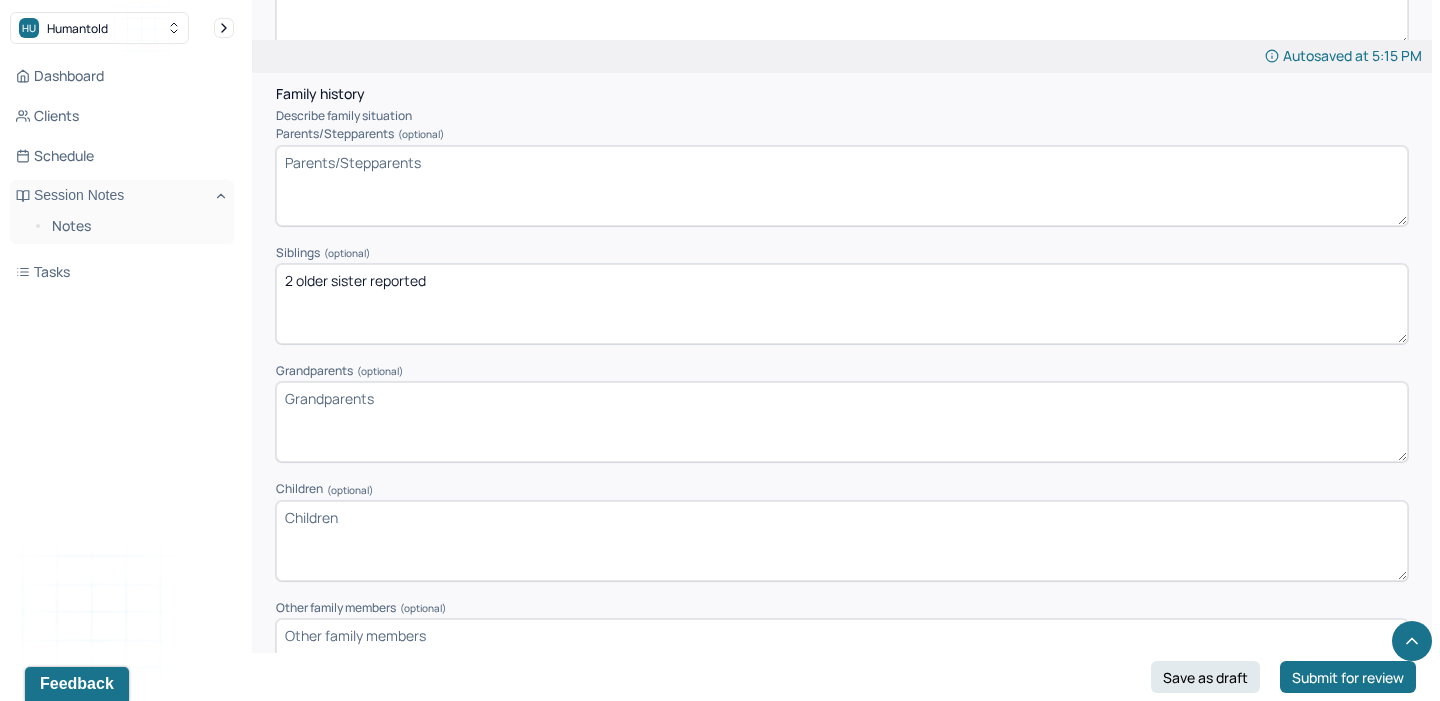 scroll, scrollTop: 2750, scrollLeft: 0, axis: vertical 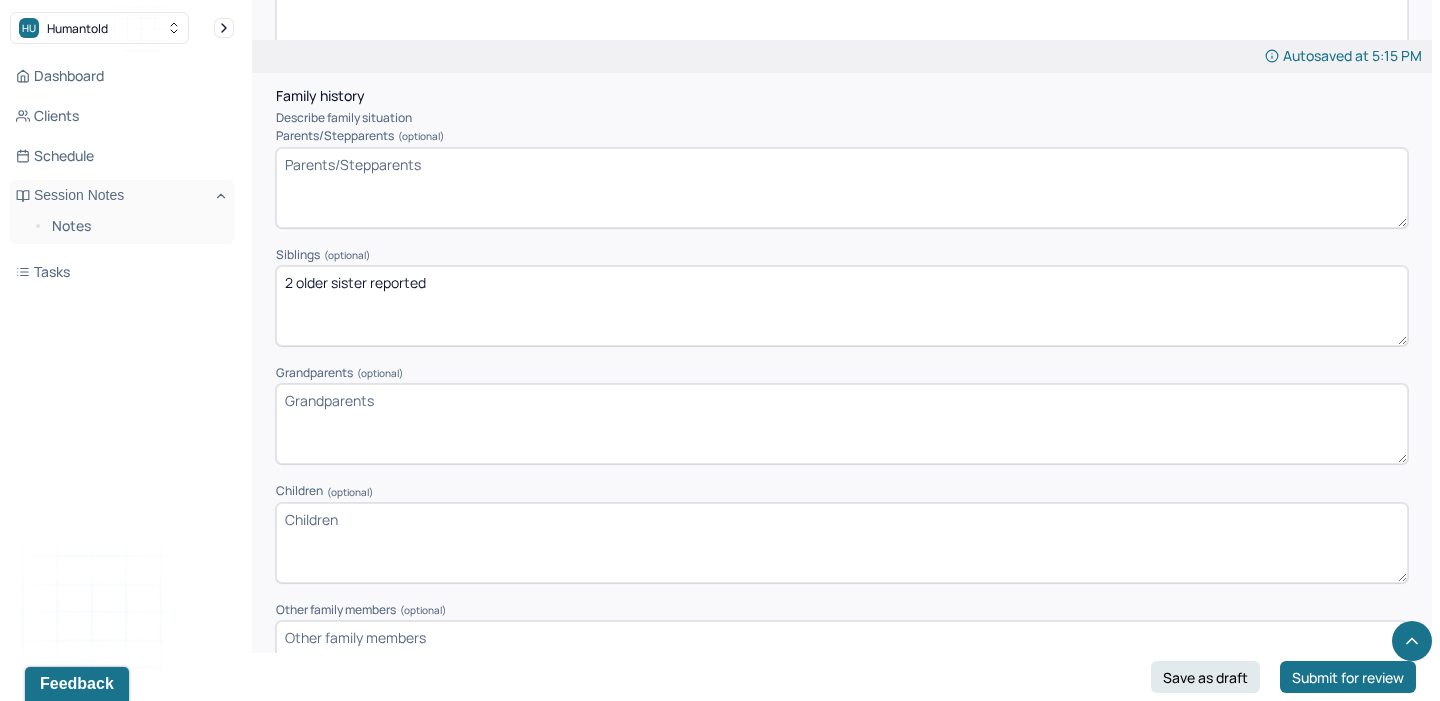 click on "Grandparents (optional)" at bounding box center [842, 424] 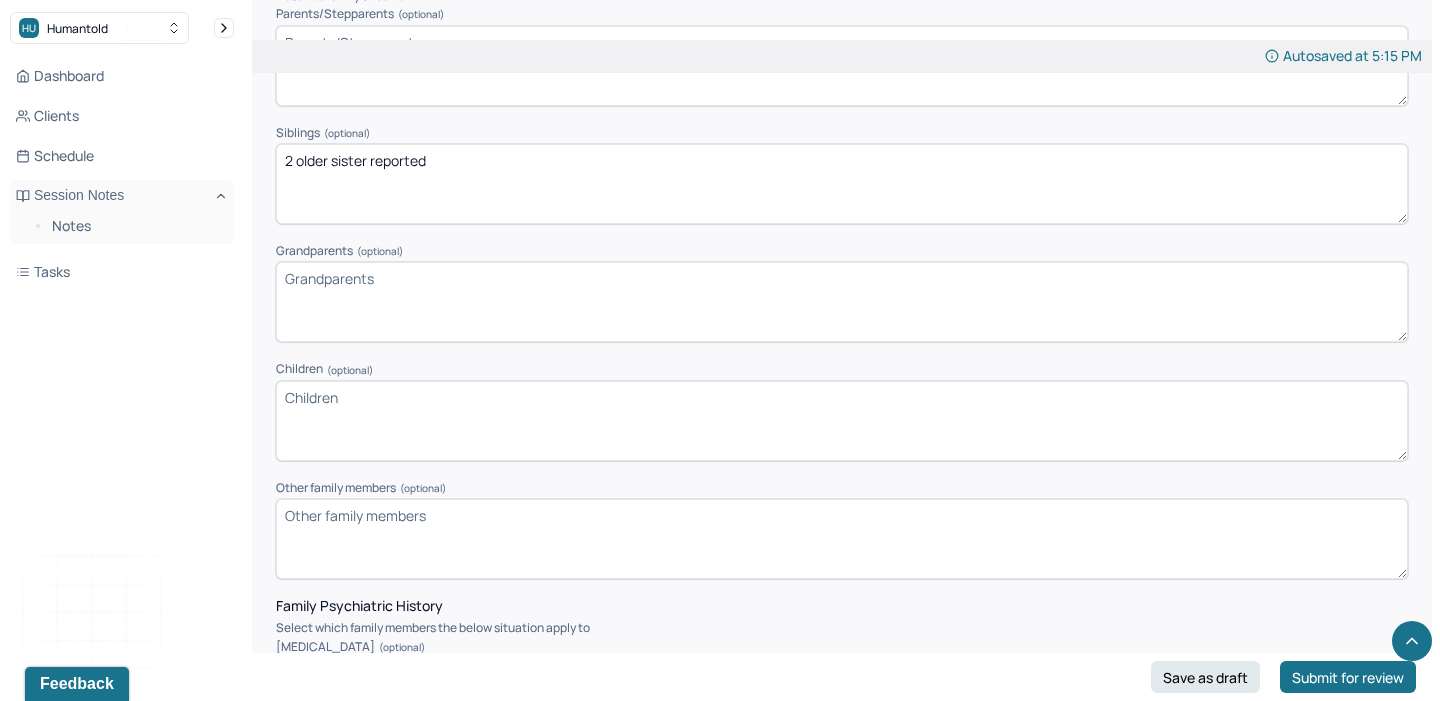 scroll, scrollTop: 2873, scrollLeft: 0, axis: vertical 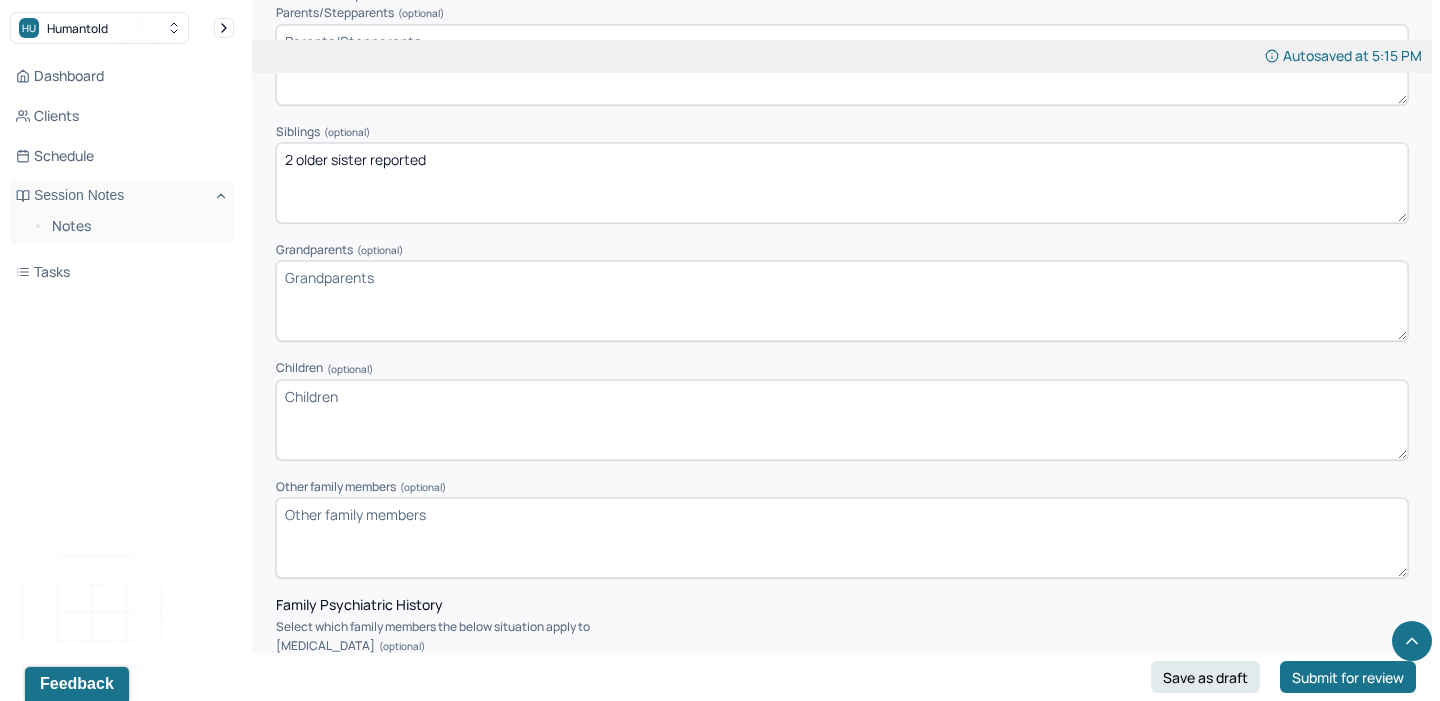 click on "2 older sister reported" at bounding box center [842, 183] 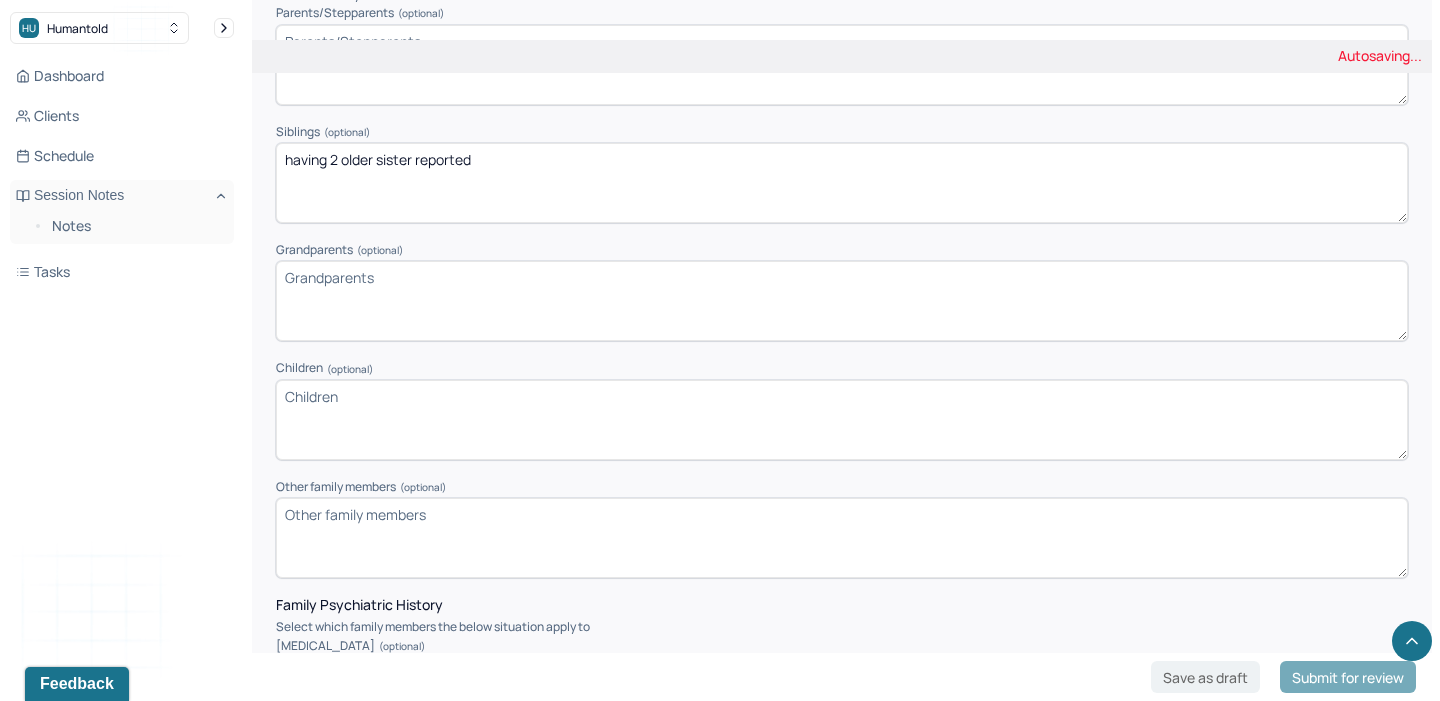 click on "2 older sister reported" at bounding box center [842, 183] 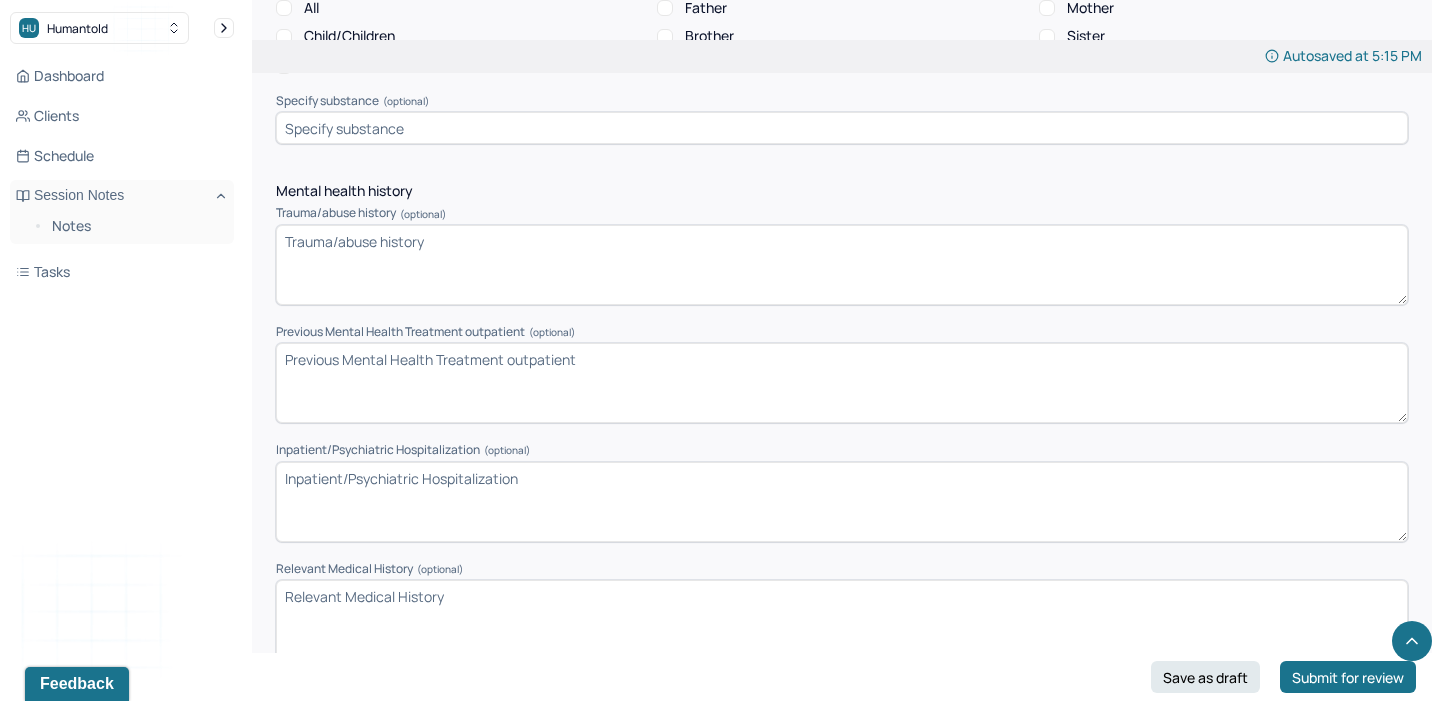 scroll, scrollTop: 4224, scrollLeft: 0, axis: vertical 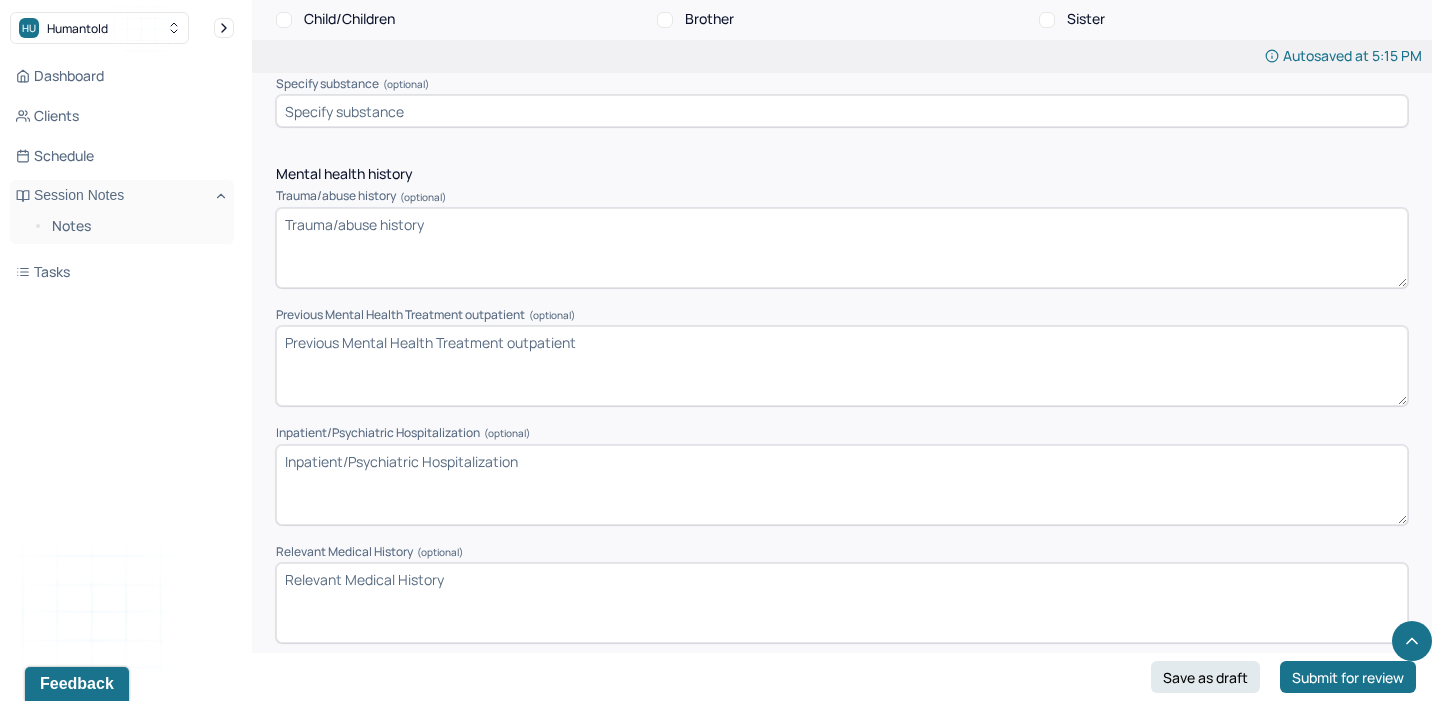 type on "having 2 older sister was reported" 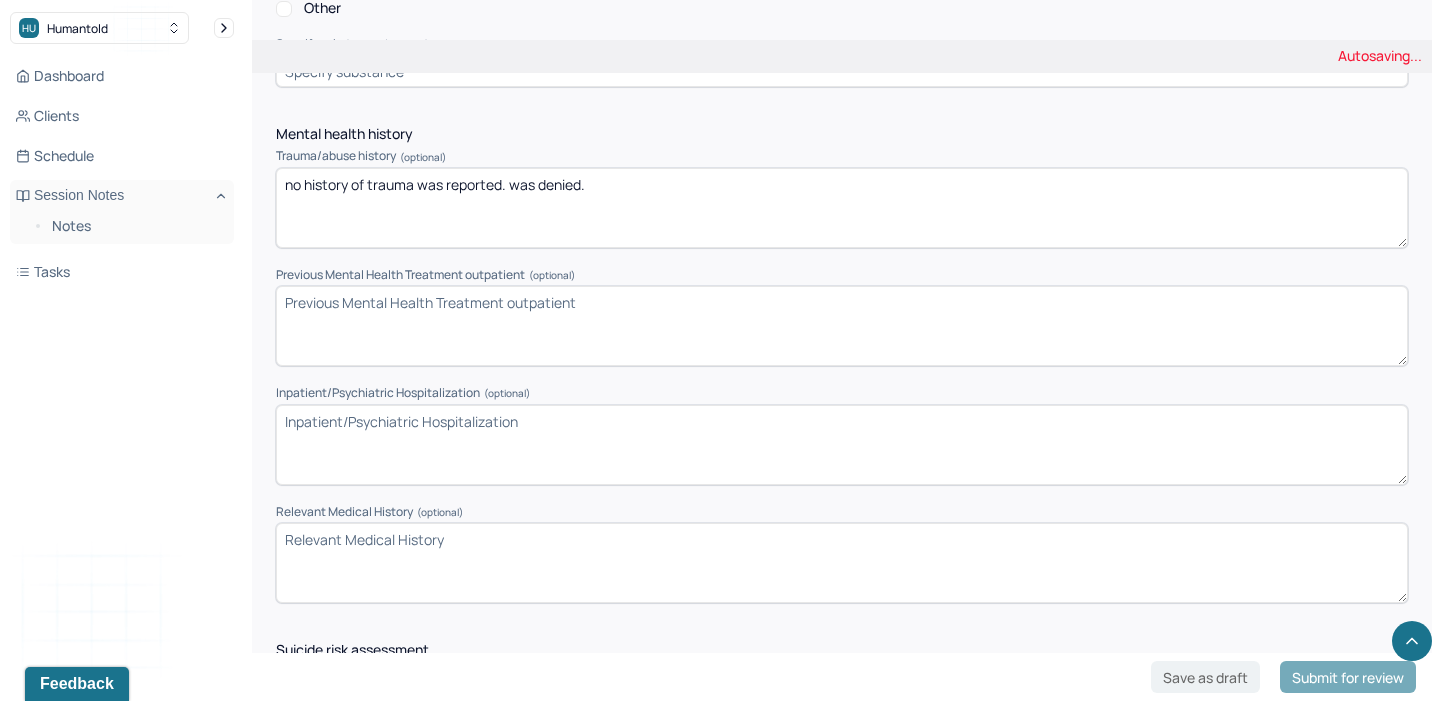 scroll, scrollTop: 4292, scrollLeft: 0, axis: vertical 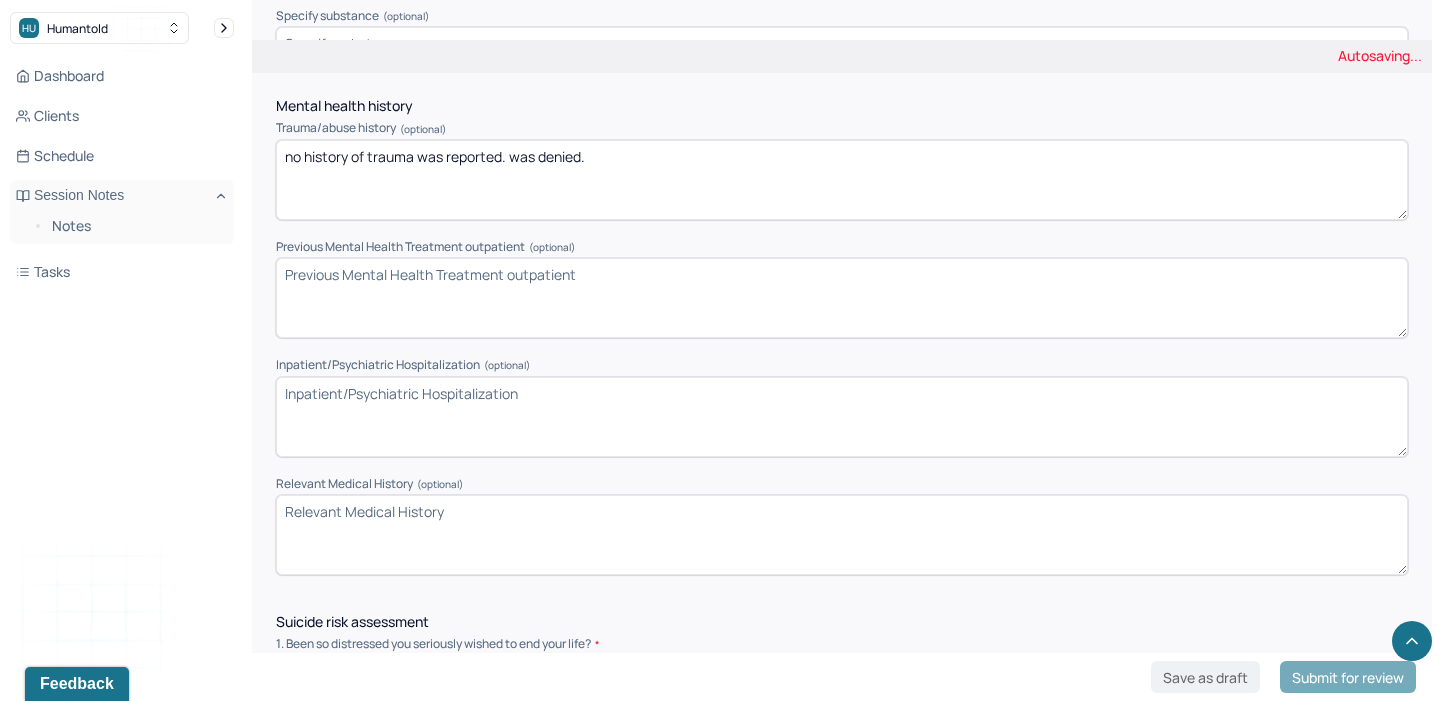 type on "no history of trauma was reported. was denied." 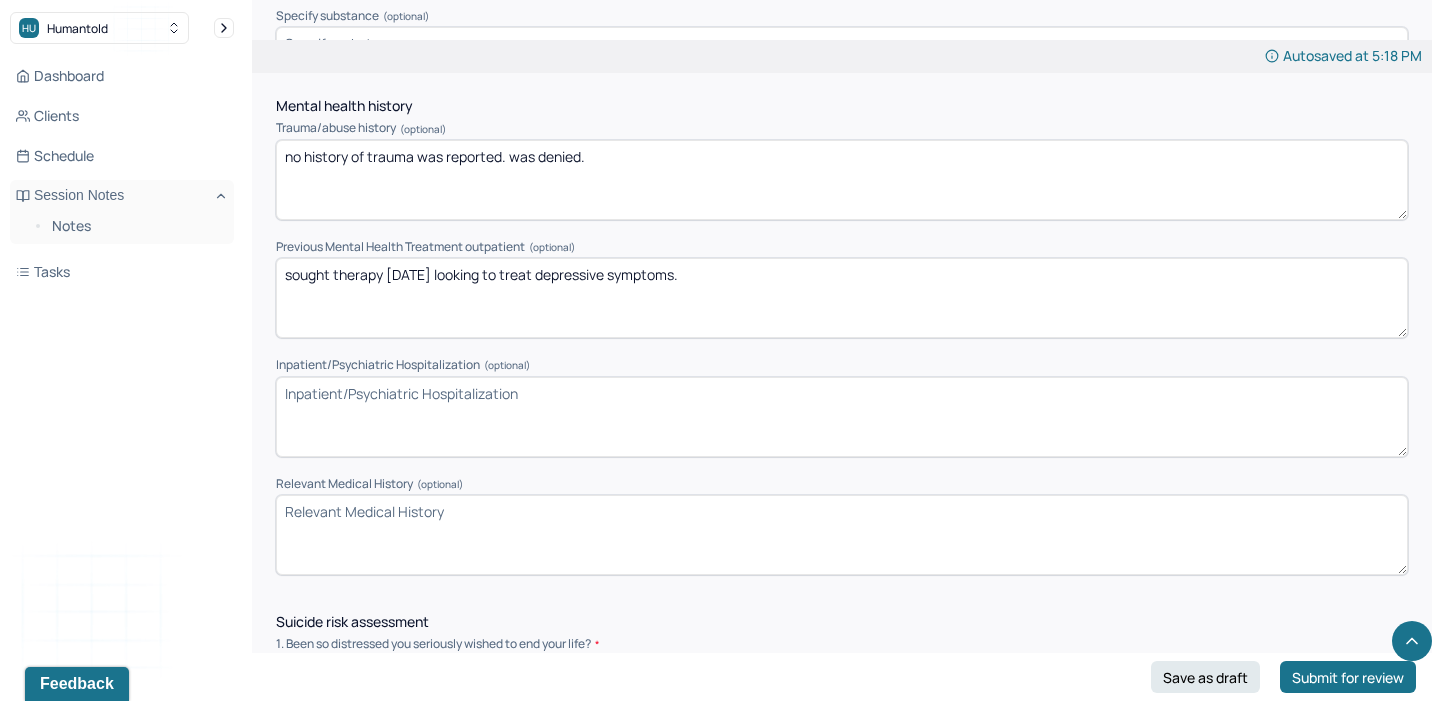type on "sought therapy [DATE] looking to treat depressive symptoms." 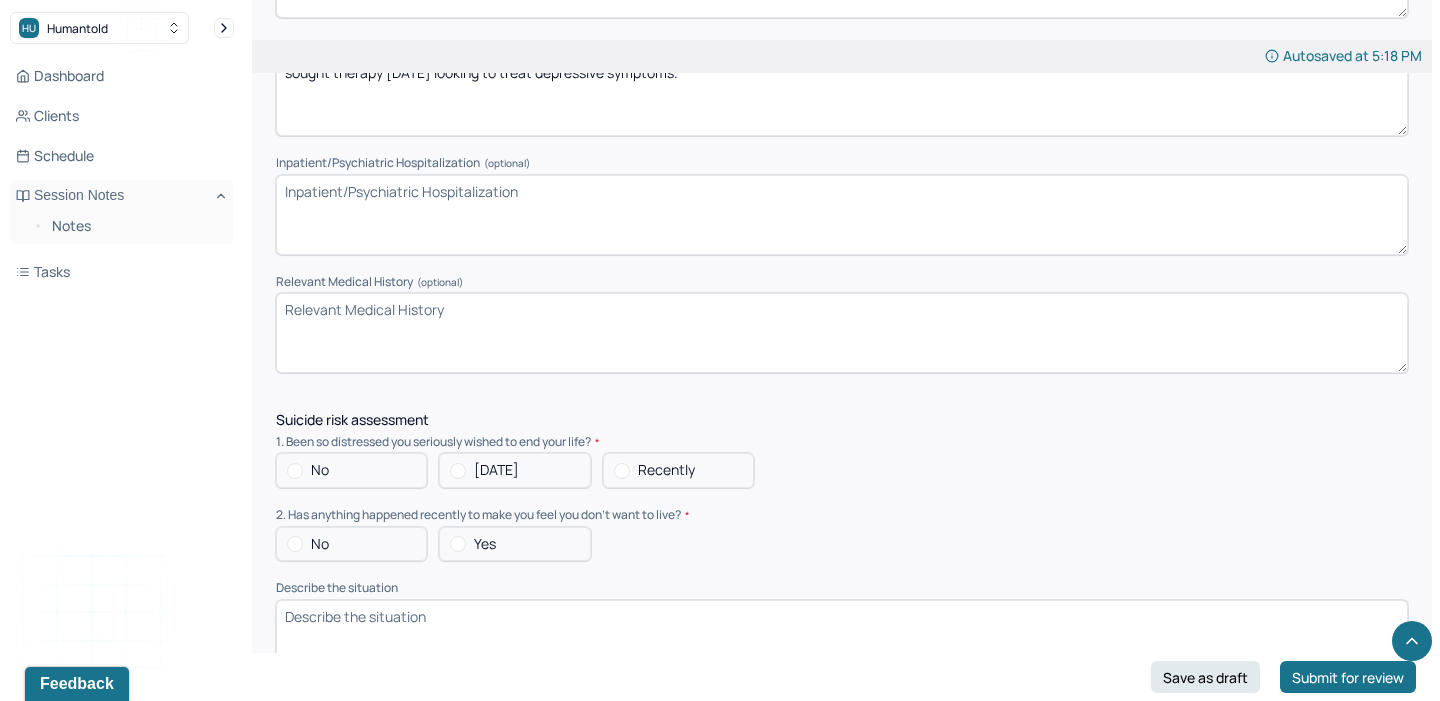 scroll, scrollTop: 4495, scrollLeft: 0, axis: vertical 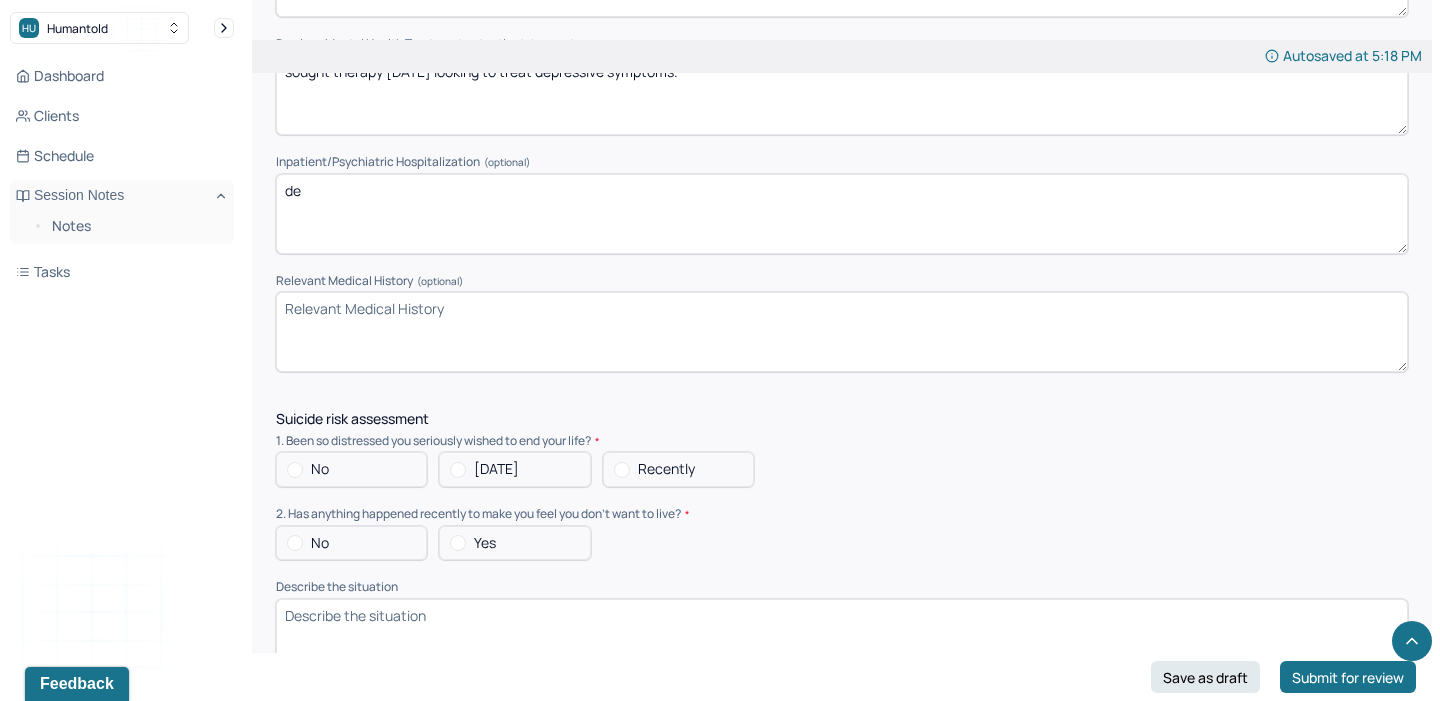 type on "d" 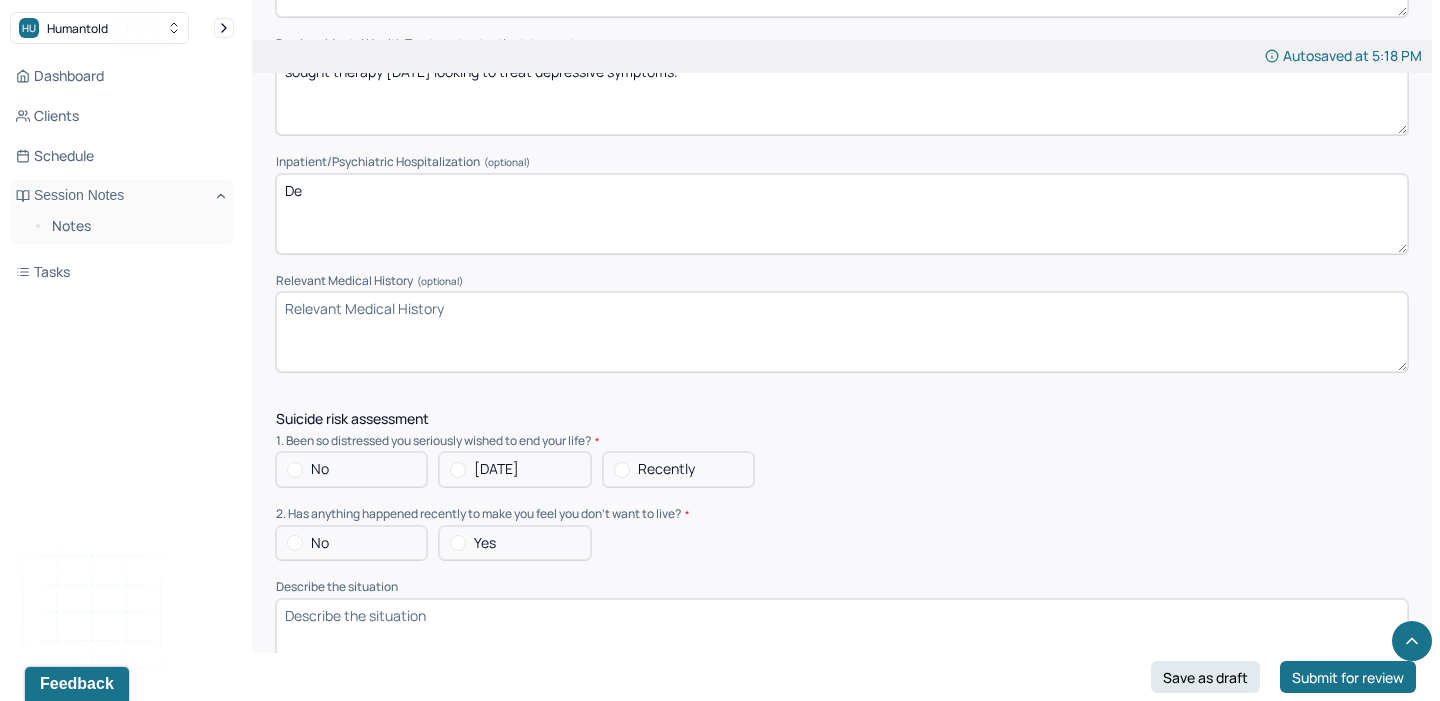type on "D" 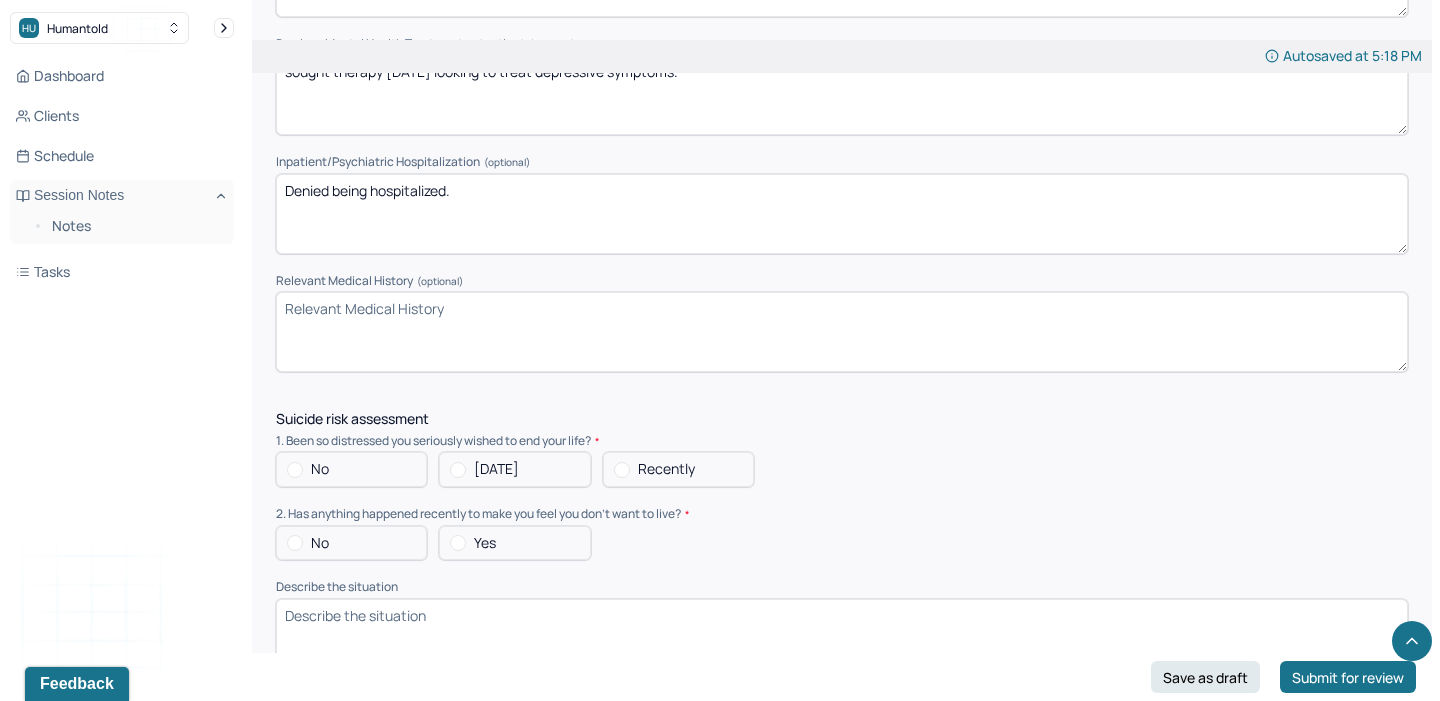 scroll, scrollTop: 4816, scrollLeft: 0, axis: vertical 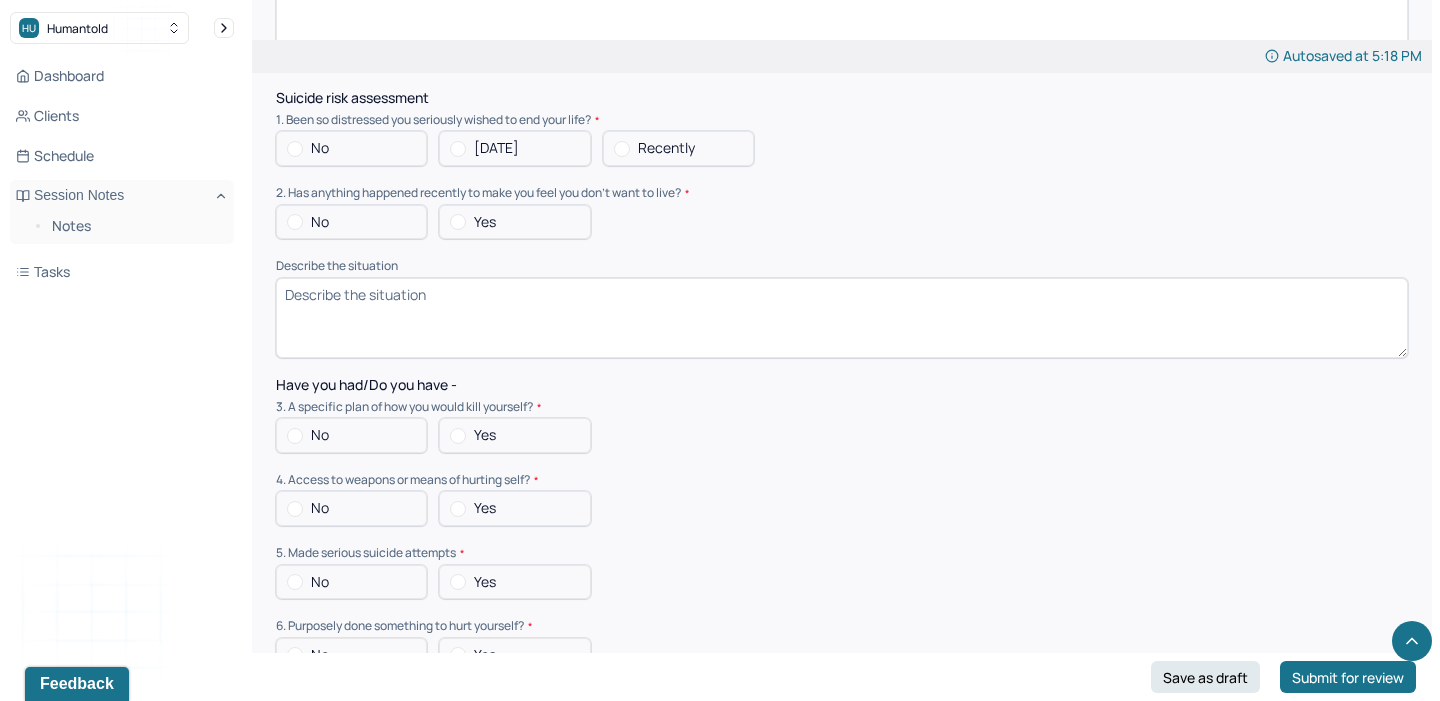 type on "Denied being hospitalized." 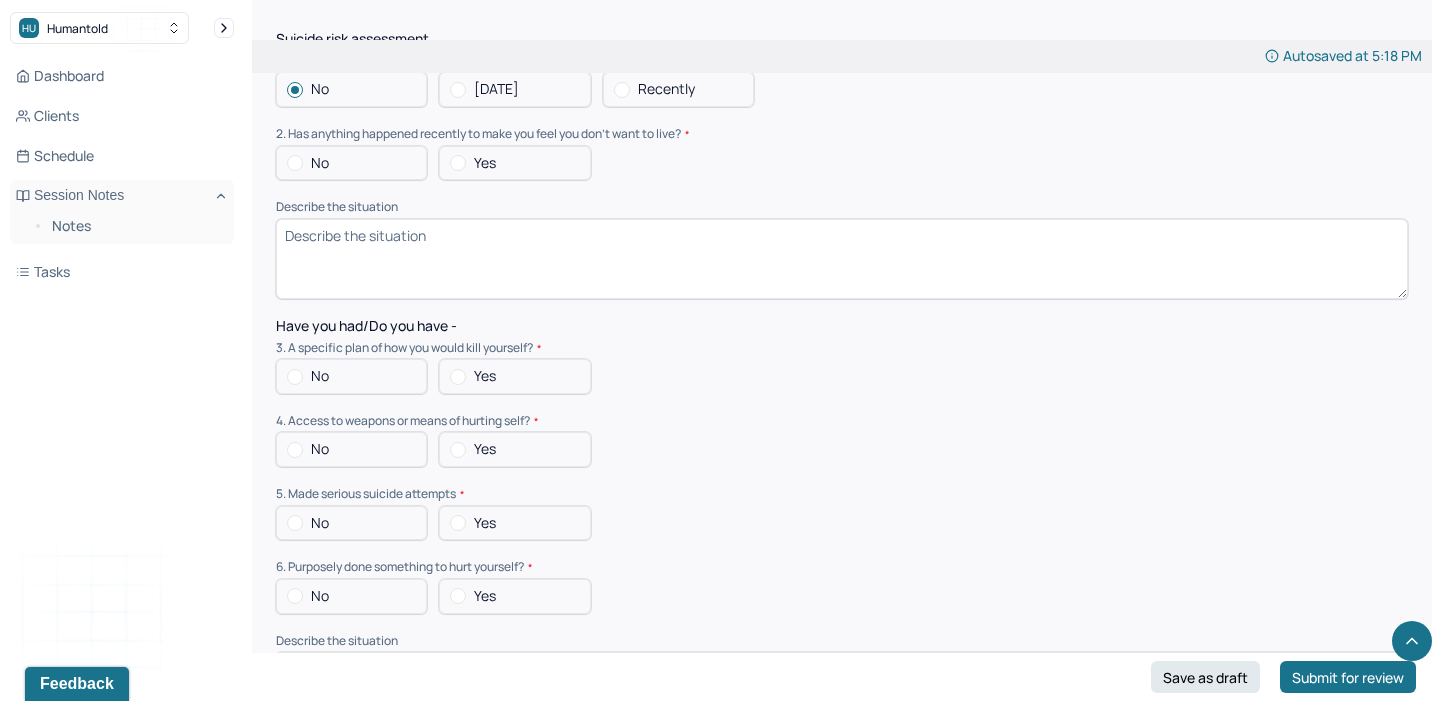 scroll, scrollTop: 4876, scrollLeft: 0, axis: vertical 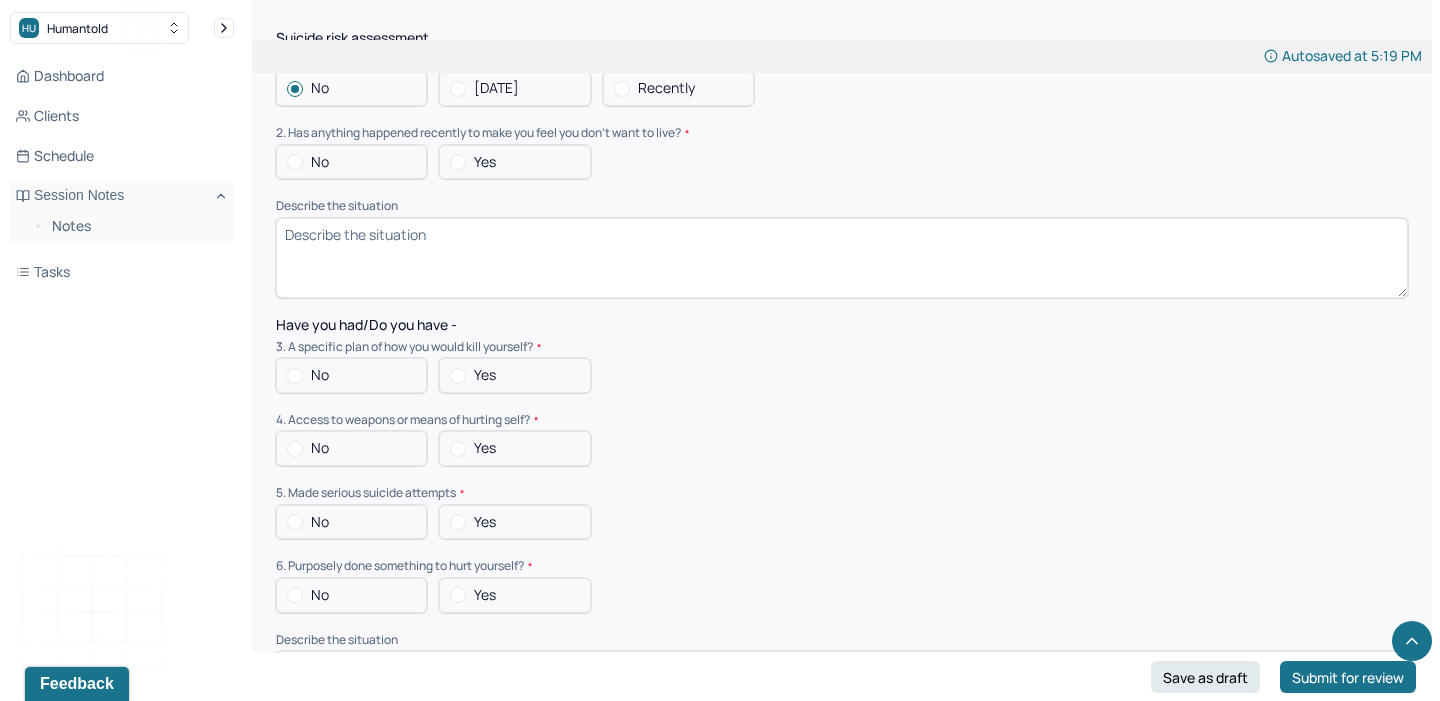 click on "No" at bounding box center (351, 162) 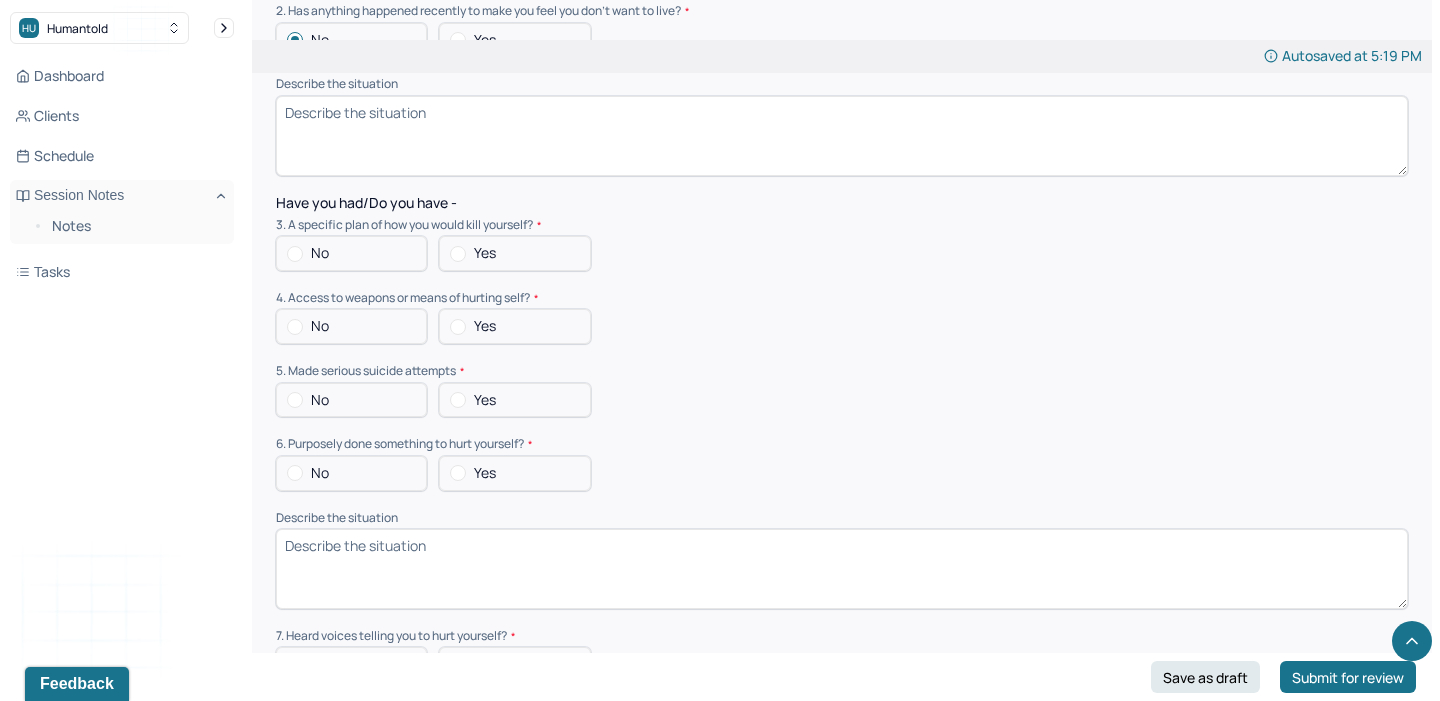 scroll, scrollTop: 5107, scrollLeft: 0, axis: vertical 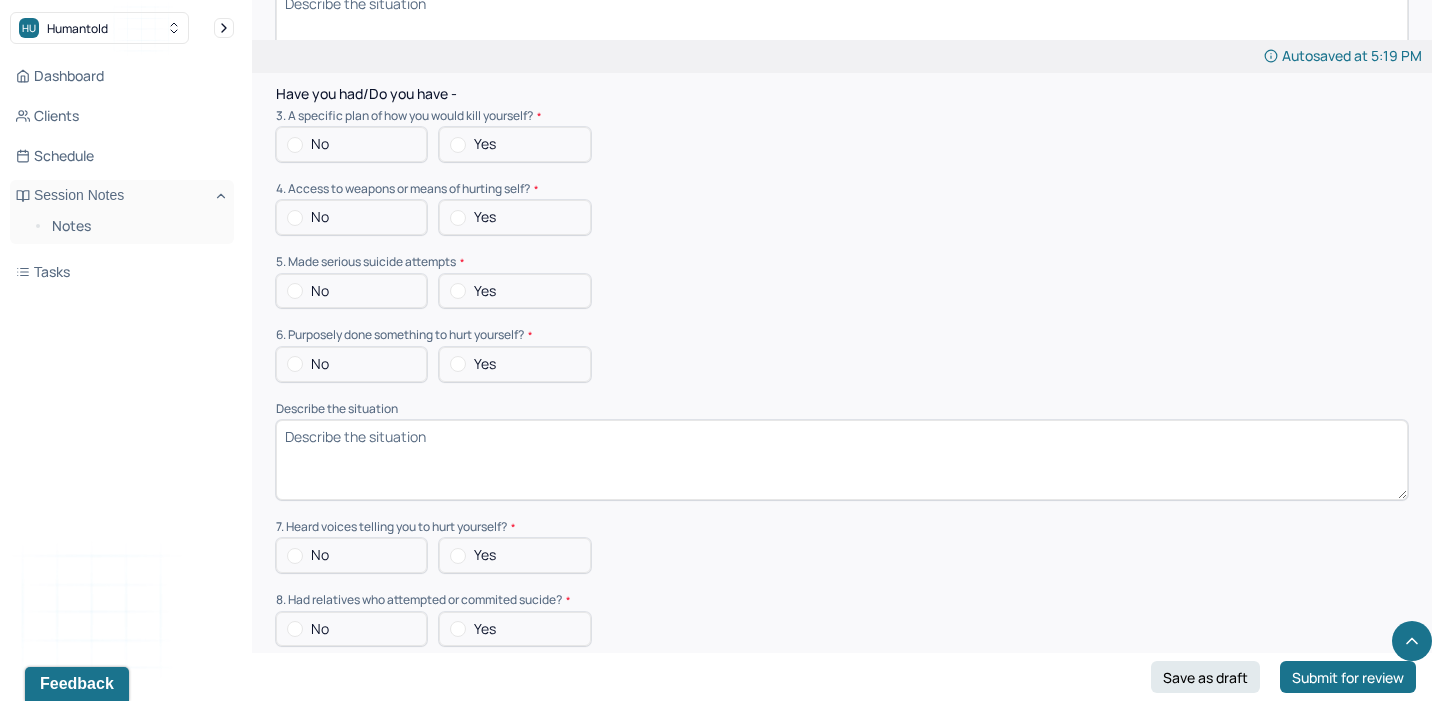 click on "No" at bounding box center [351, 144] 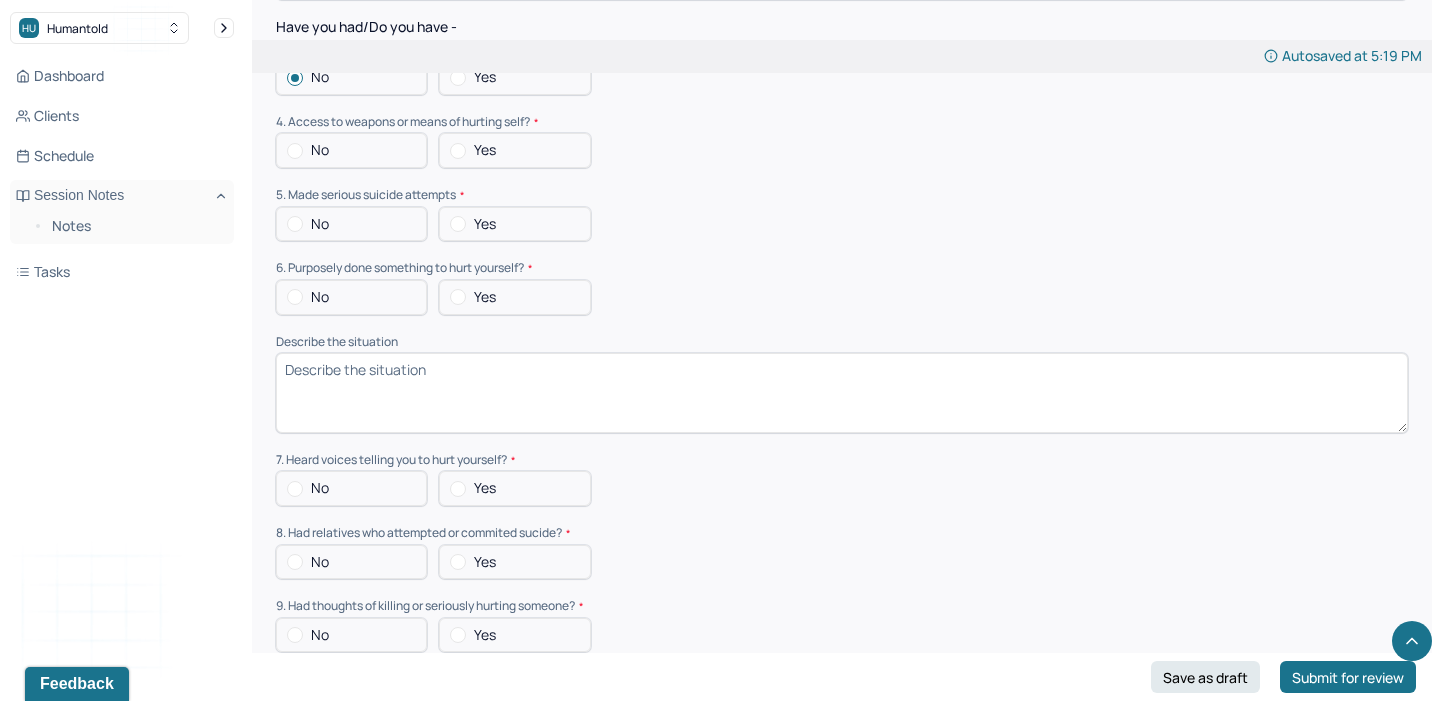 scroll, scrollTop: 5177, scrollLeft: 0, axis: vertical 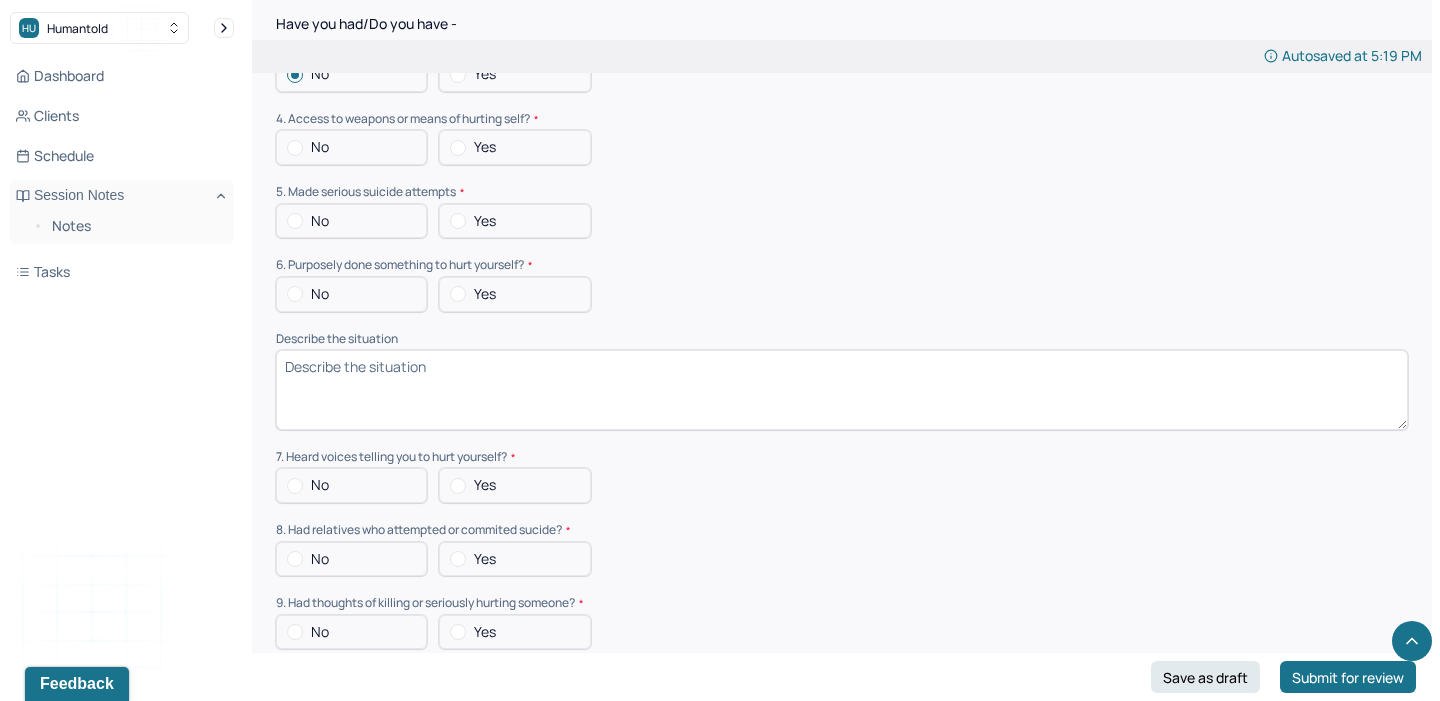 click on "No" at bounding box center (351, 147) 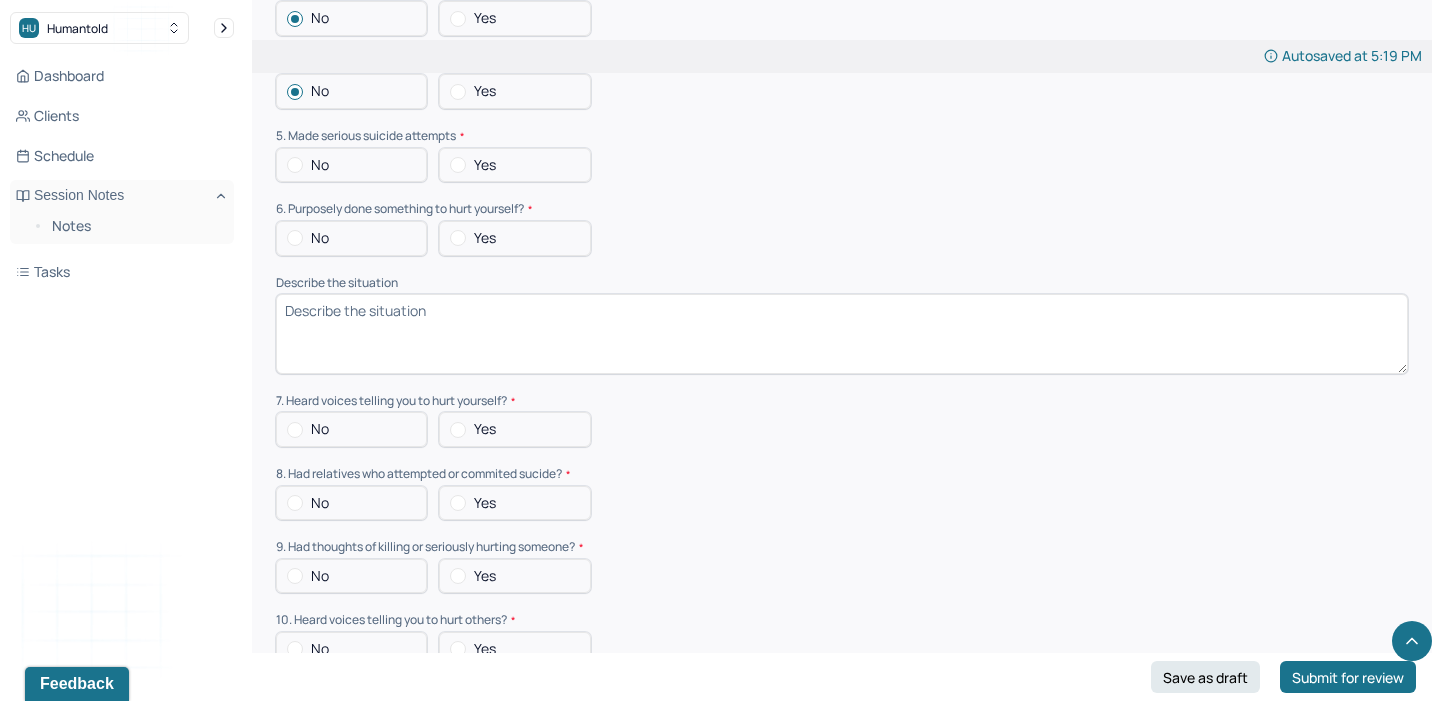 scroll, scrollTop: 5241, scrollLeft: 0, axis: vertical 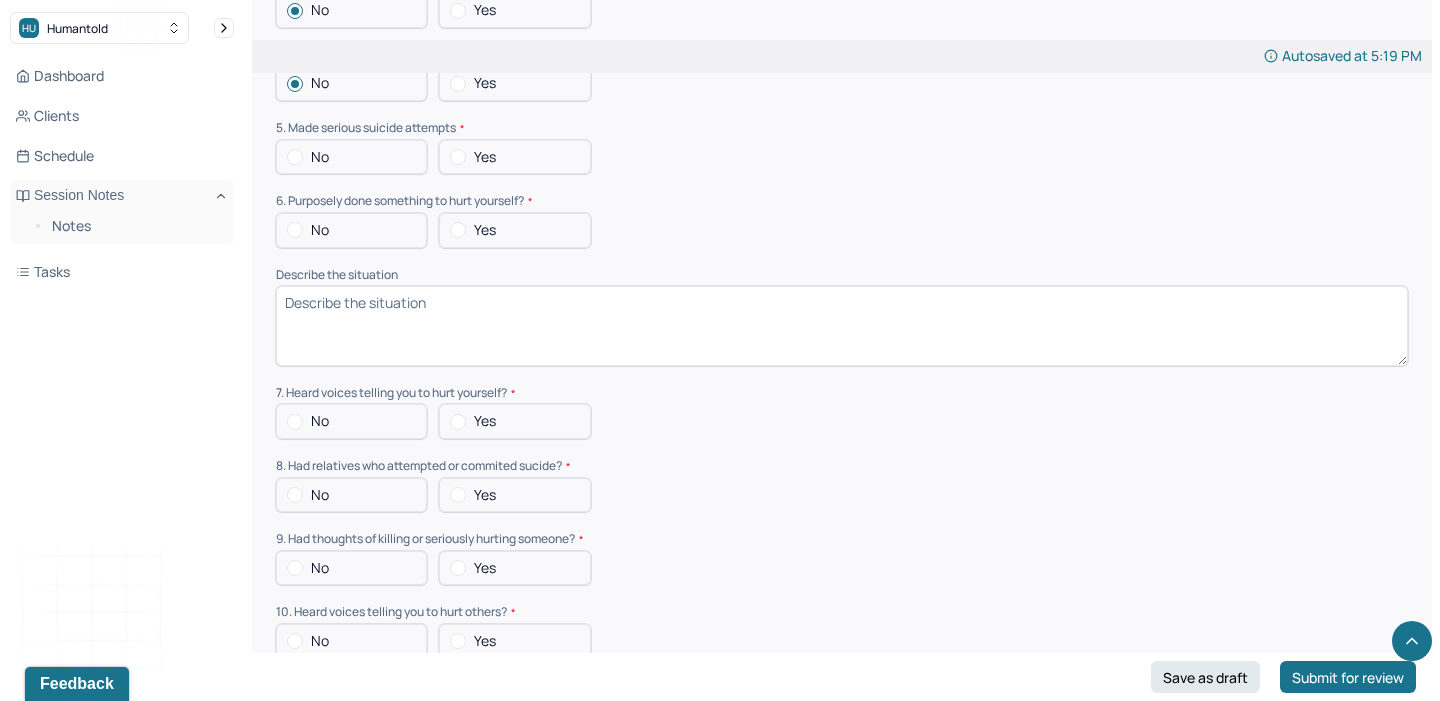 click on "No" at bounding box center [351, 157] 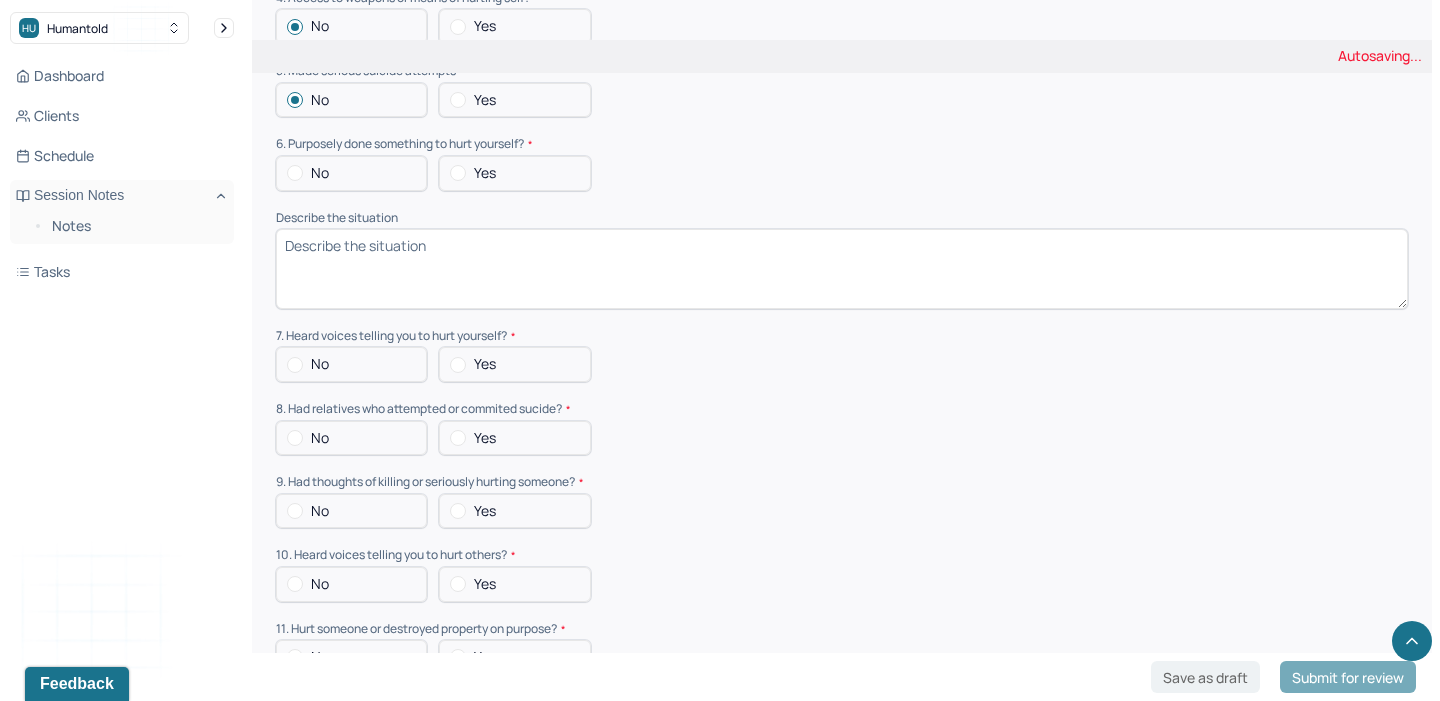 scroll, scrollTop: 5300, scrollLeft: 0, axis: vertical 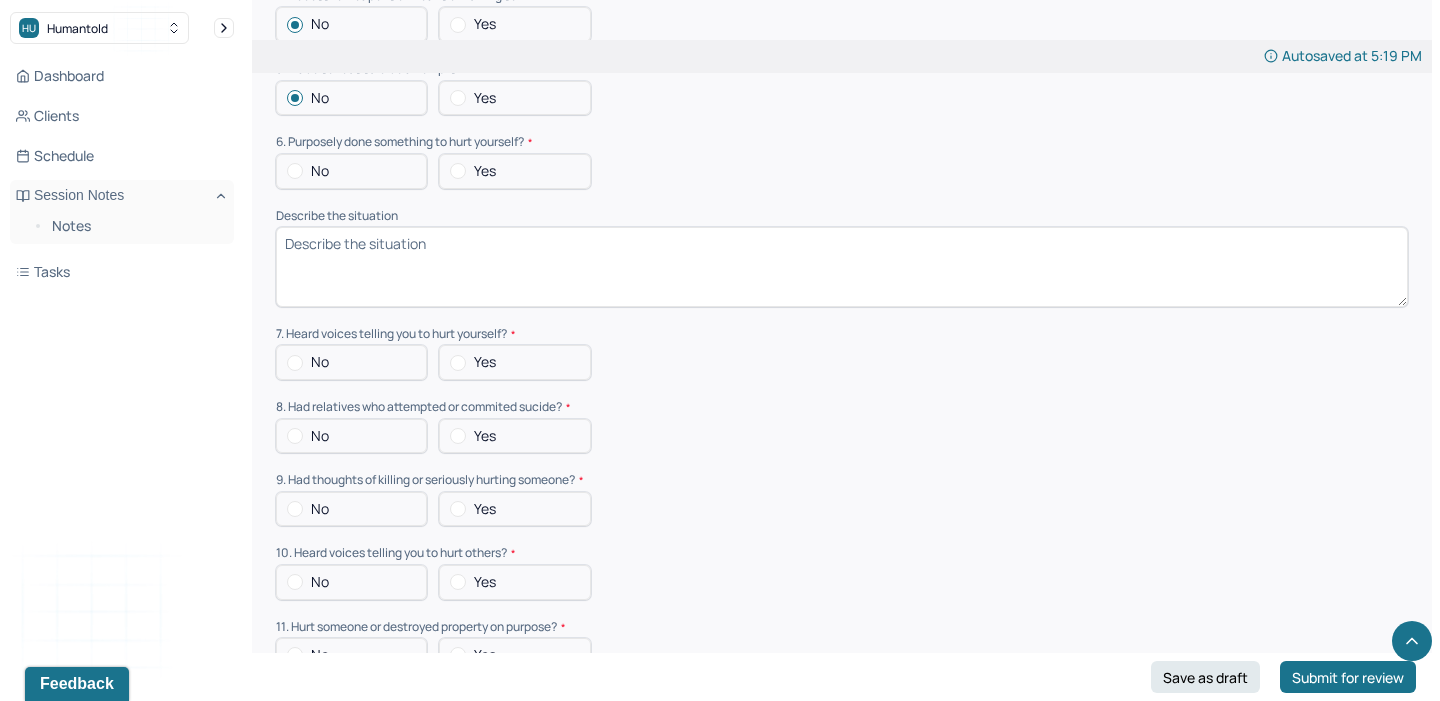 click at bounding box center [295, 171] 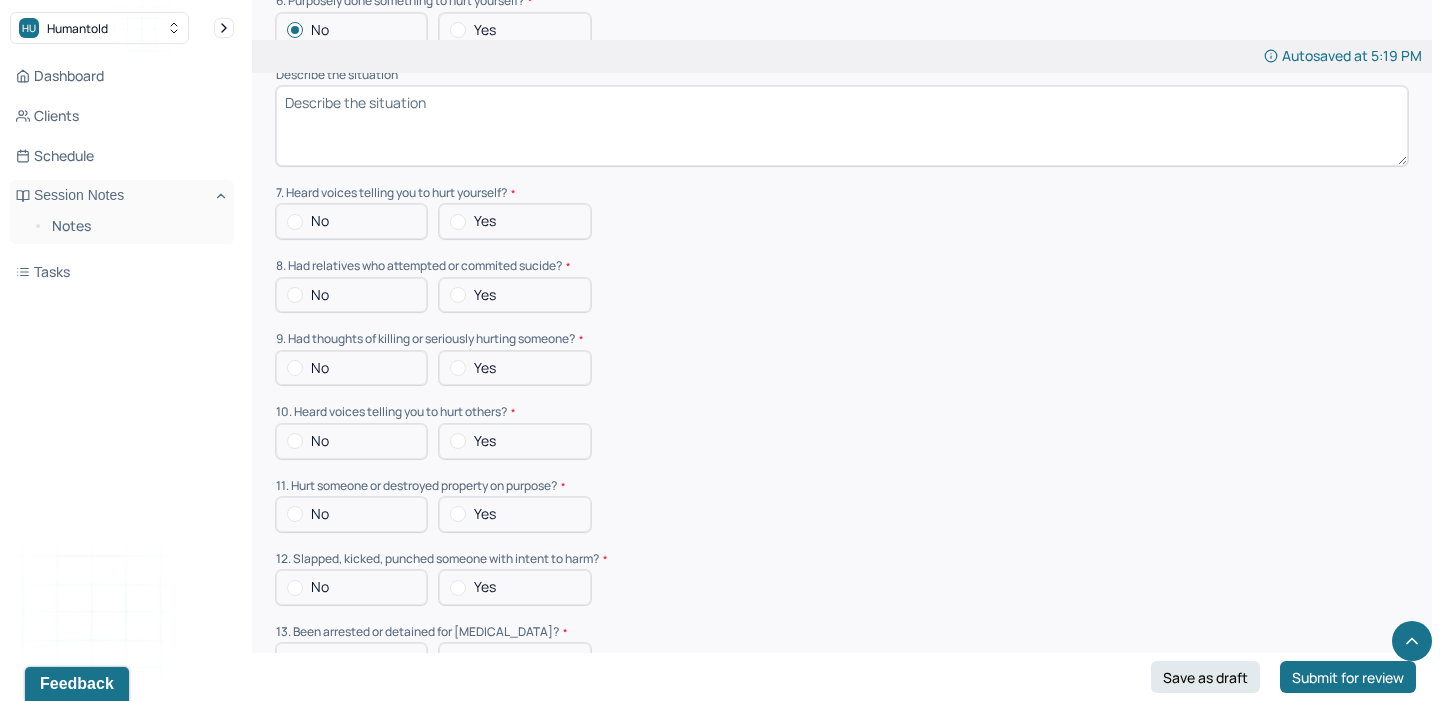 scroll, scrollTop: 5496, scrollLeft: 0, axis: vertical 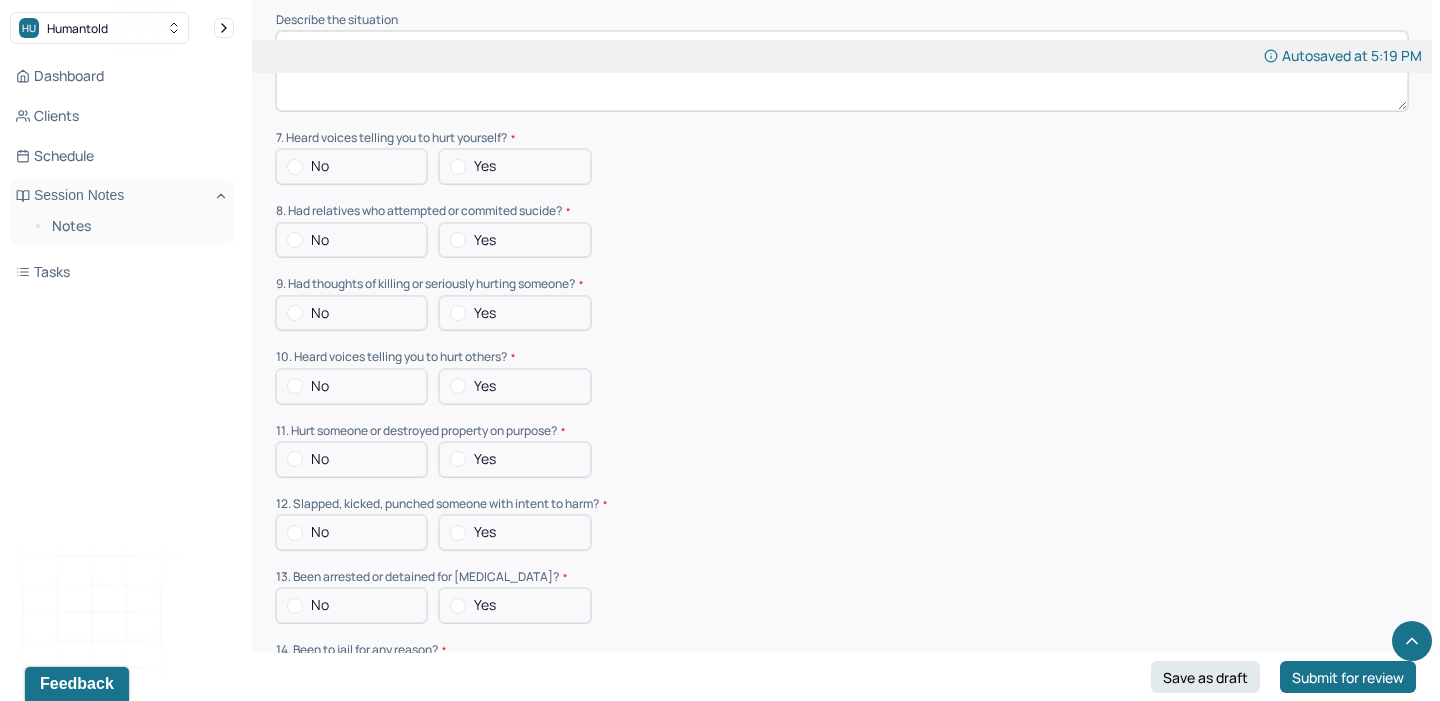 click on "No" at bounding box center [351, 166] 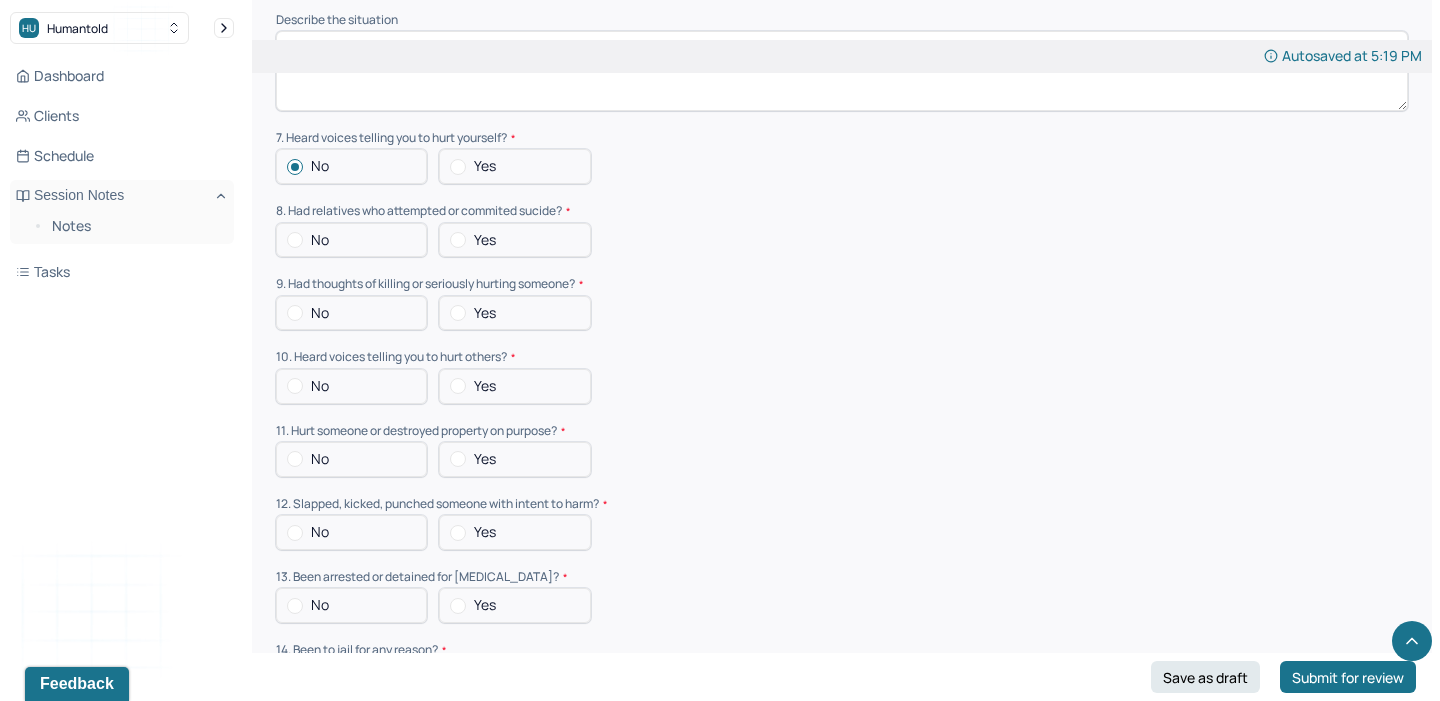 scroll, scrollTop: 5529, scrollLeft: 0, axis: vertical 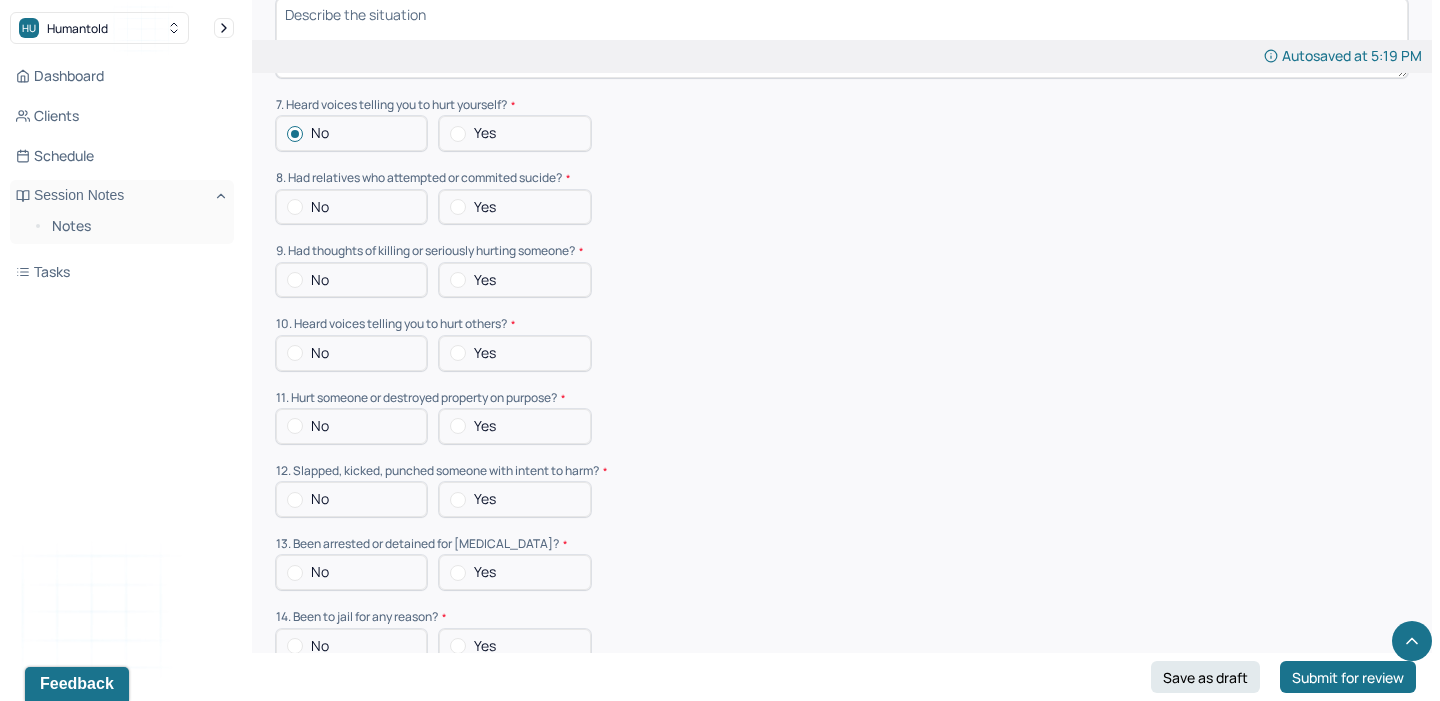 click at bounding box center (295, 207) 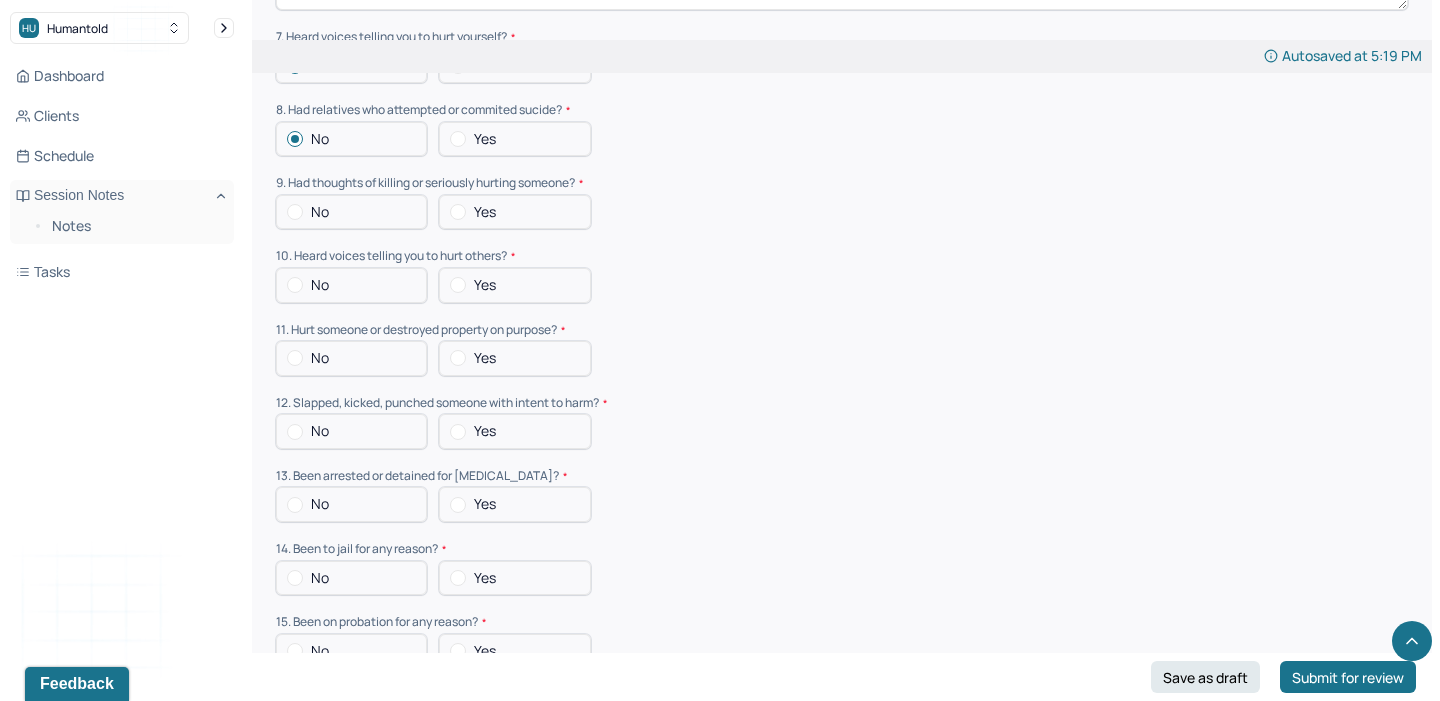 scroll, scrollTop: 5602, scrollLeft: 0, axis: vertical 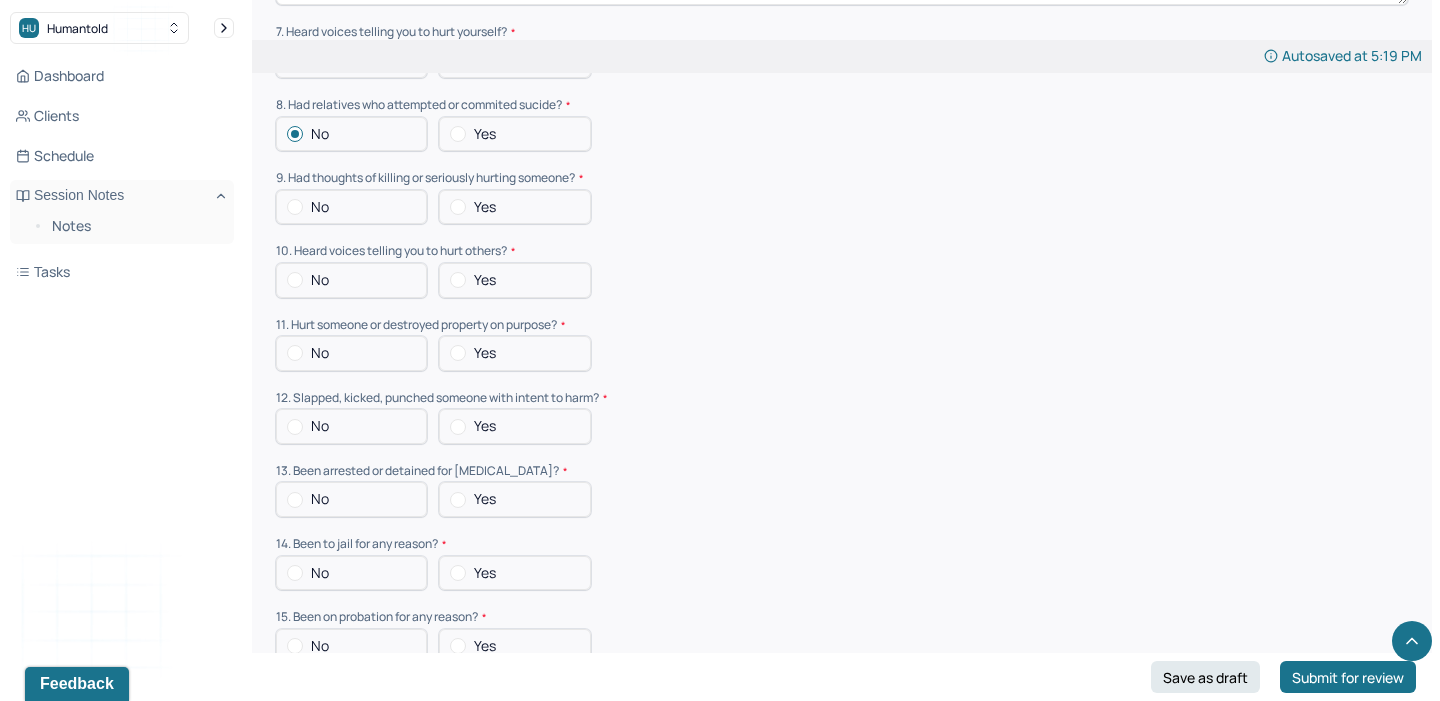 click on "No" at bounding box center [351, 207] 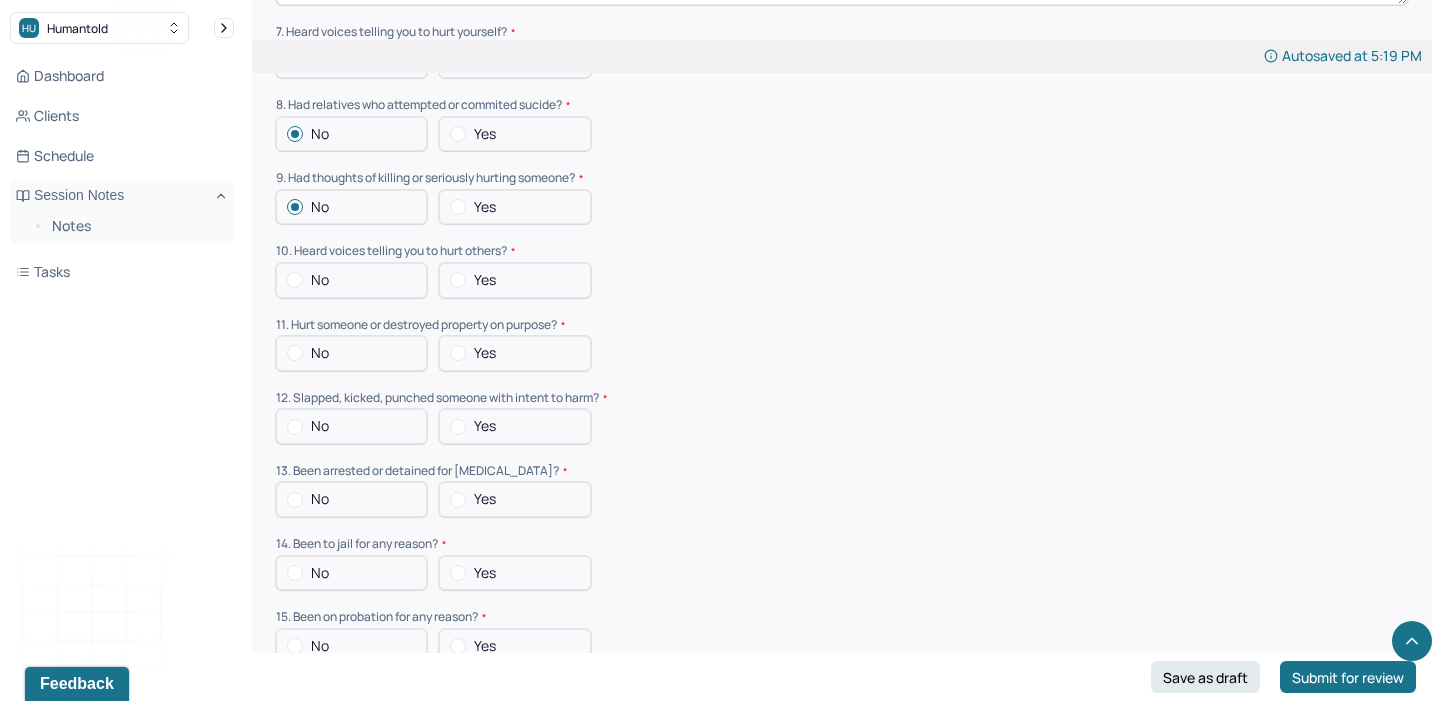 click on "No" at bounding box center (351, 280) 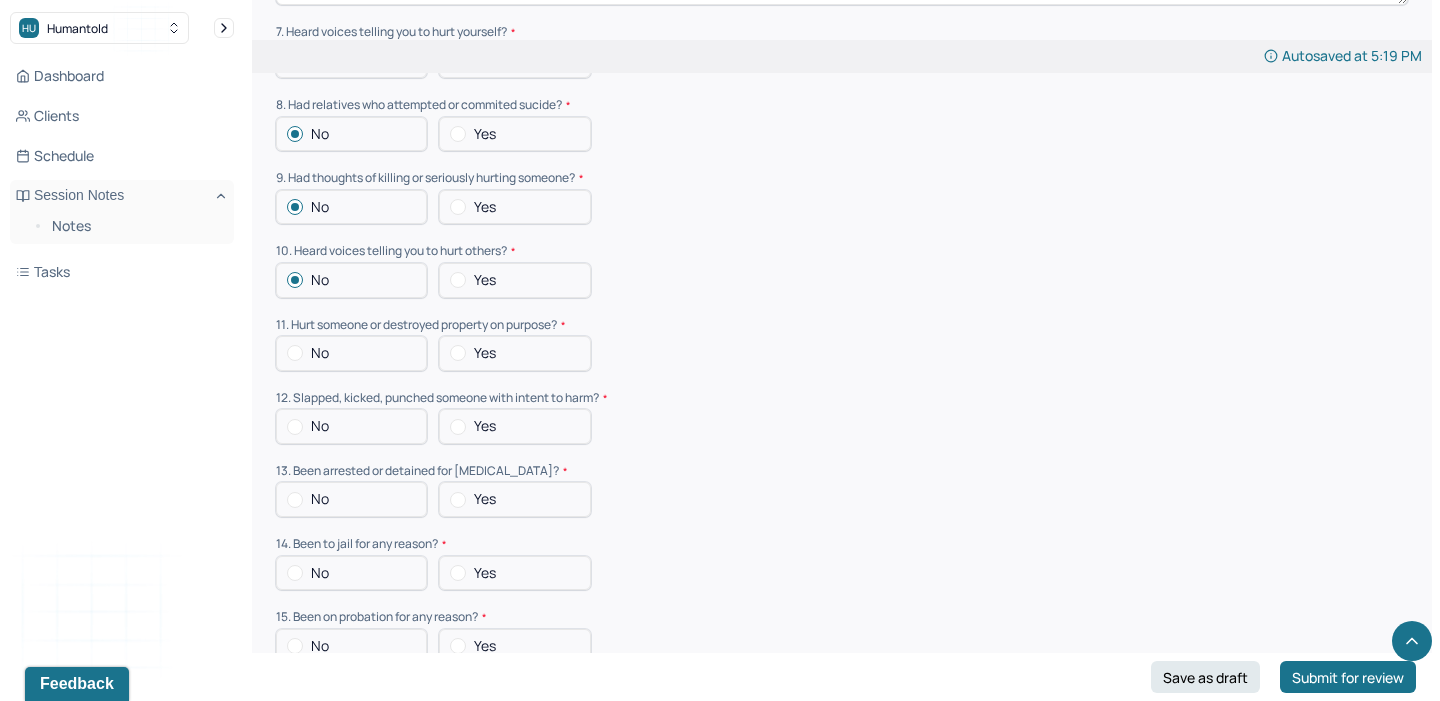 scroll, scrollTop: 5747, scrollLeft: 0, axis: vertical 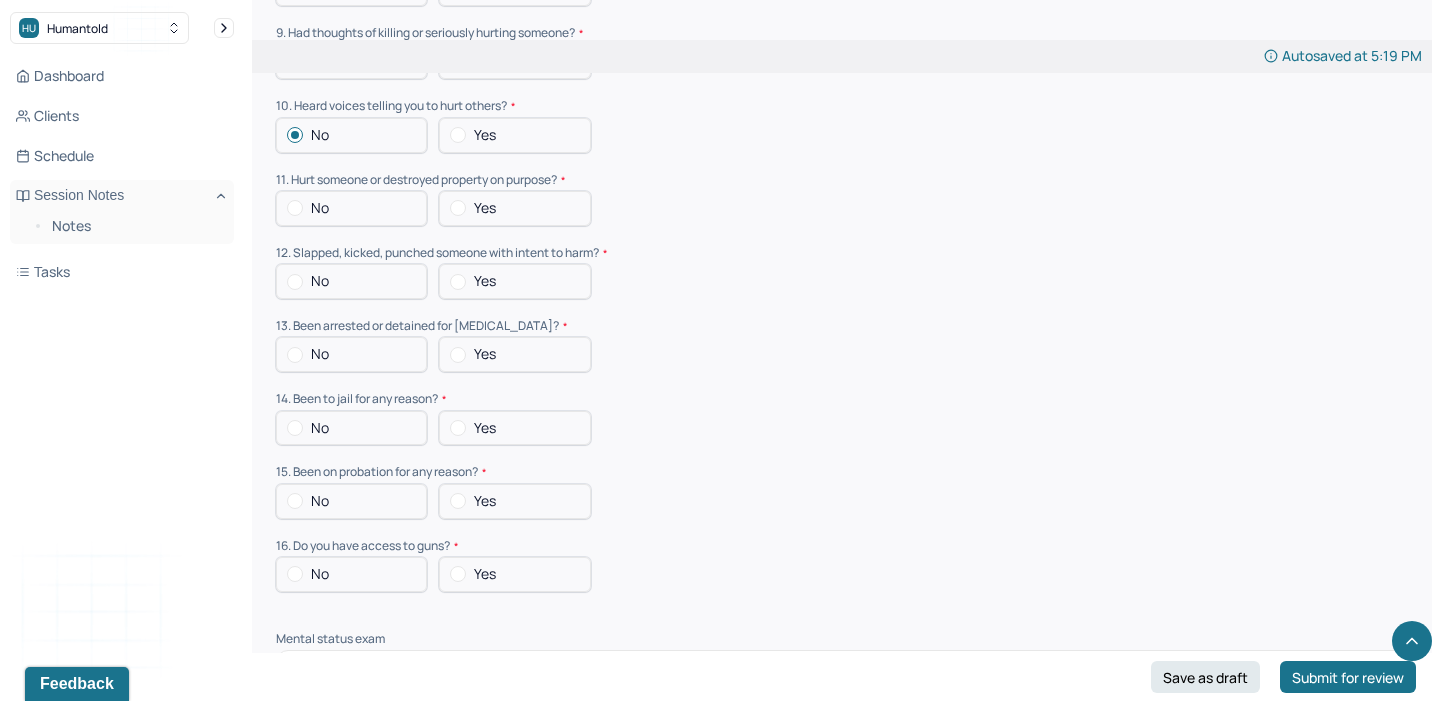 click at bounding box center (295, 208) 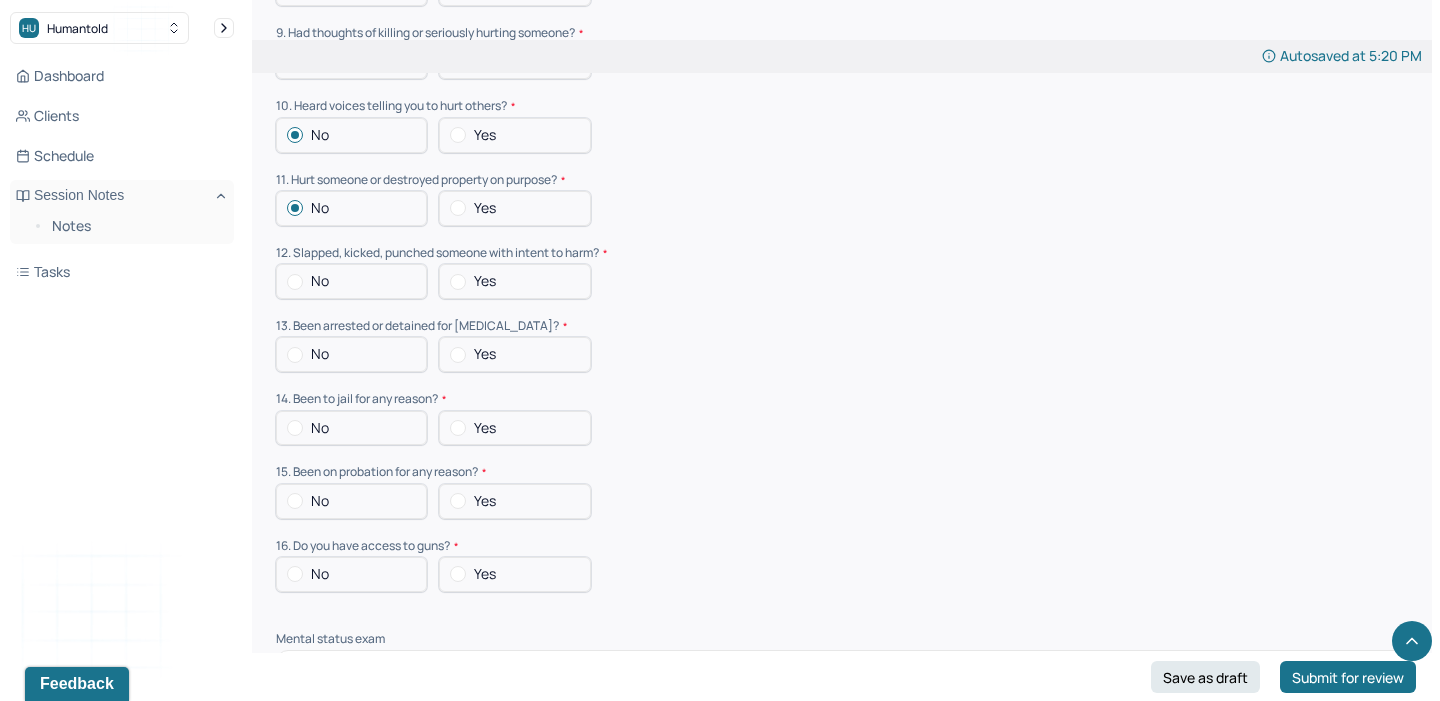 click at bounding box center (295, 282) 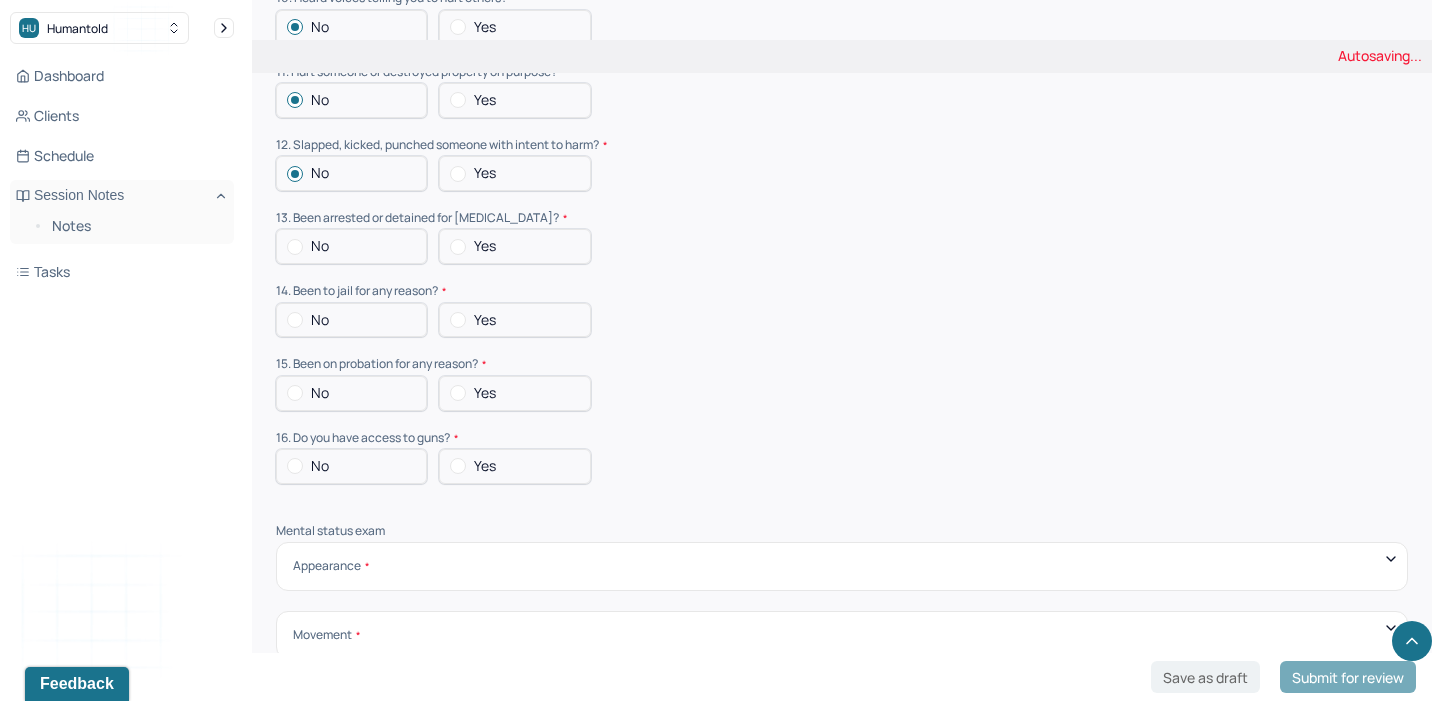 scroll, scrollTop: 5860, scrollLeft: 0, axis: vertical 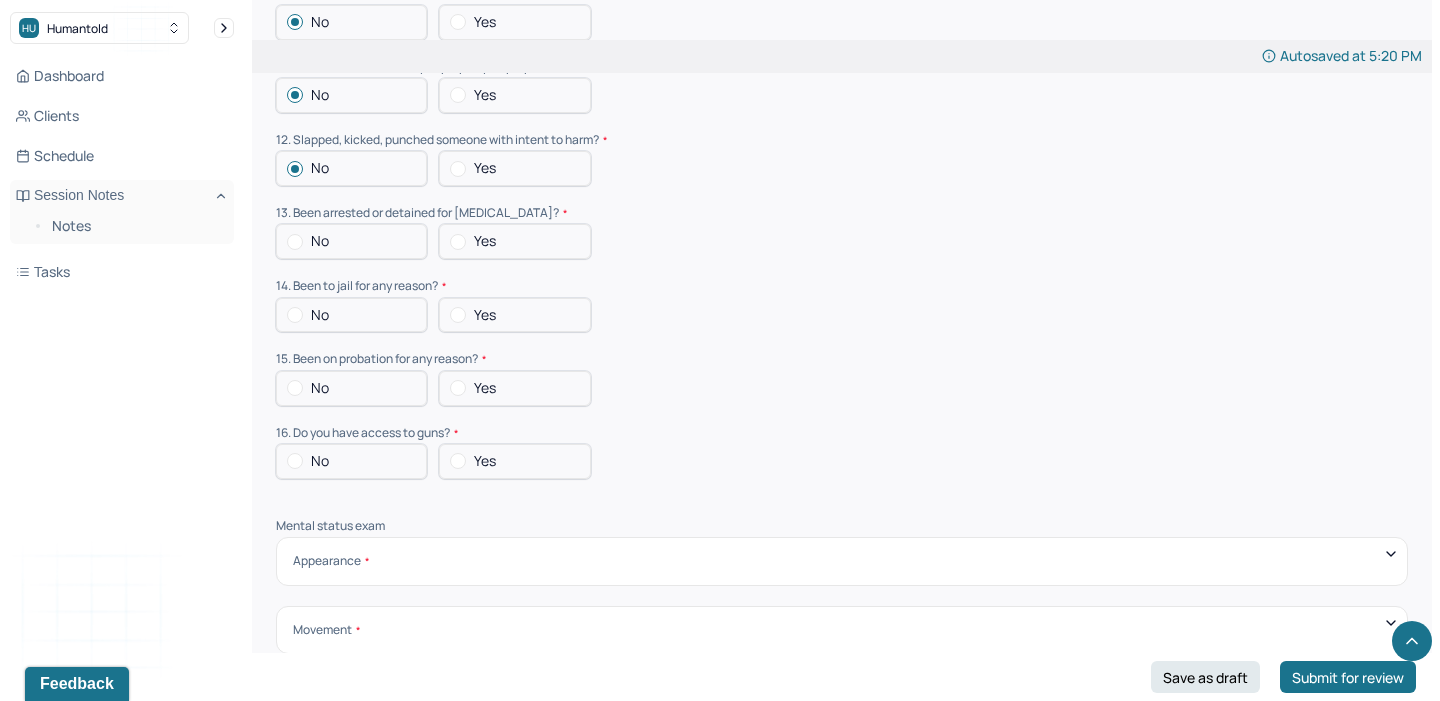 click at bounding box center (295, 242) 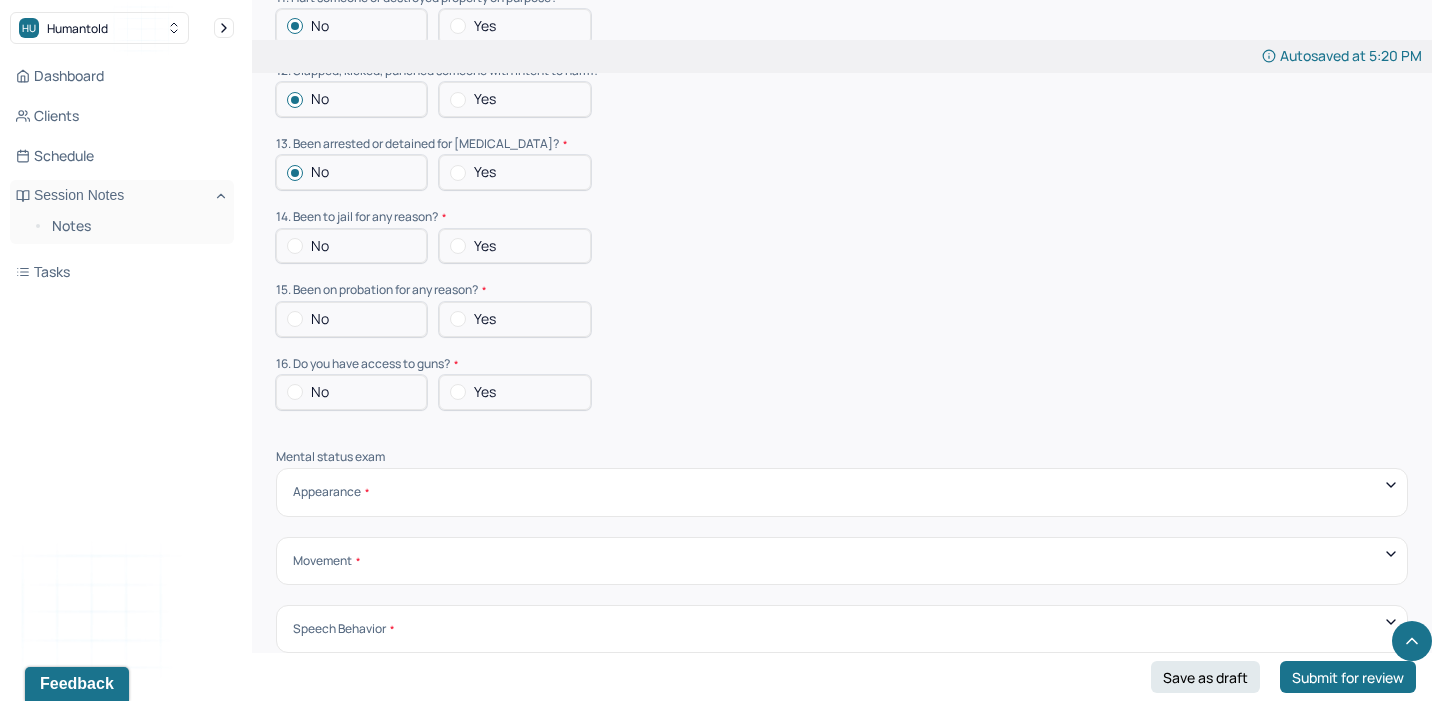 scroll, scrollTop: 5931, scrollLeft: 0, axis: vertical 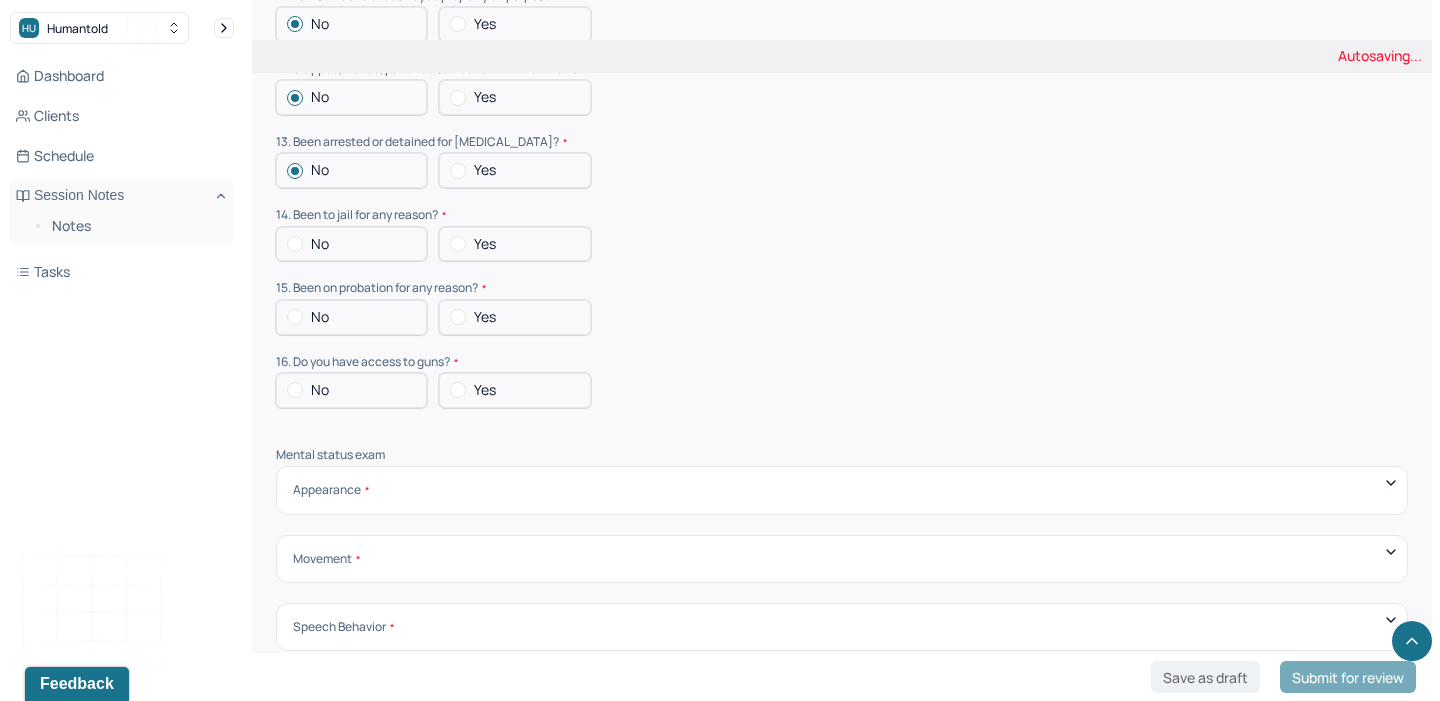 click on "No" at bounding box center (351, 244) 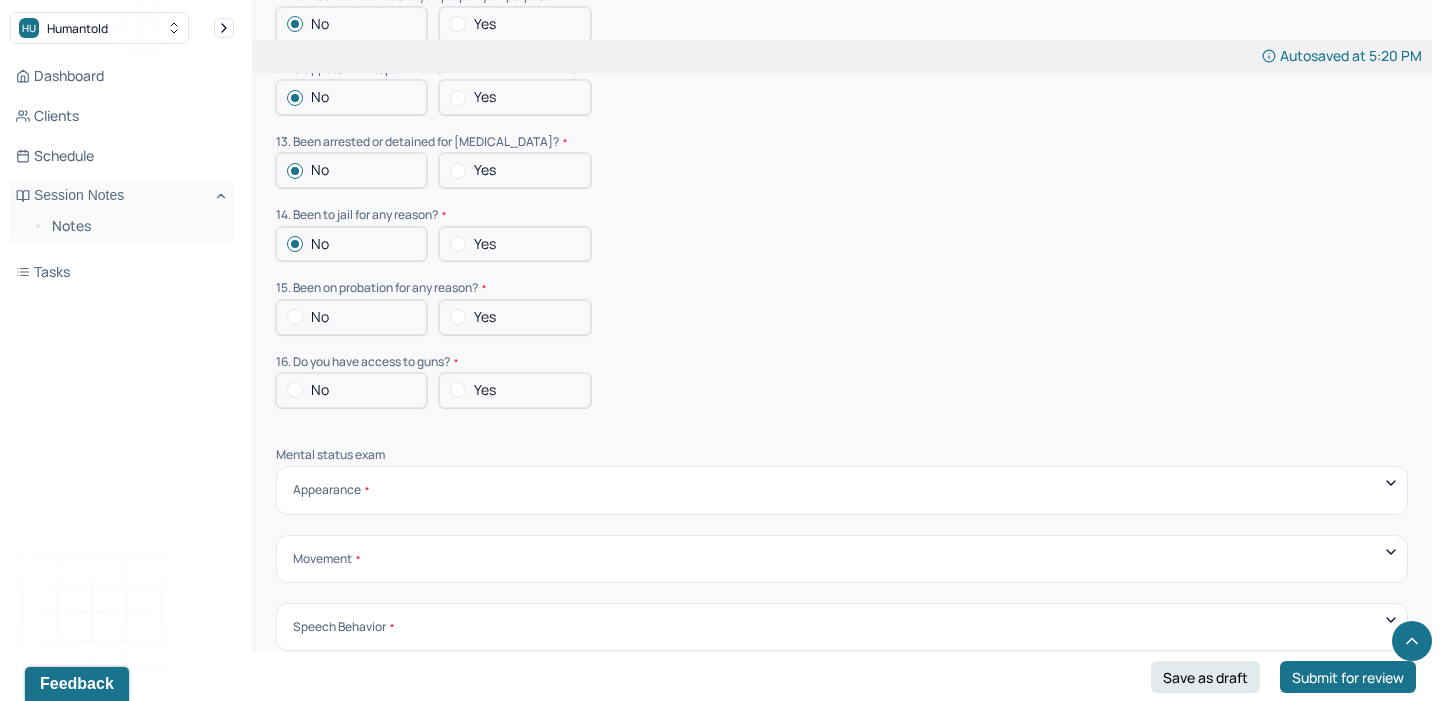click at bounding box center [295, 244] 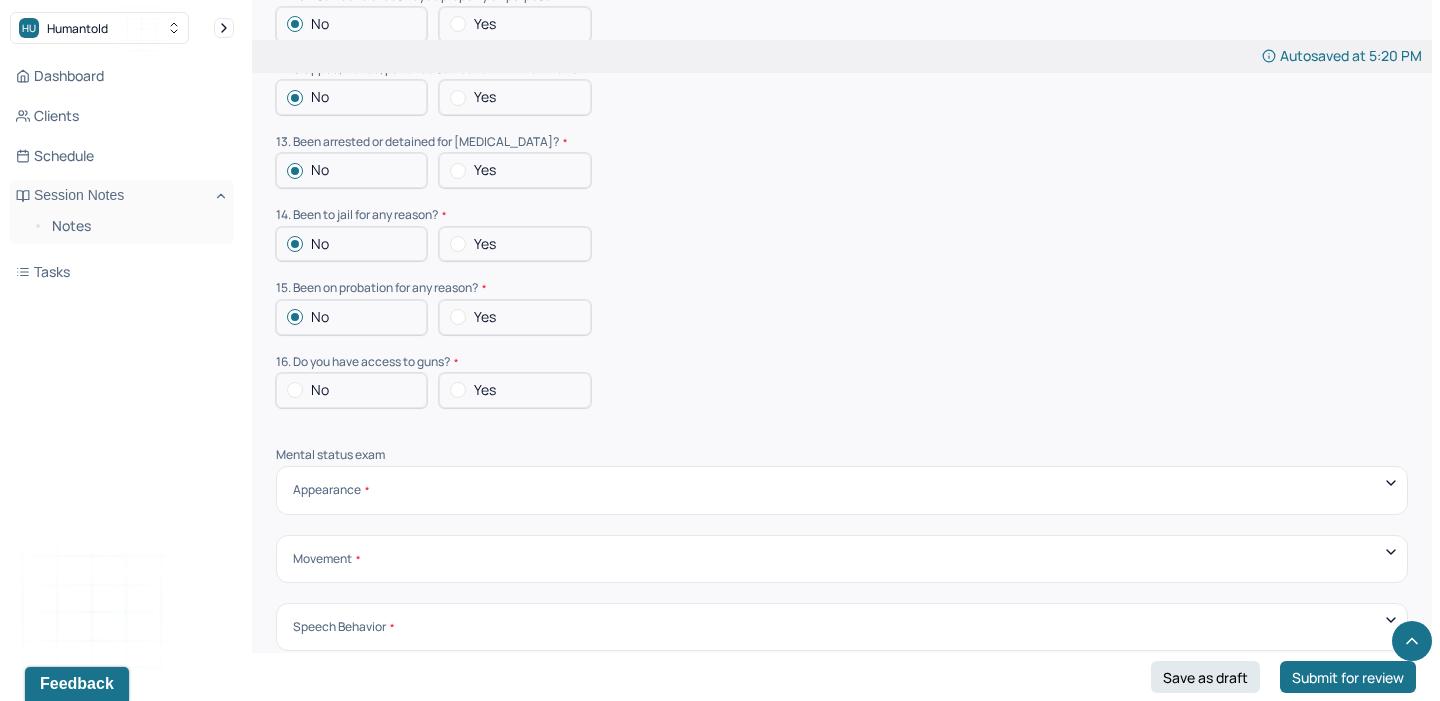 click at bounding box center (295, 390) 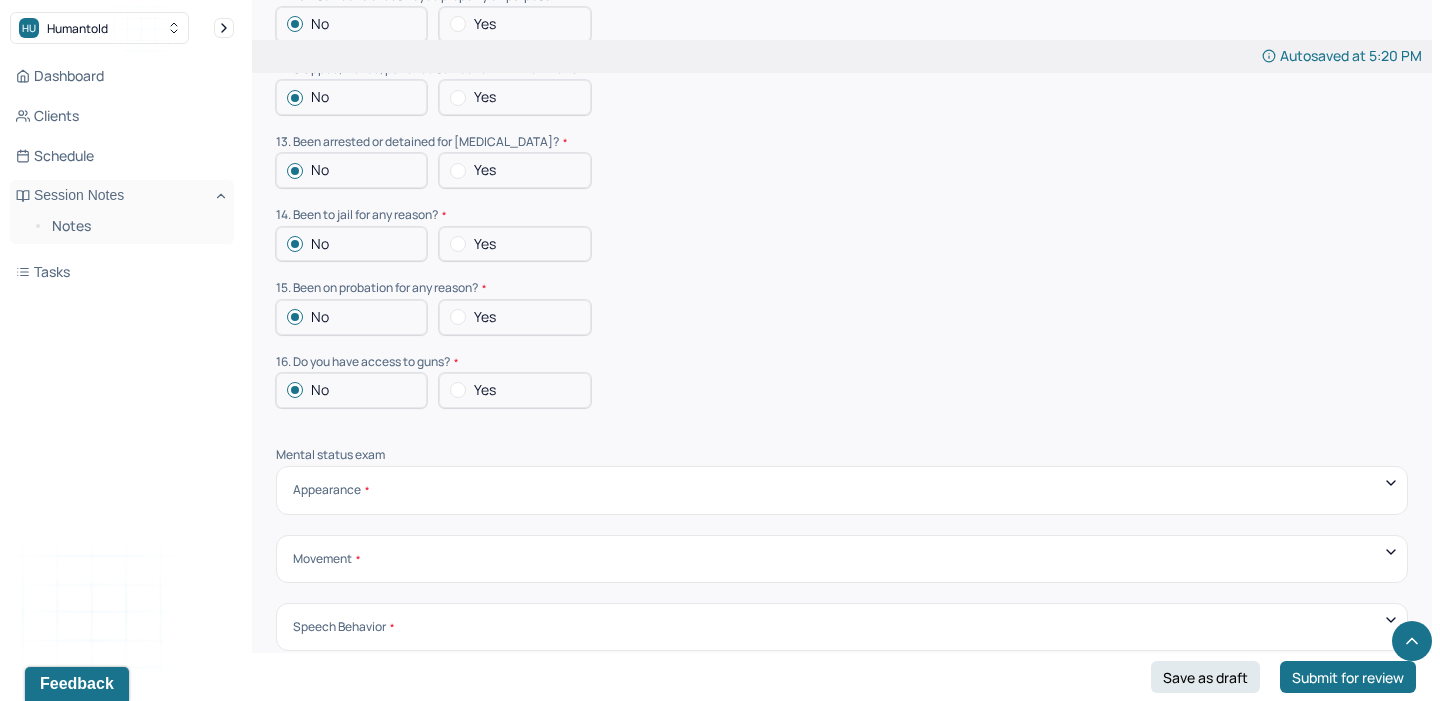 click at bounding box center [295, 390] 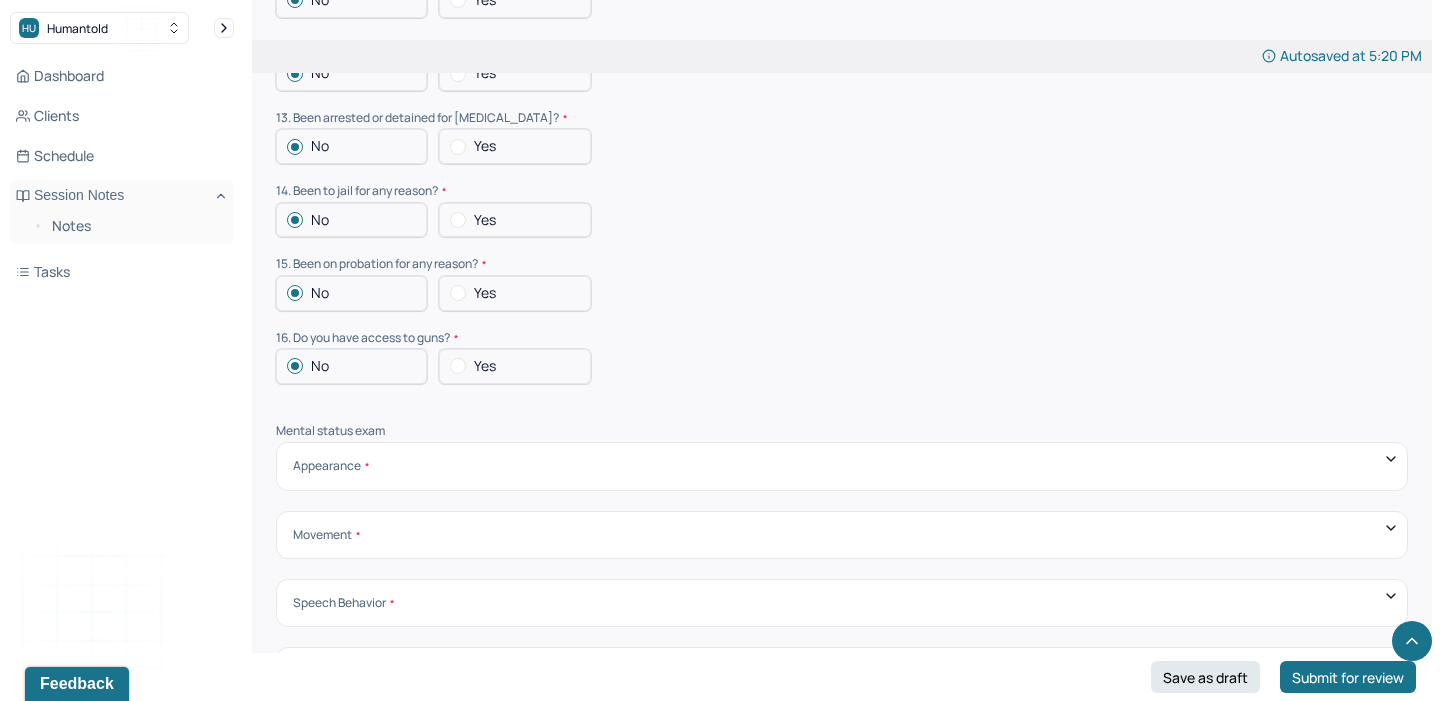 scroll, scrollTop: 6154, scrollLeft: 0, axis: vertical 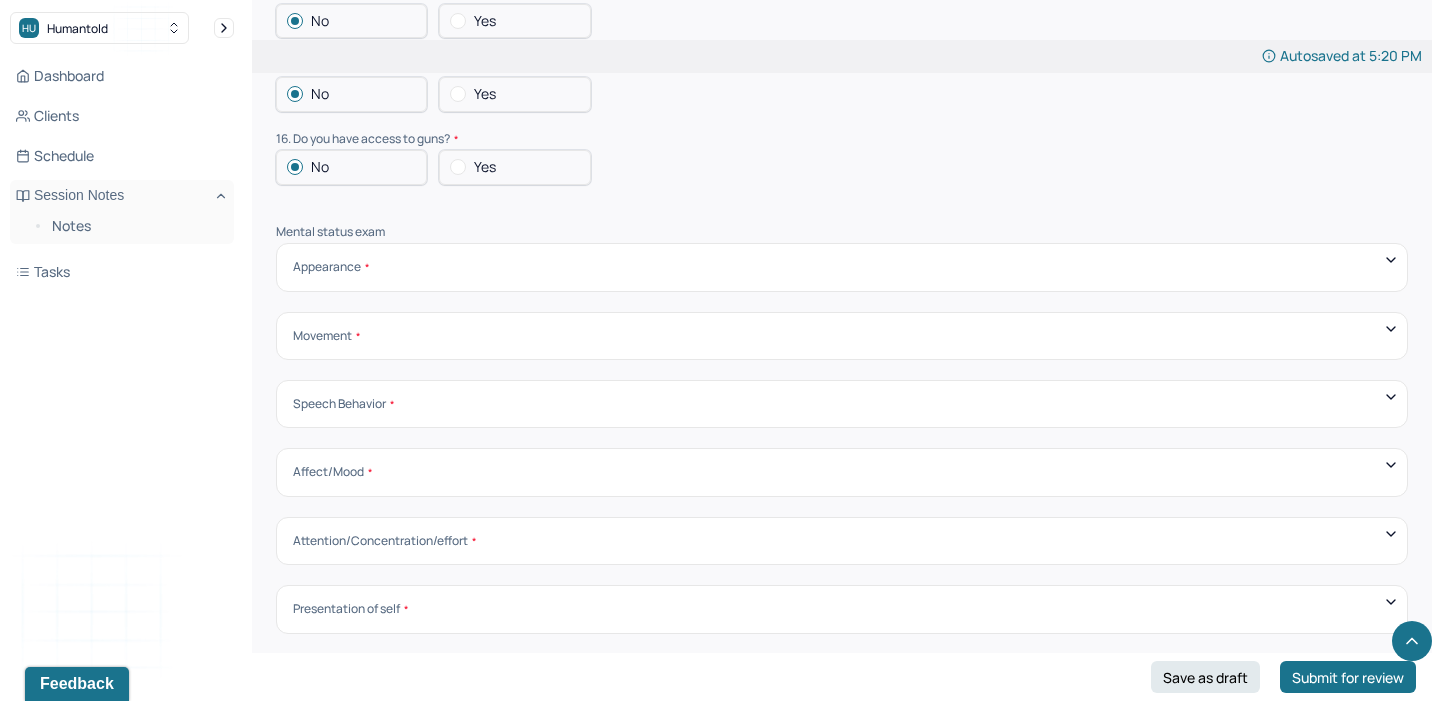 click on "Appearance Neat Unkempt Thin Average Overweight Pale Tanned" at bounding box center [842, 267] 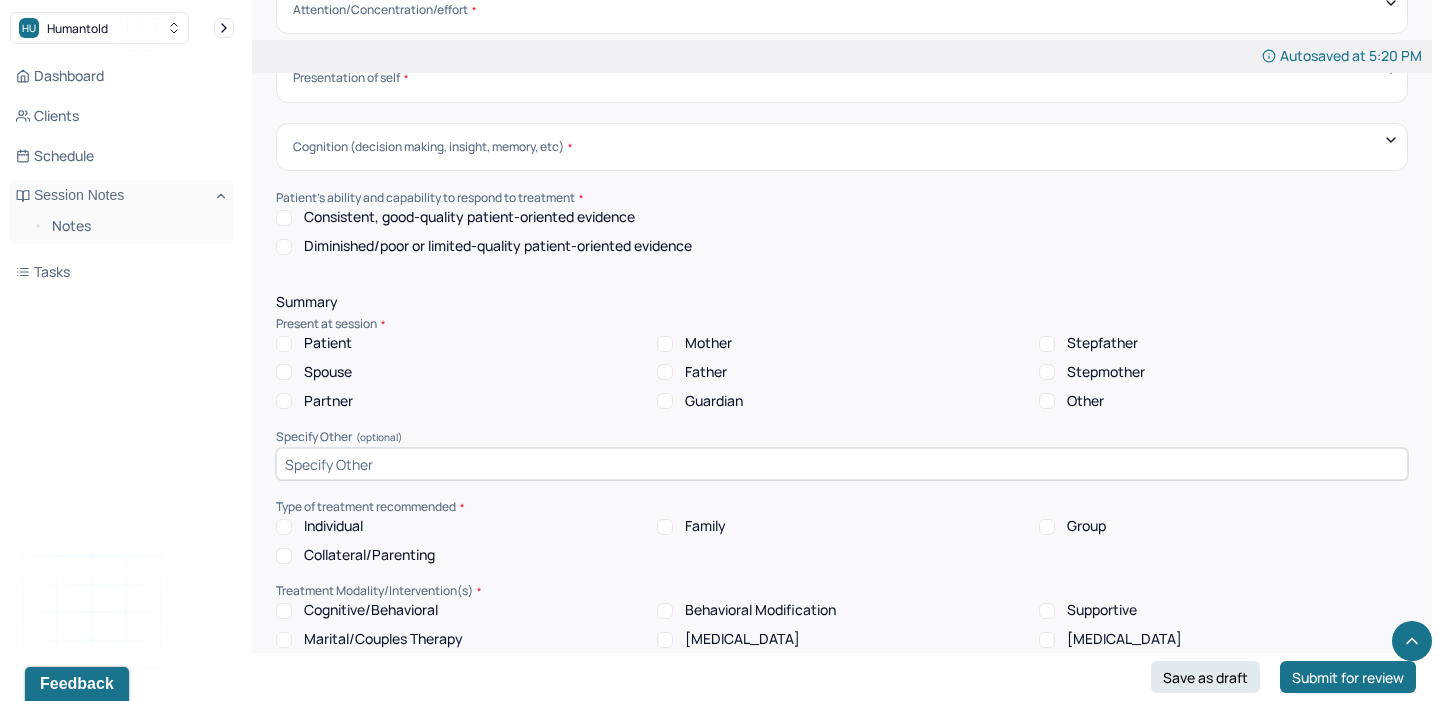 scroll, scrollTop: 6688, scrollLeft: 0, axis: vertical 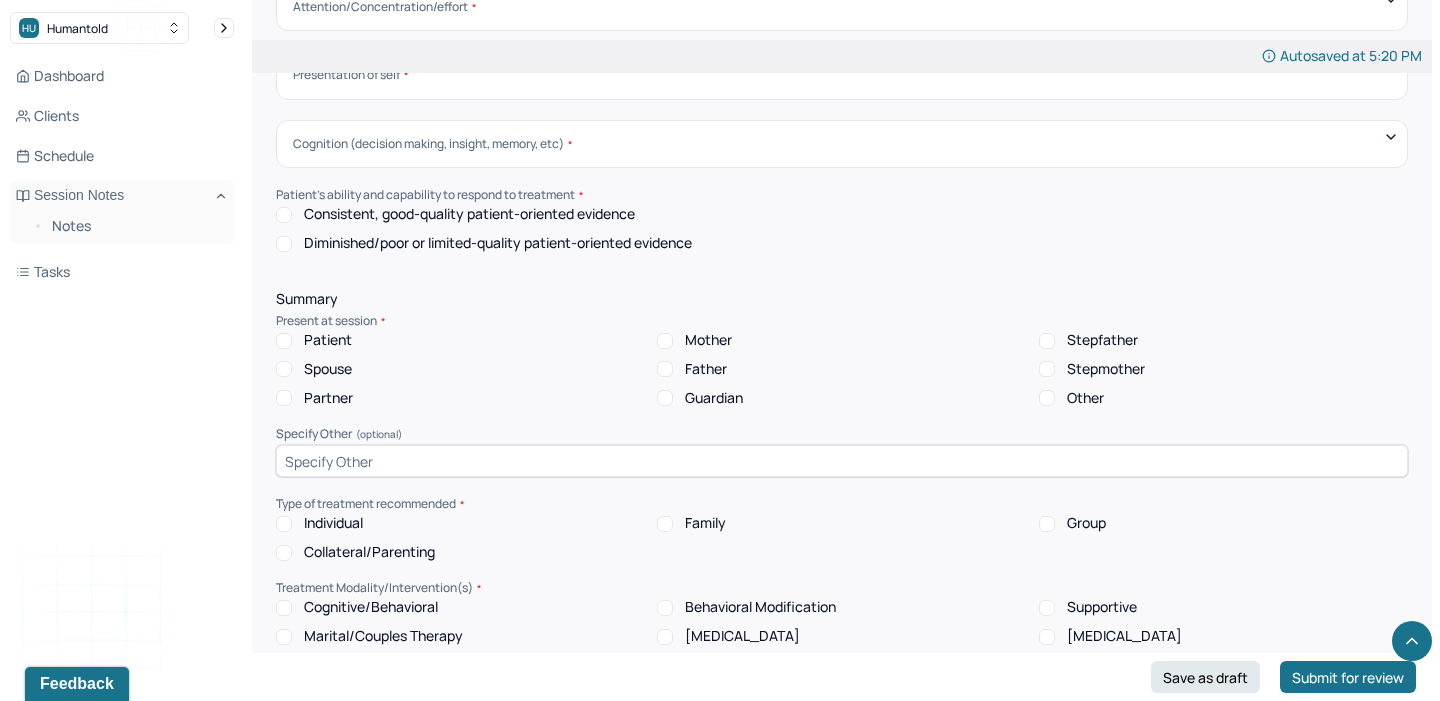 click on "Consistent, good-quality patient-oriented evidence" at bounding box center (284, 215) 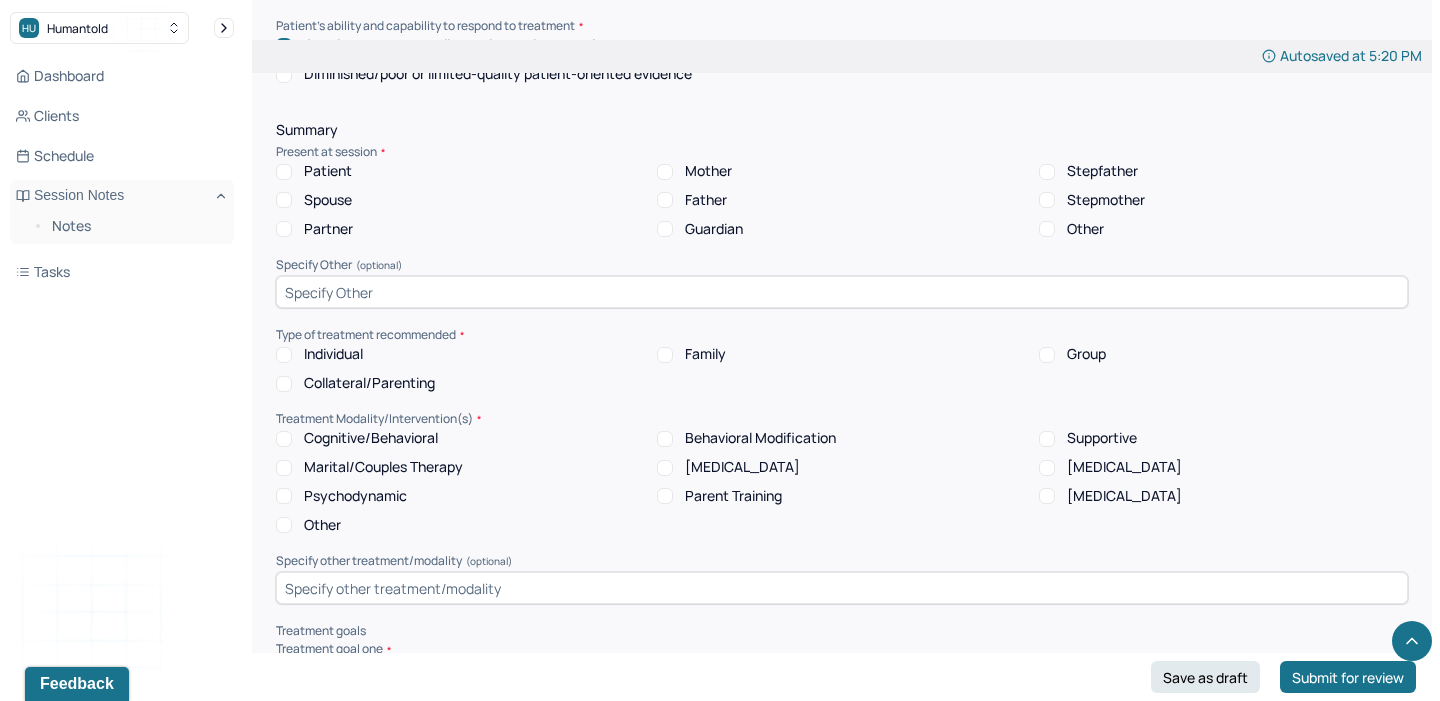 scroll, scrollTop: 6865, scrollLeft: 0, axis: vertical 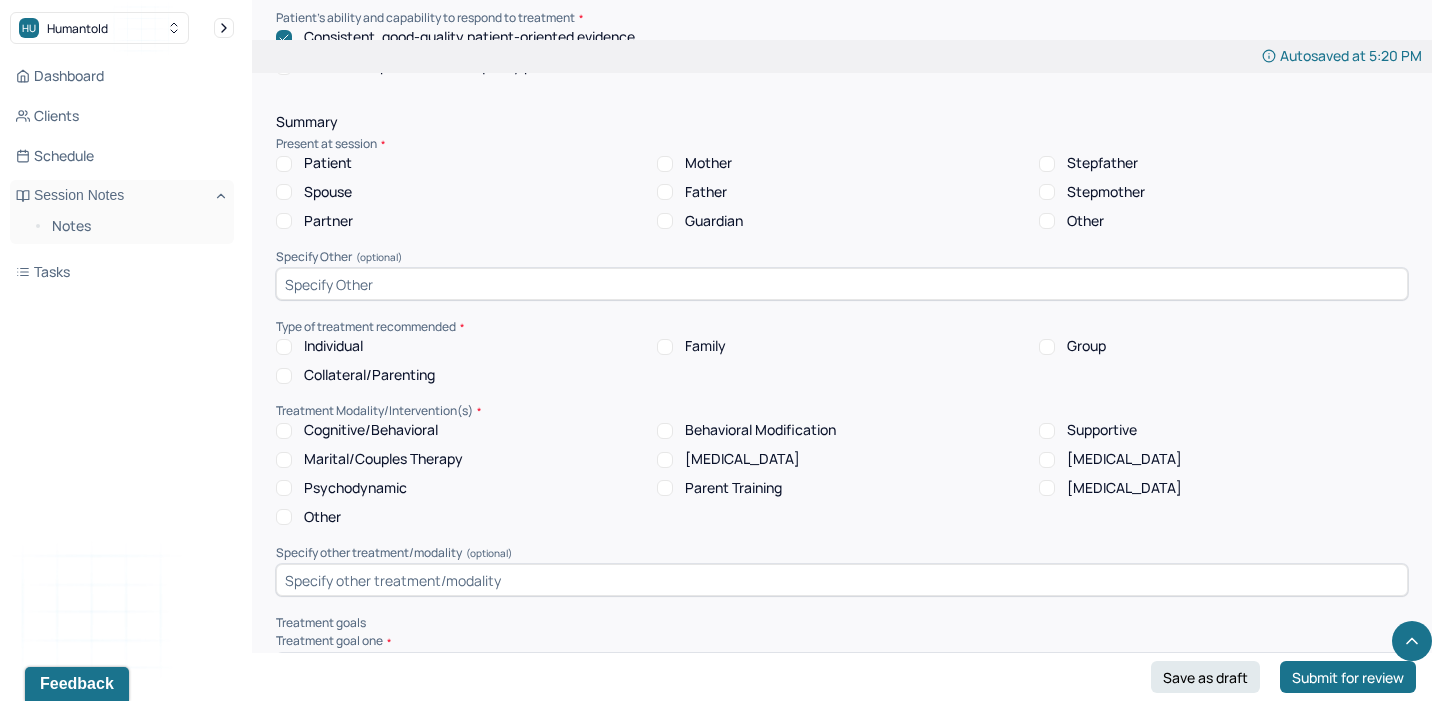 click on "Patient" at bounding box center [284, 164] 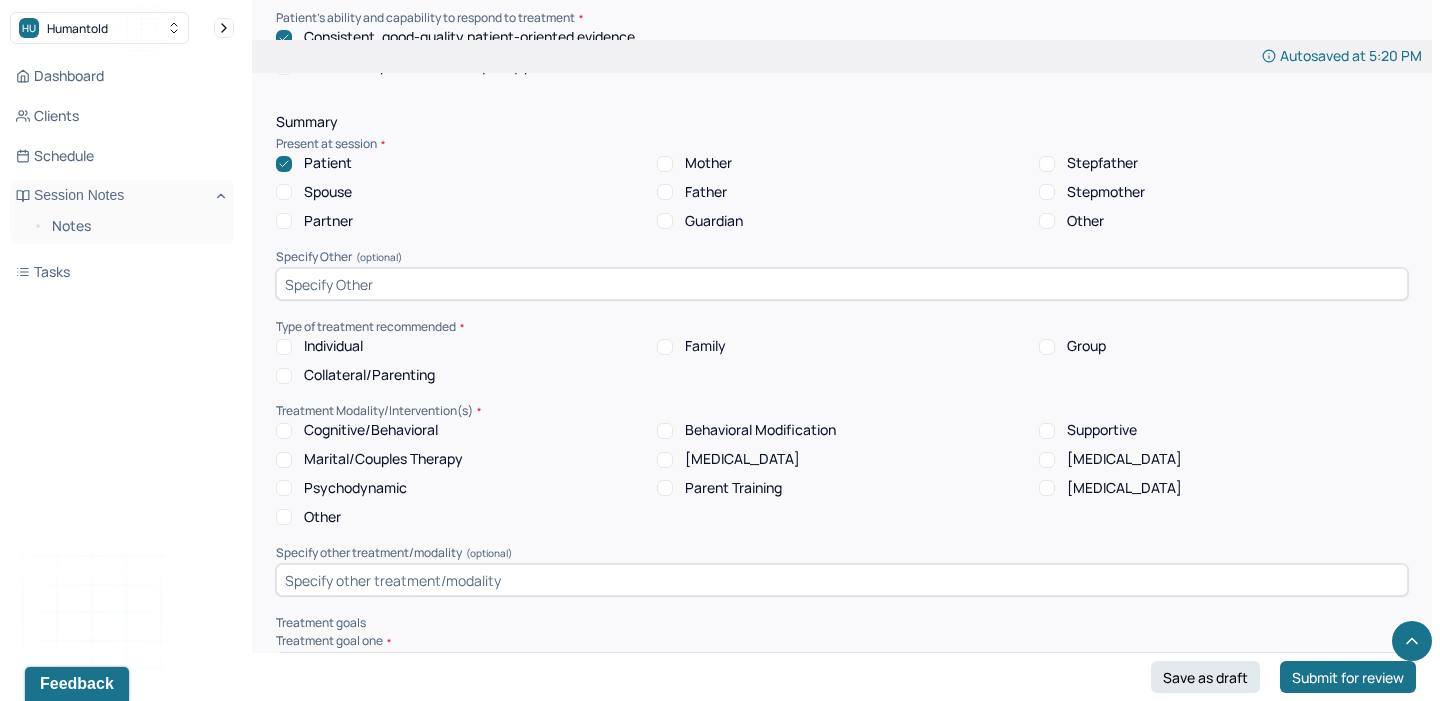 click on "Individual" at bounding box center (319, 346) 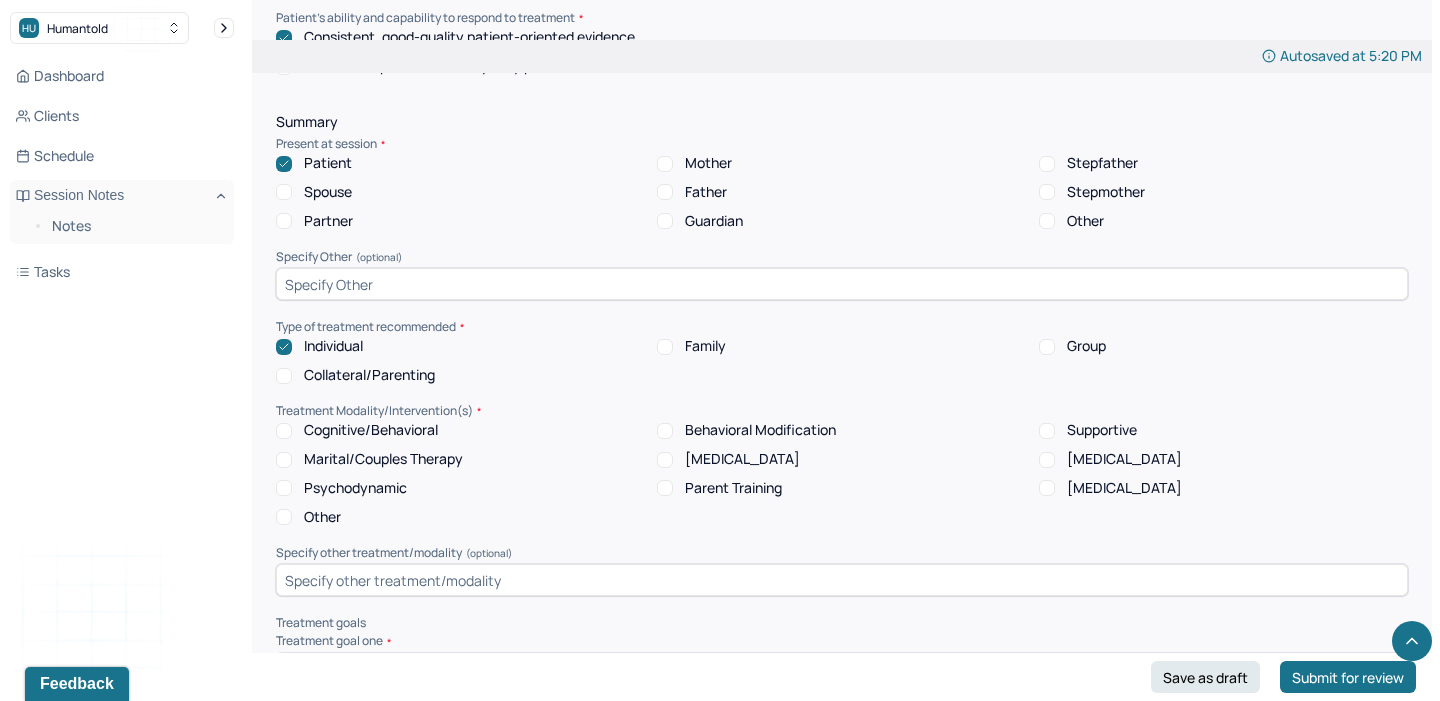 scroll, scrollTop: 6911, scrollLeft: 0, axis: vertical 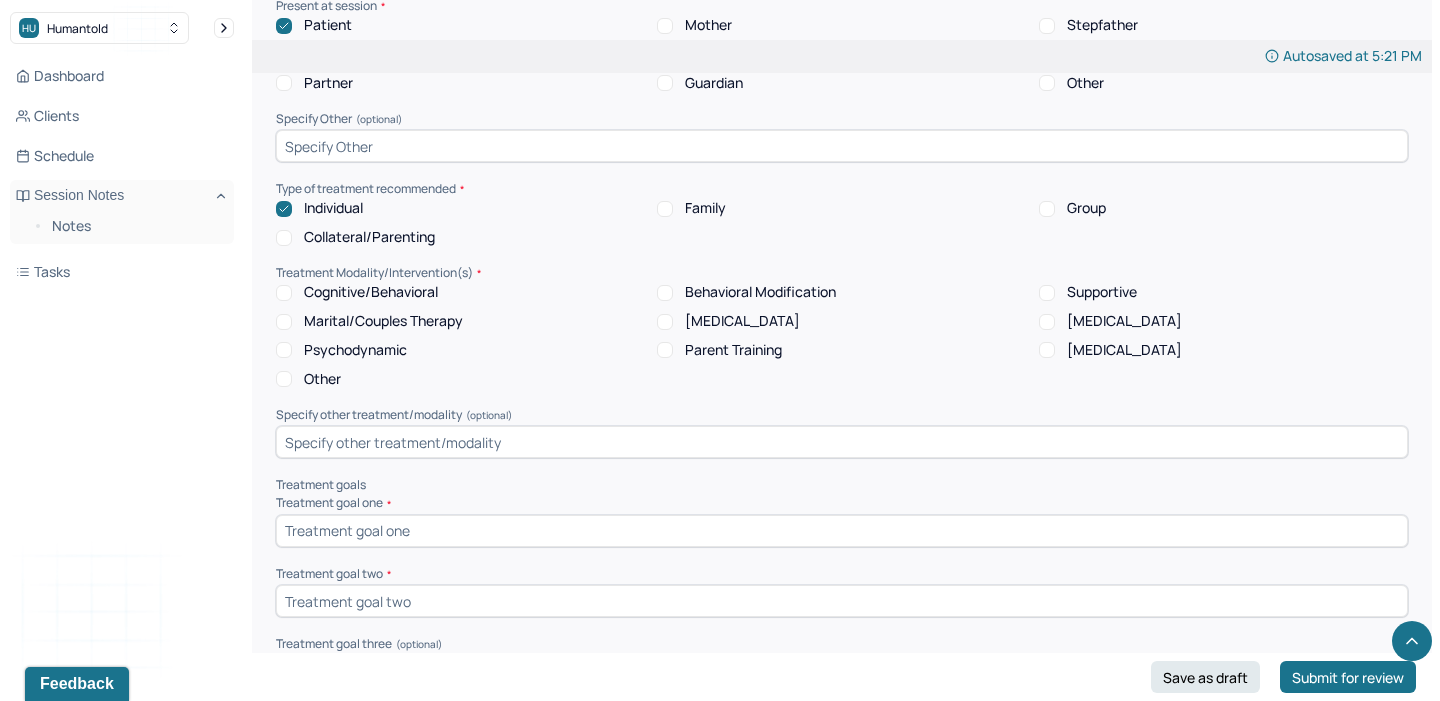 click on "Cognitive/Behavioral" at bounding box center [284, 293] 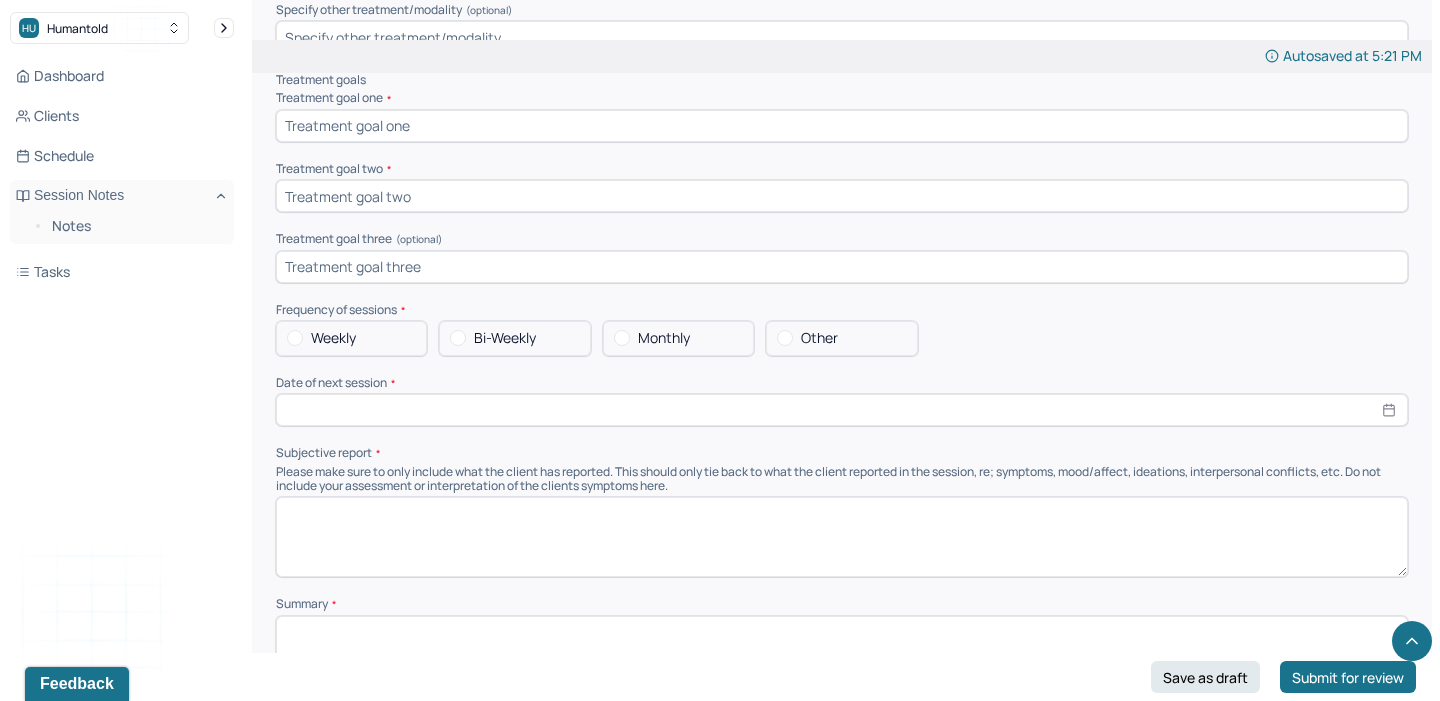 scroll, scrollTop: 7416, scrollLeft: 0, axis: vertical 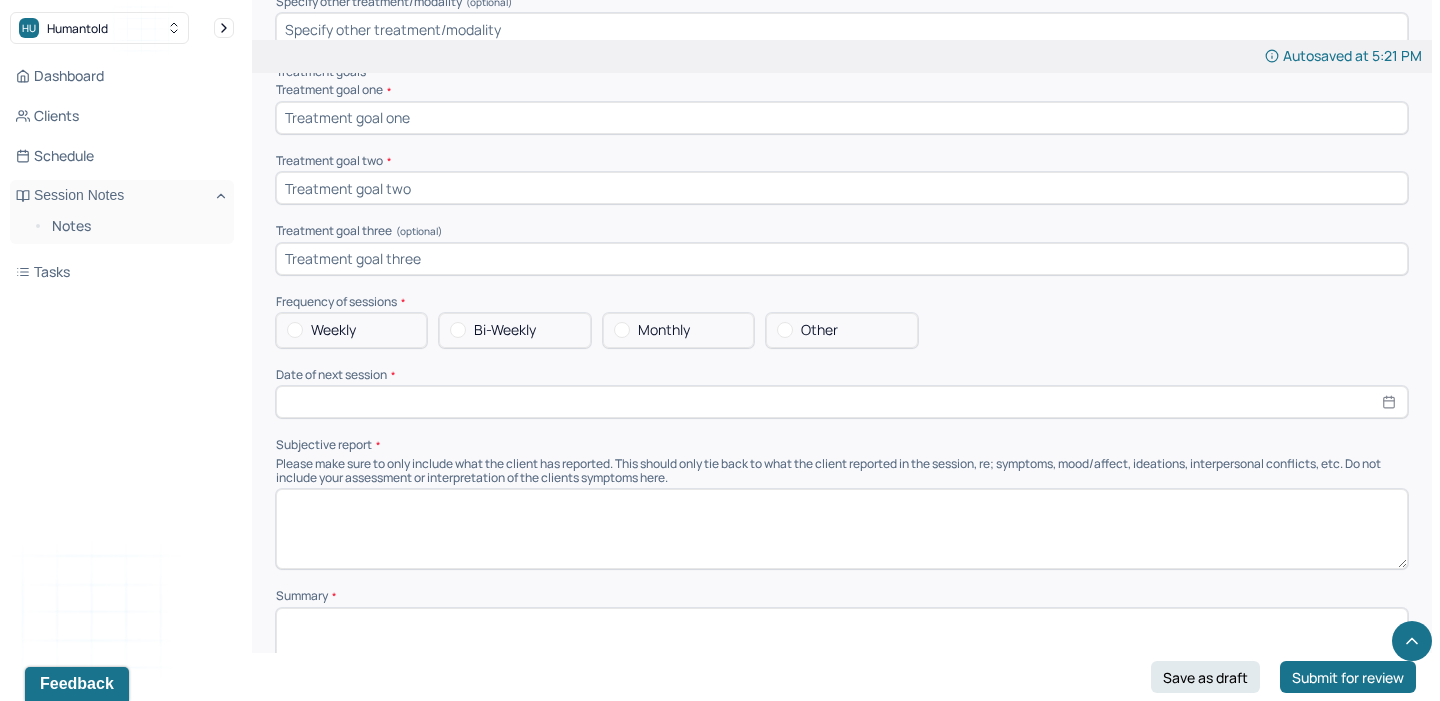 click on "Weekly" at bounding box center (351, 330) 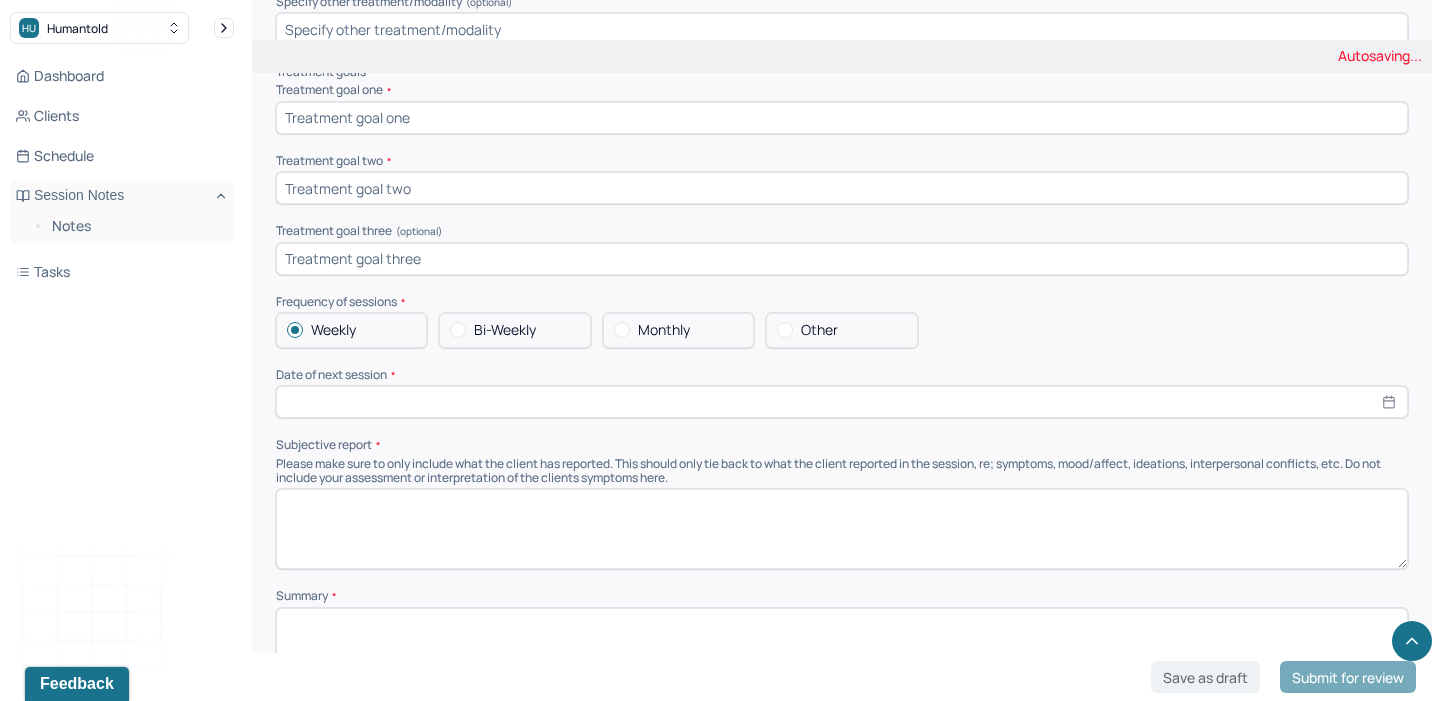 click at bounding box center [842, 402] 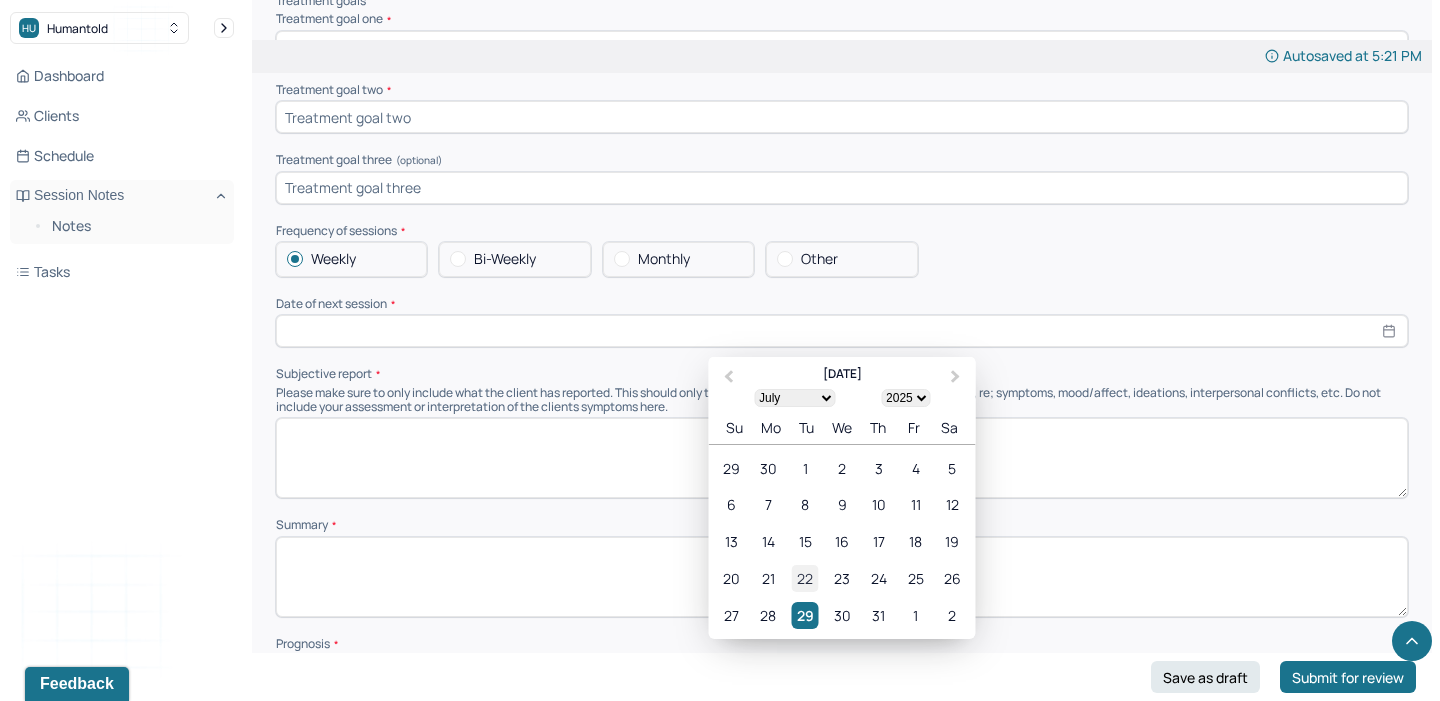 scroll, scrollTop: 7496, scrollLeft: 0, axis: vertical 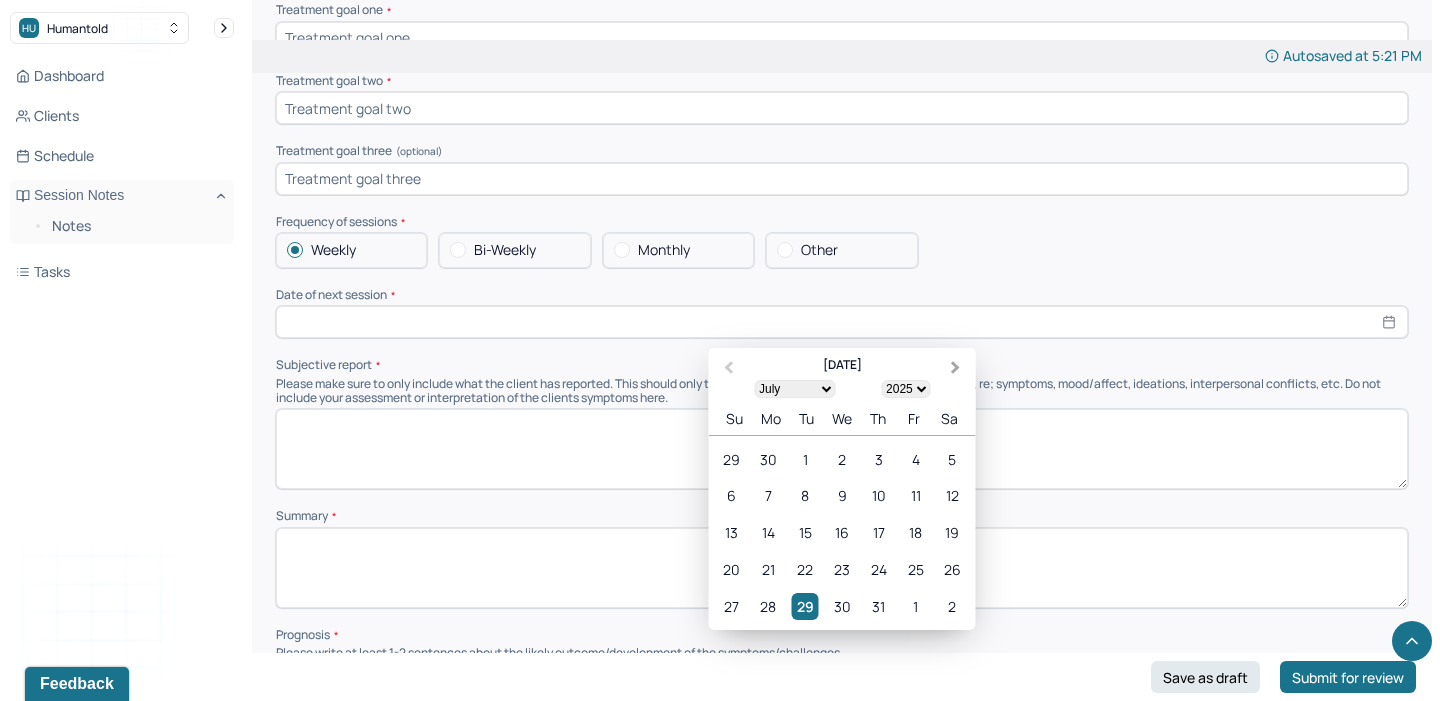 click on "Next Month" at bounding box center [956, 368] 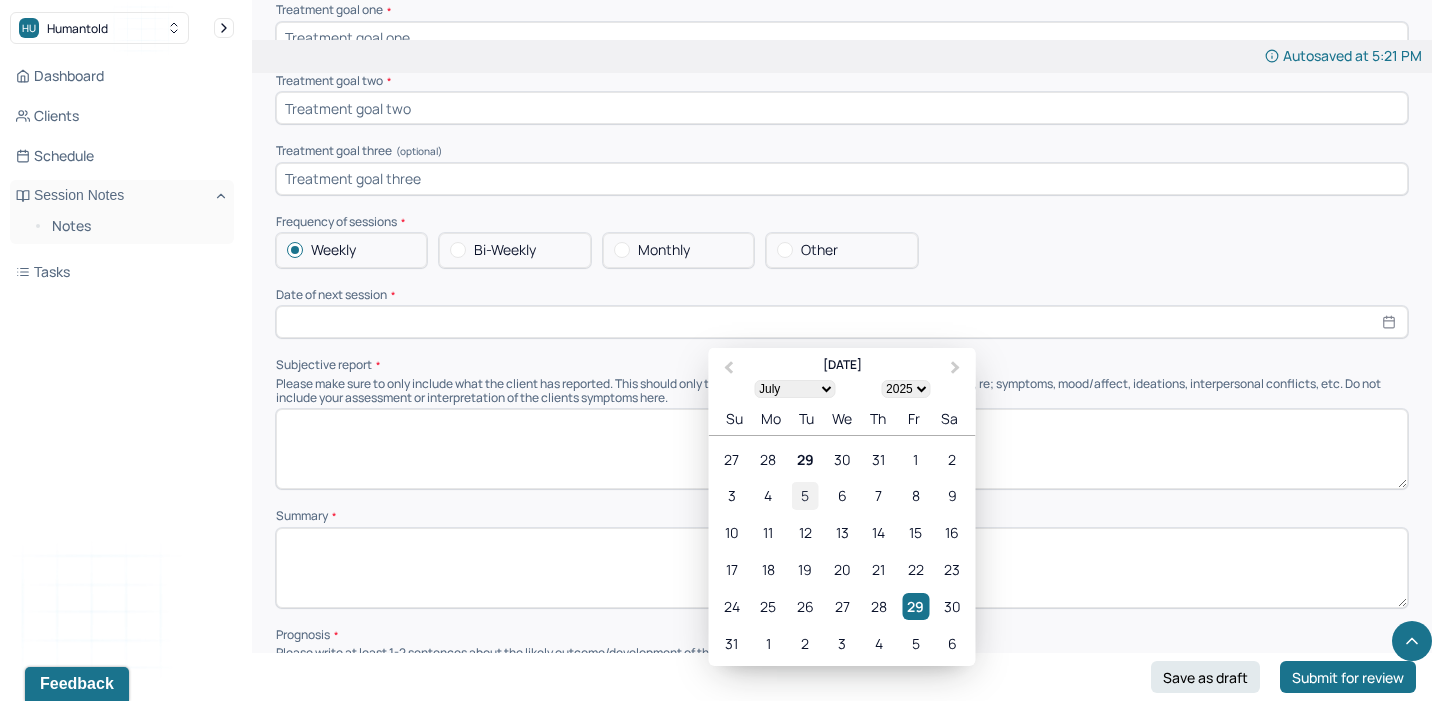 click on "5" at bounding box center (805, 496) 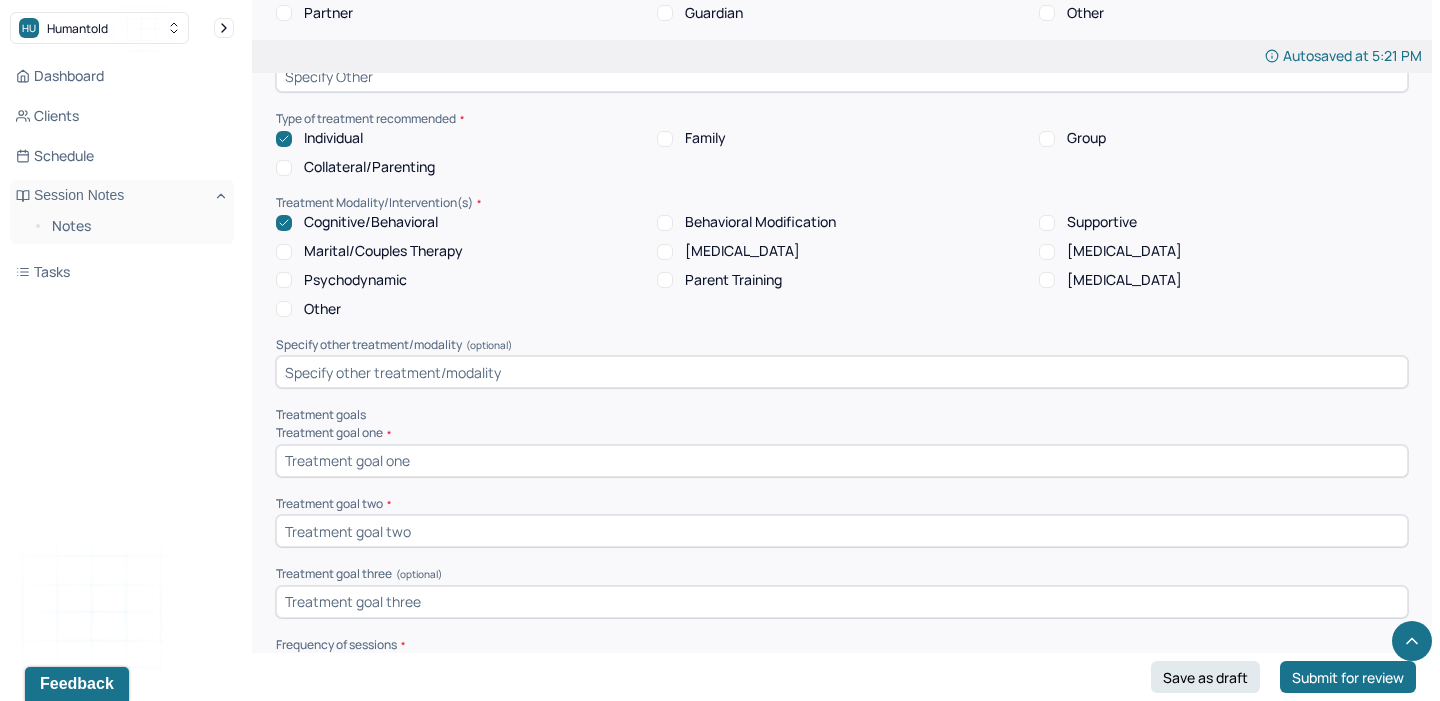 scroll, scrollTop: 7068, scrollLeft: 0, axis: vertical 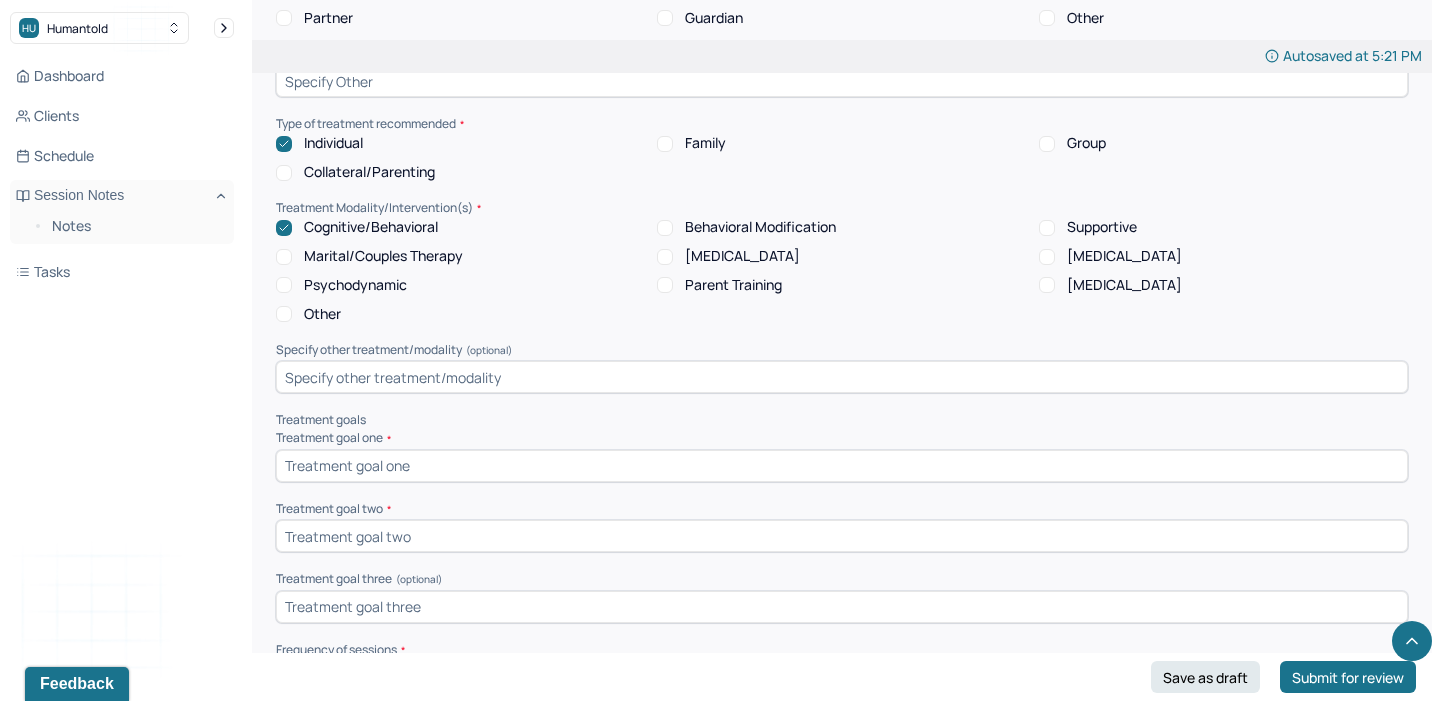 click at bounding box center [842, 466] 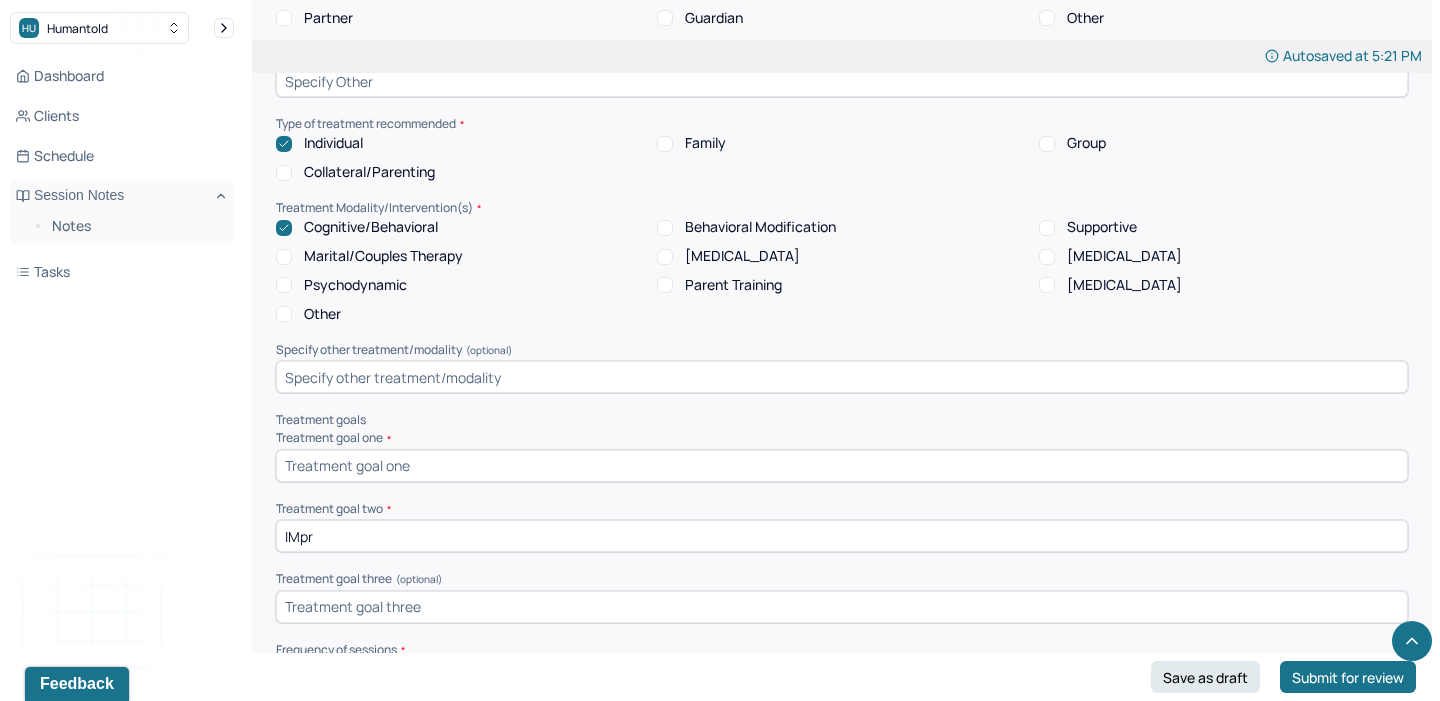 type on "IMpr" 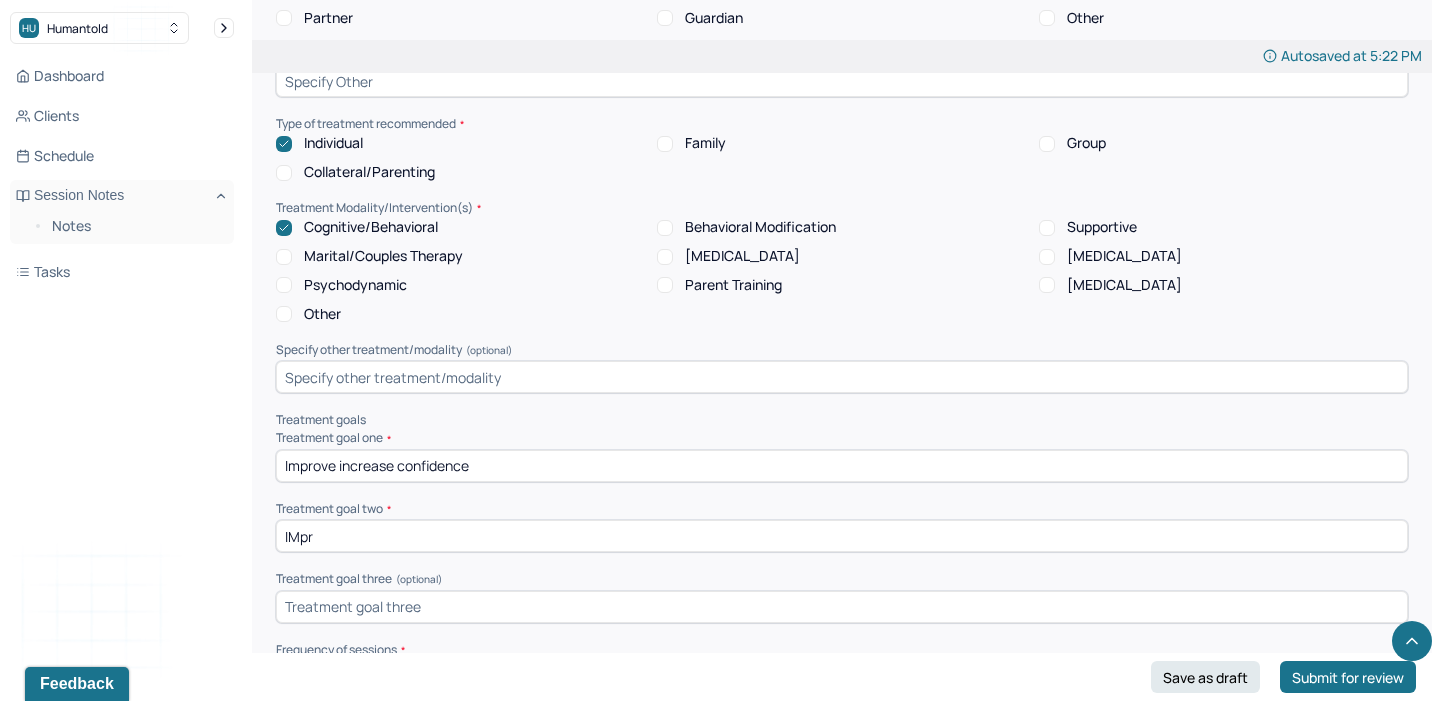 type on "Improve increase confidence" 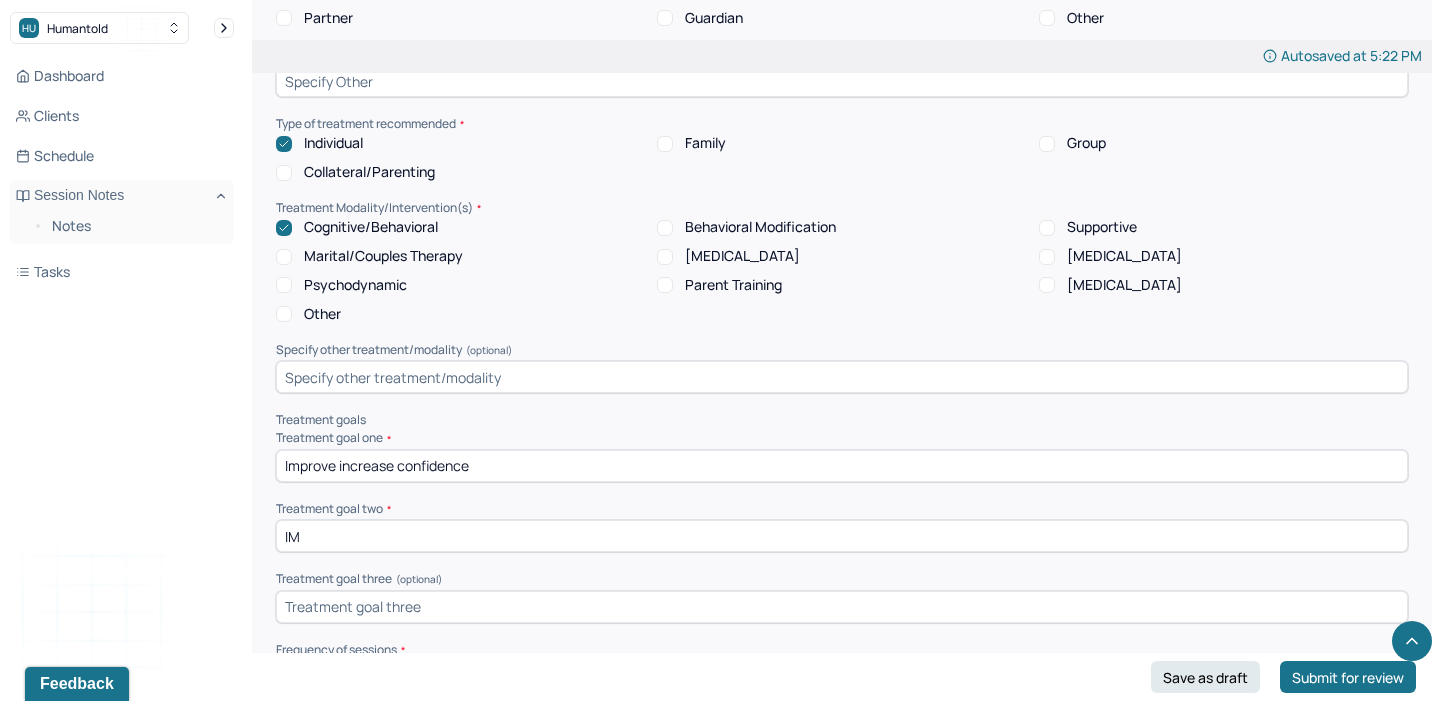 type on "I" 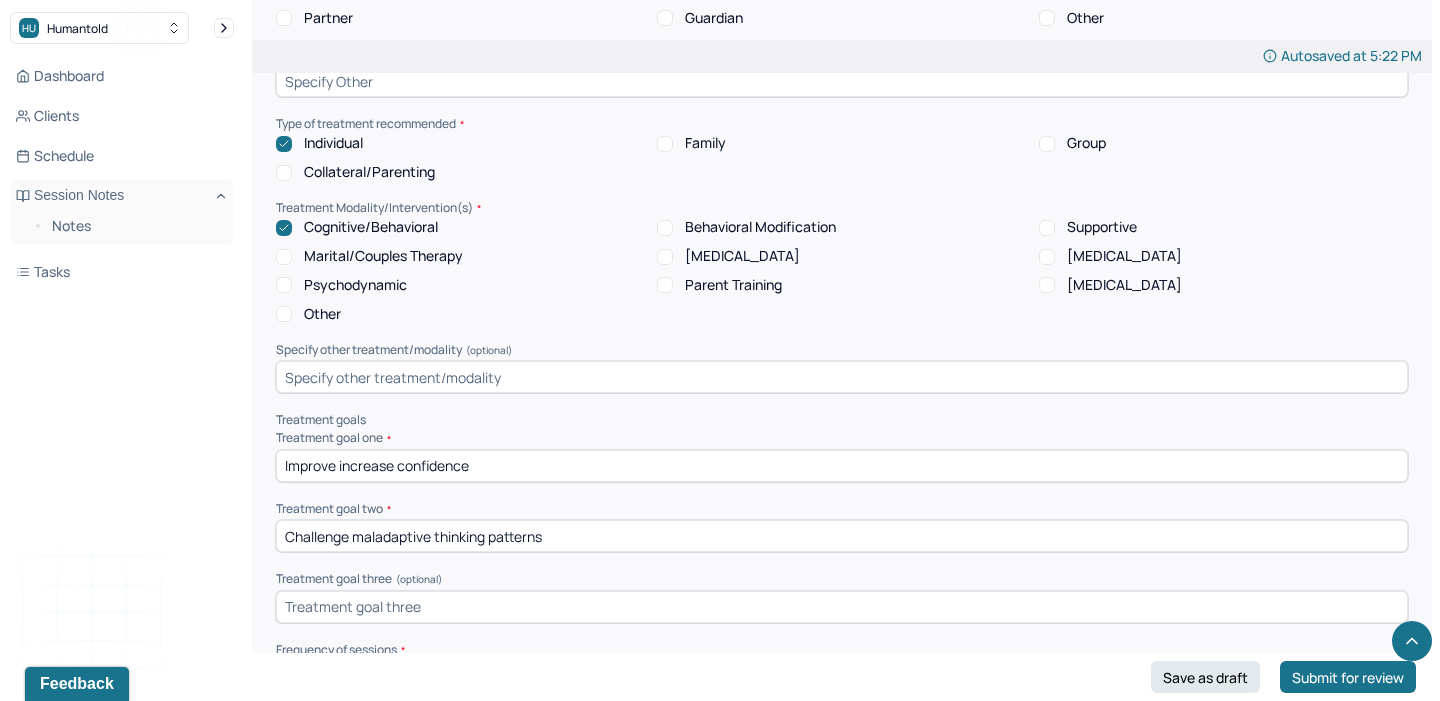 type on "Challenge maladaptive thinking patterns" 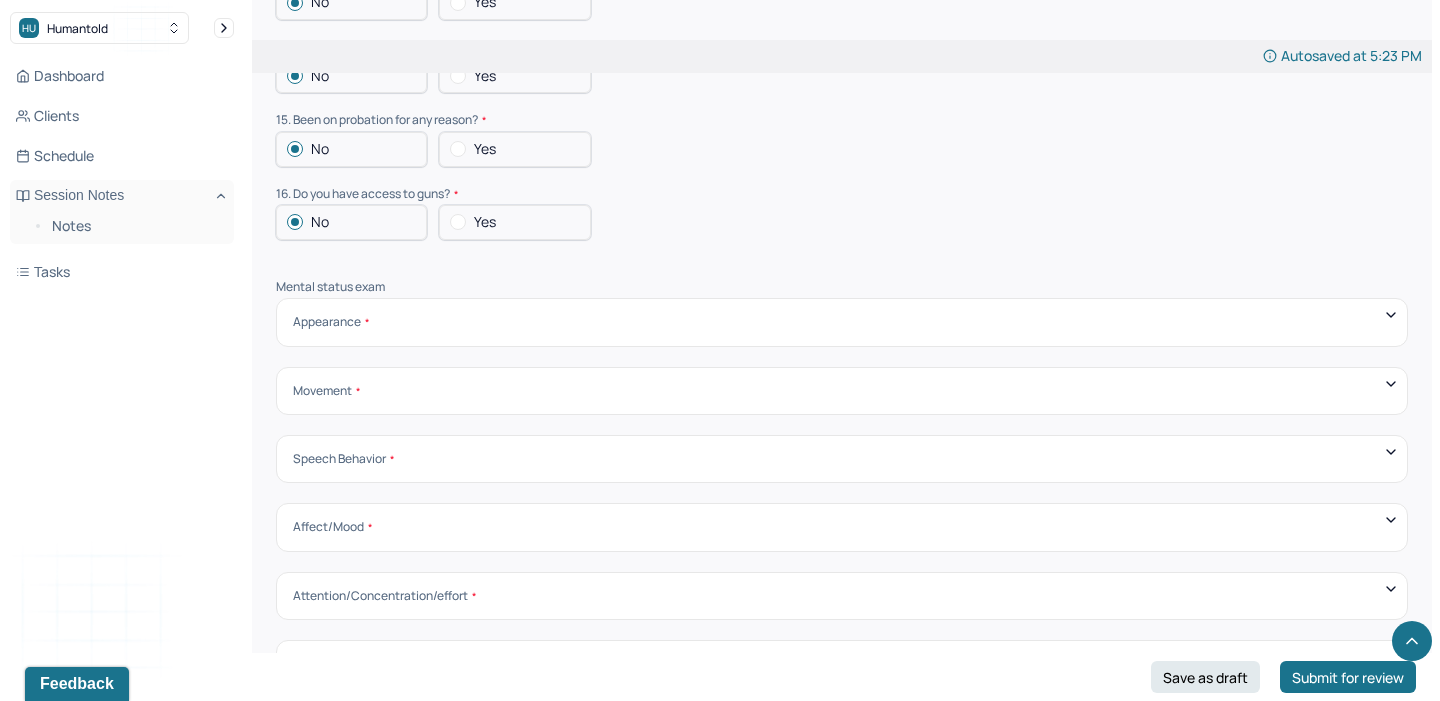 scroll, scrollTop: 5840, scrollLeft: 0, axis: vertical 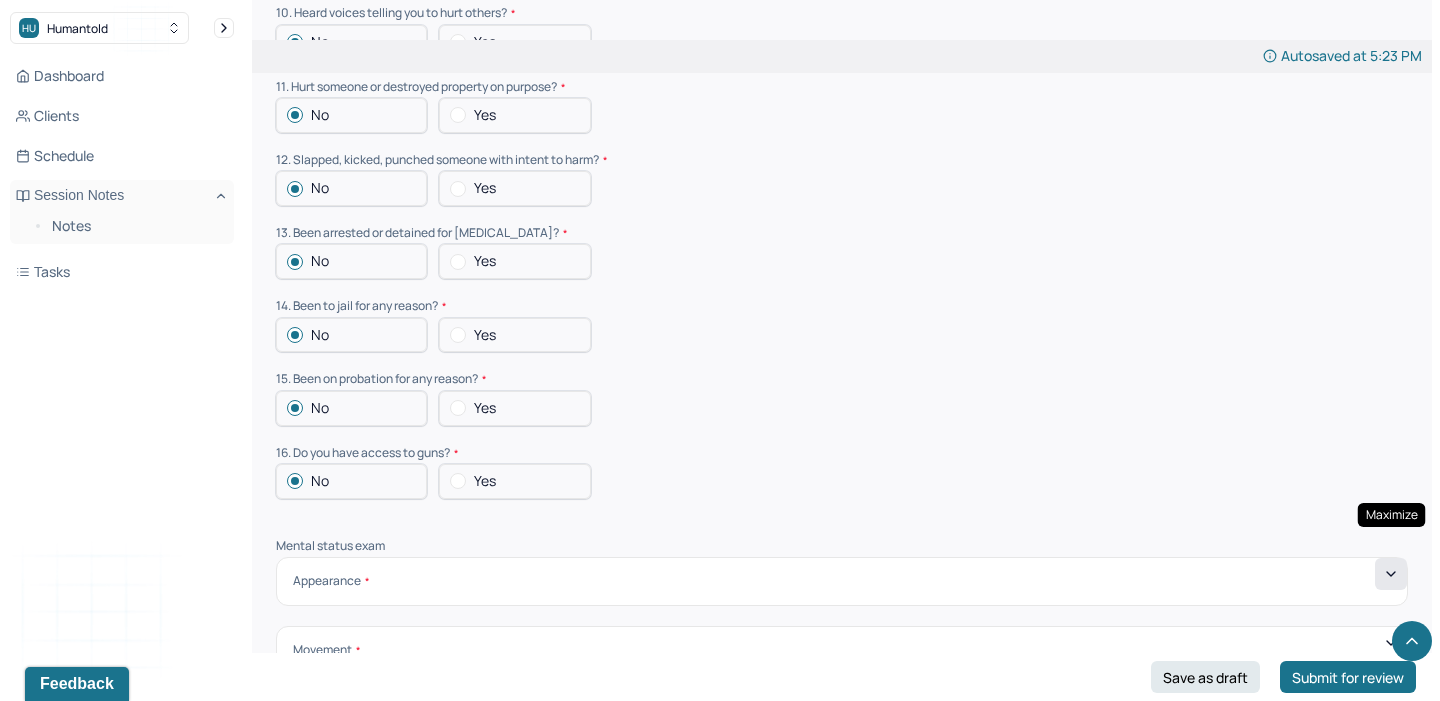 type on "Decrease [MEDICAL_DATA] and be more productive" 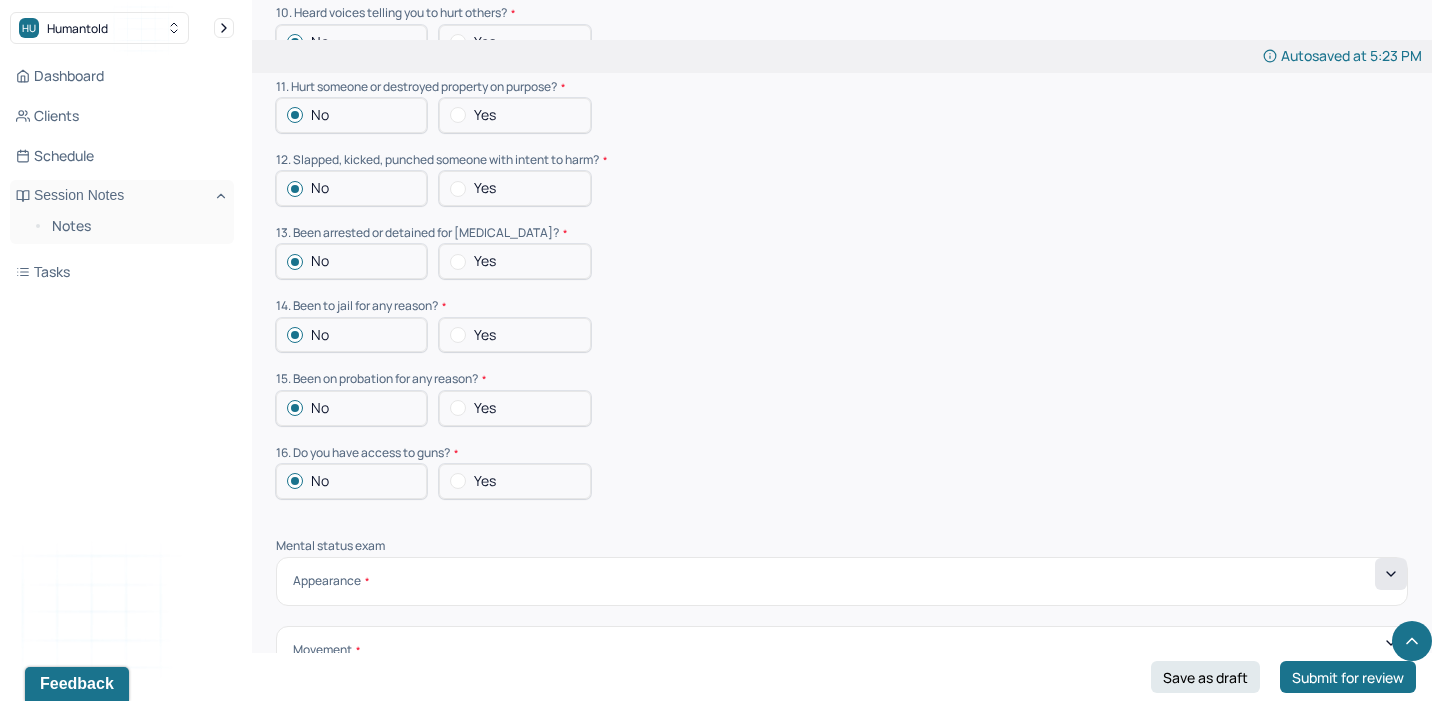 click 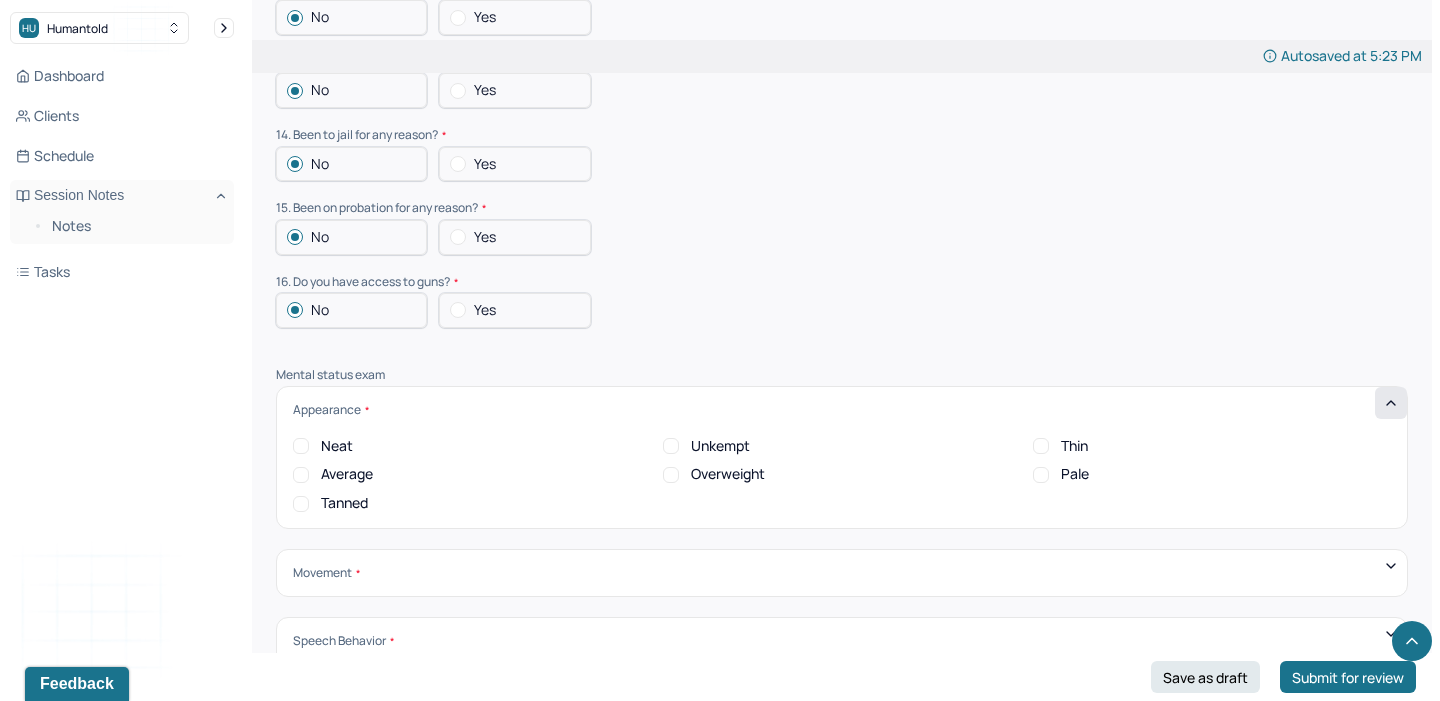 scroll, scrollTop: 6013, scrollLeft: 0, axis: vertical 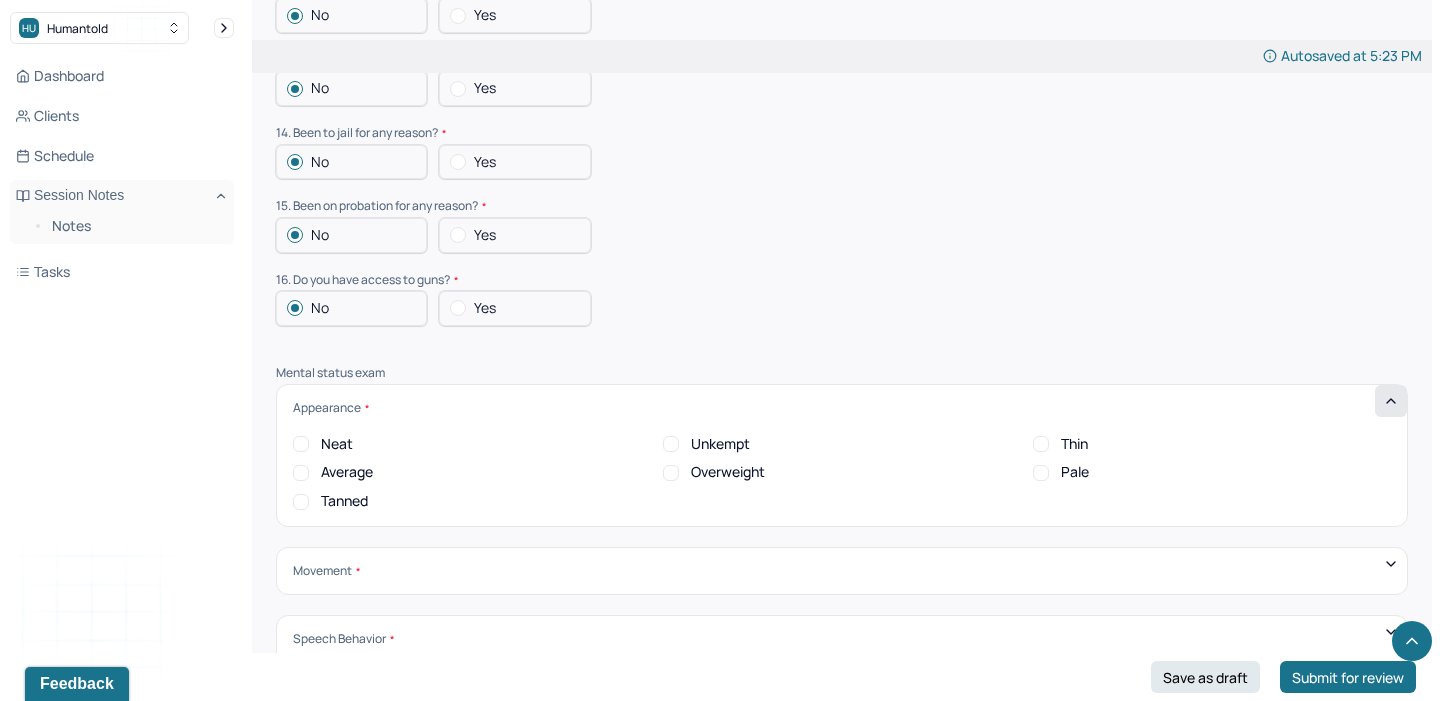 click on "Neat" at bounding box center [323, 444] 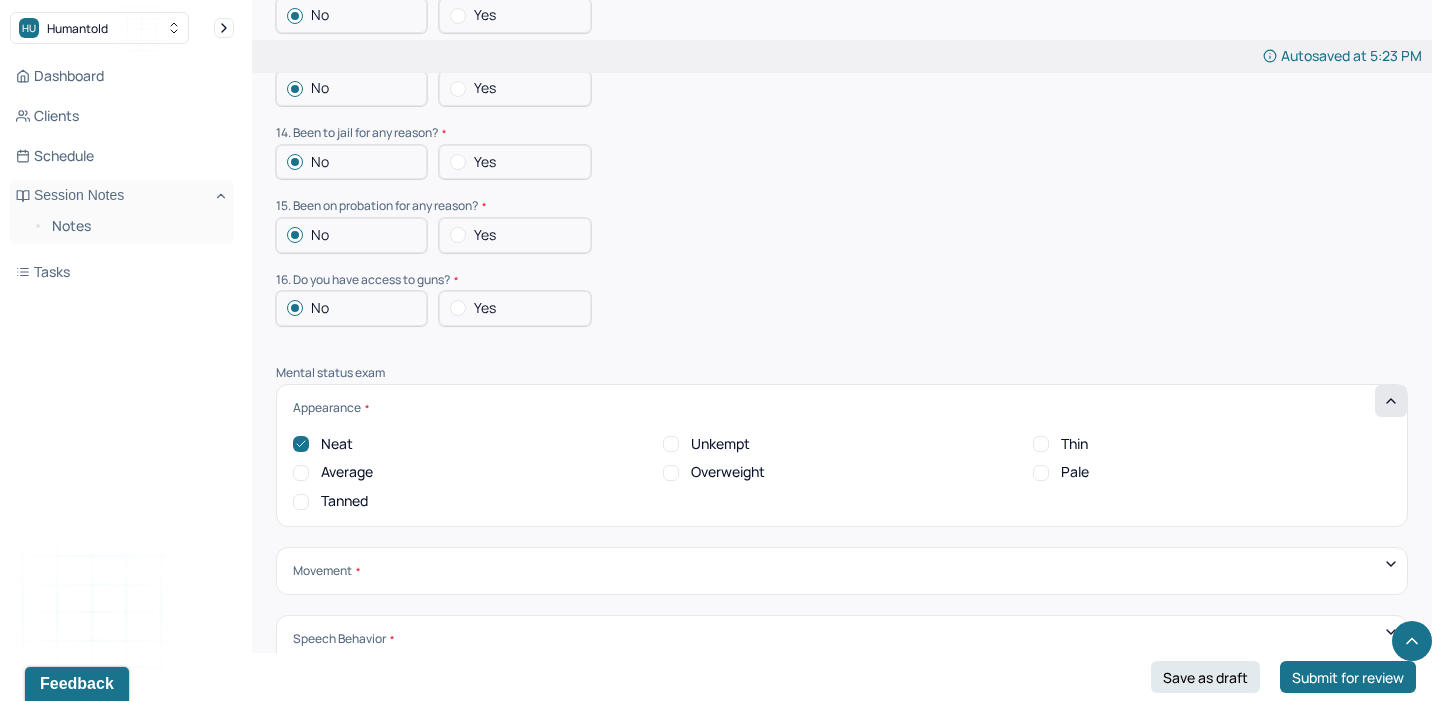scroll, scrollTop: 0, scrollLeft: 0, axis: both 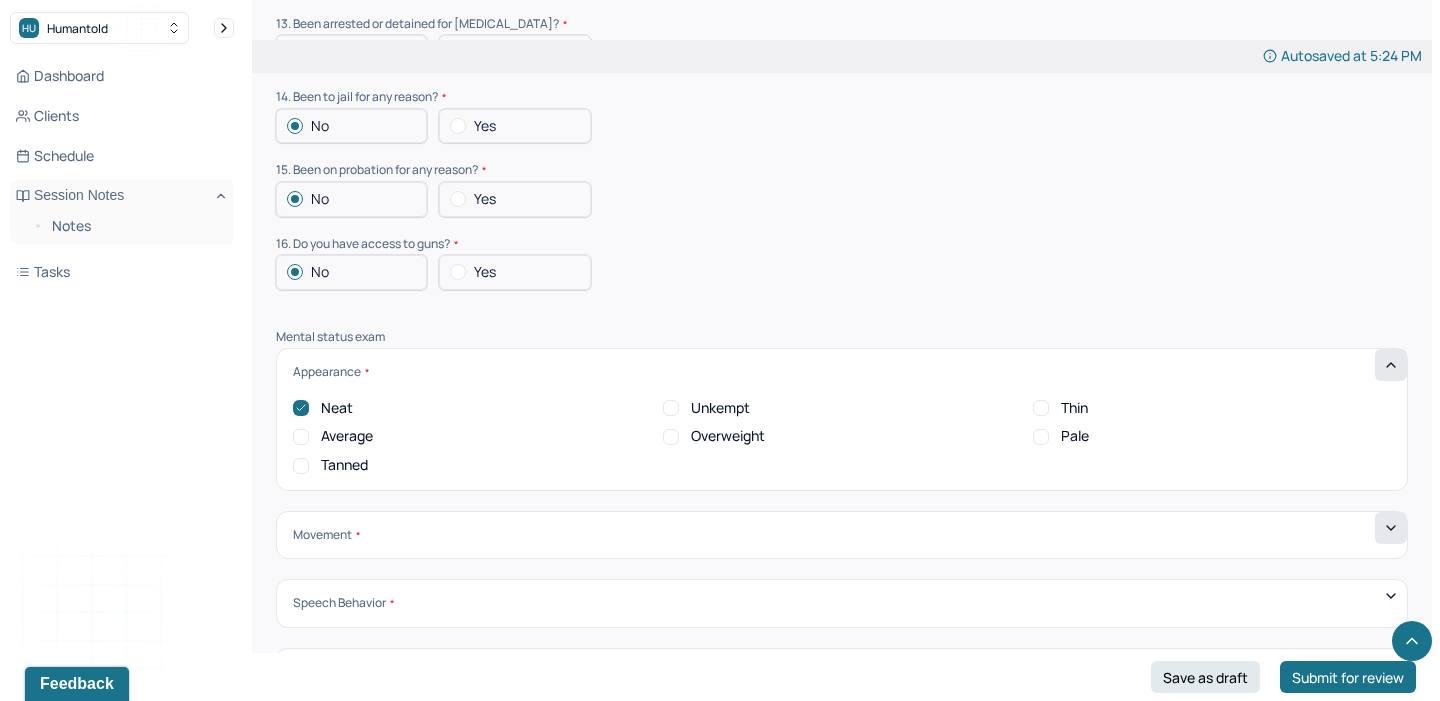 click 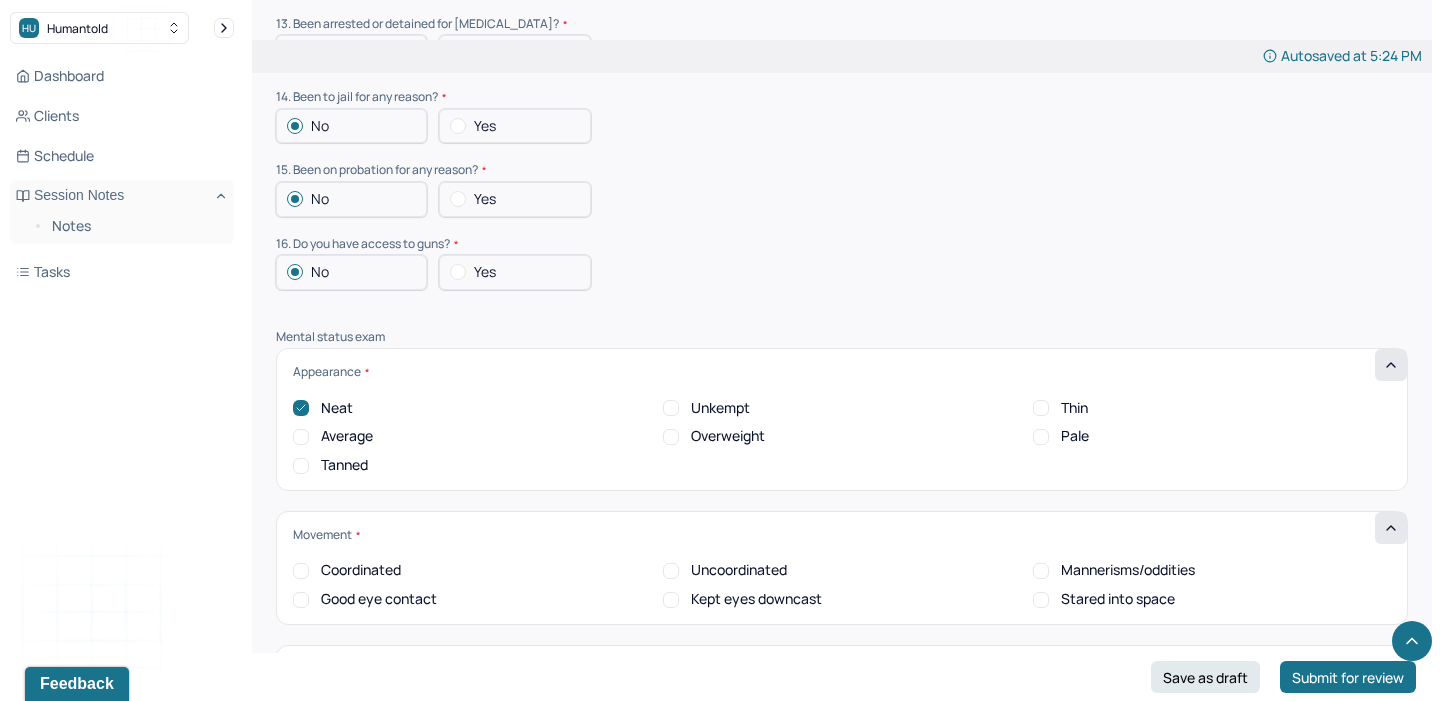 scroll, scrollTop: 6118, scrollLeft: 0, axis: vertical 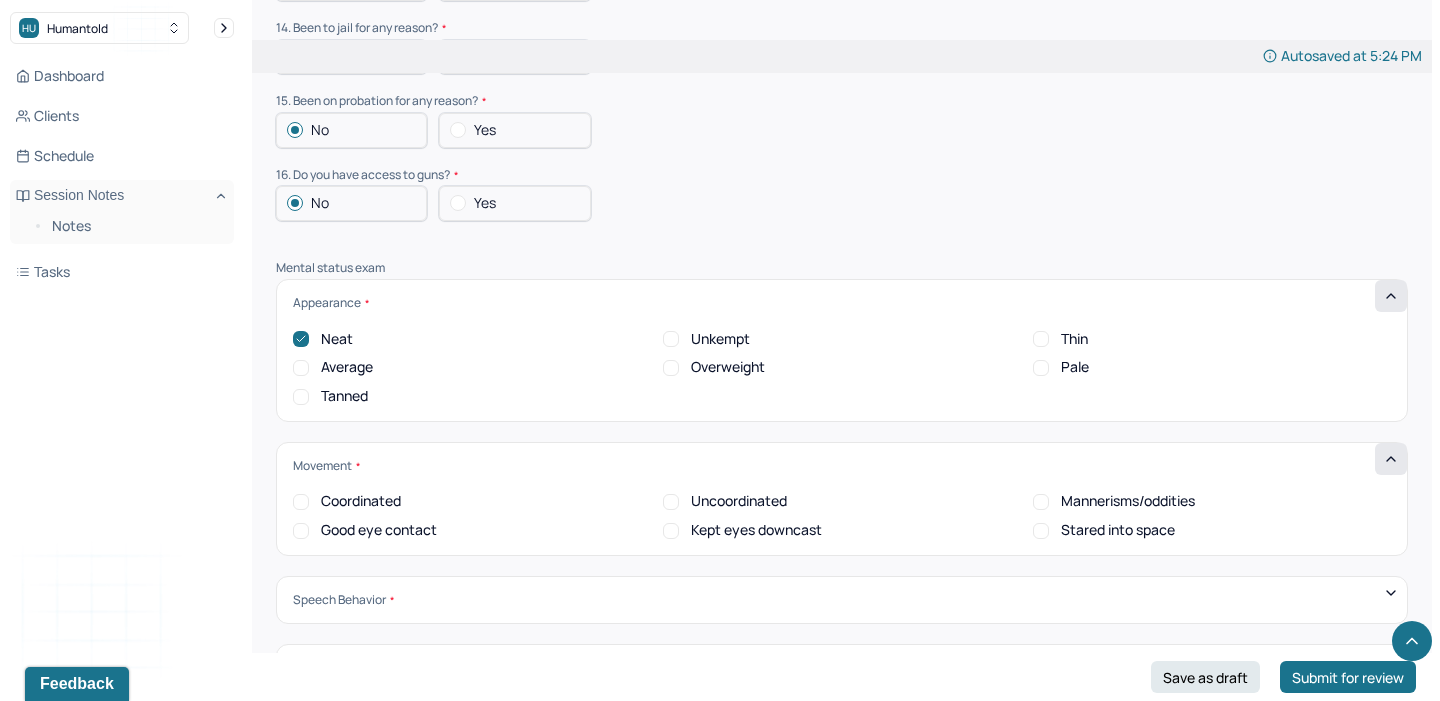 click on "Coordinated" at bounding box center (301, 502) 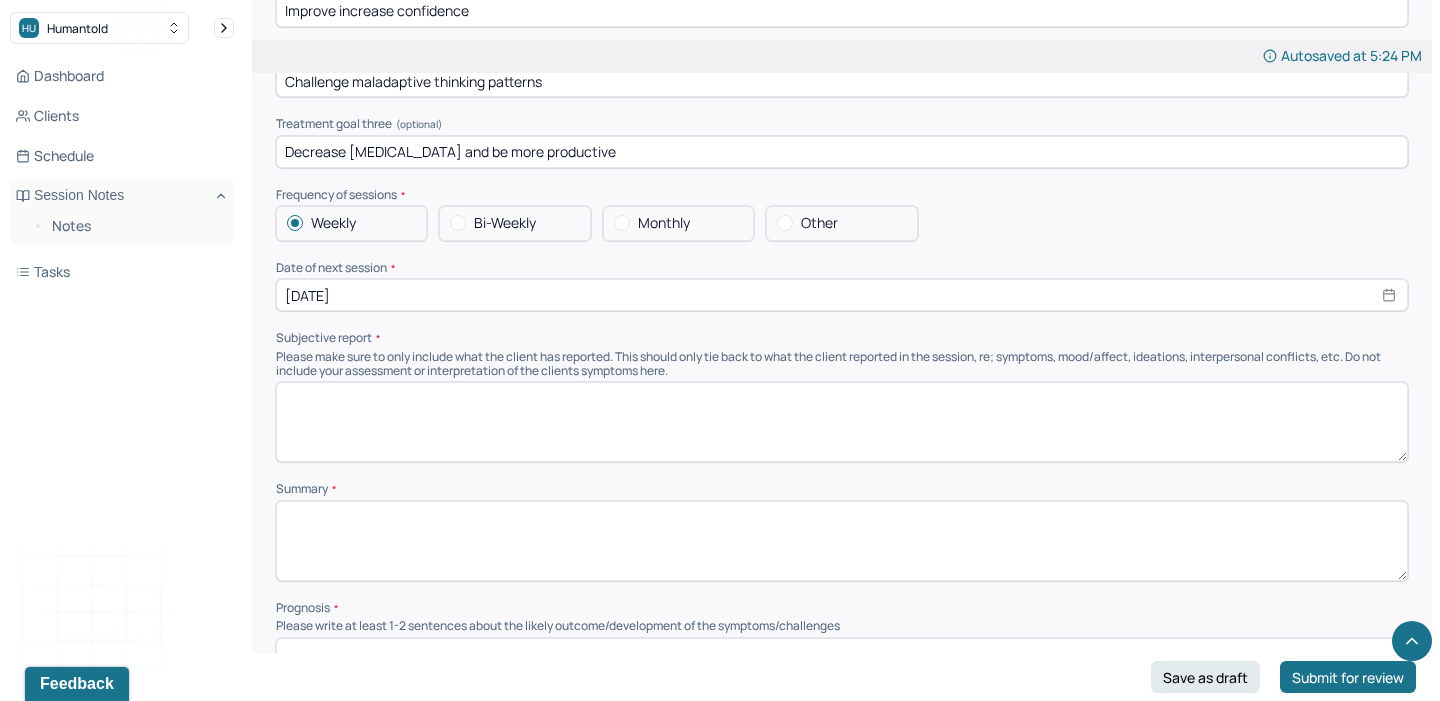 scroll, scrollTop: 7676, scrollLeft: 0, axis: vertical 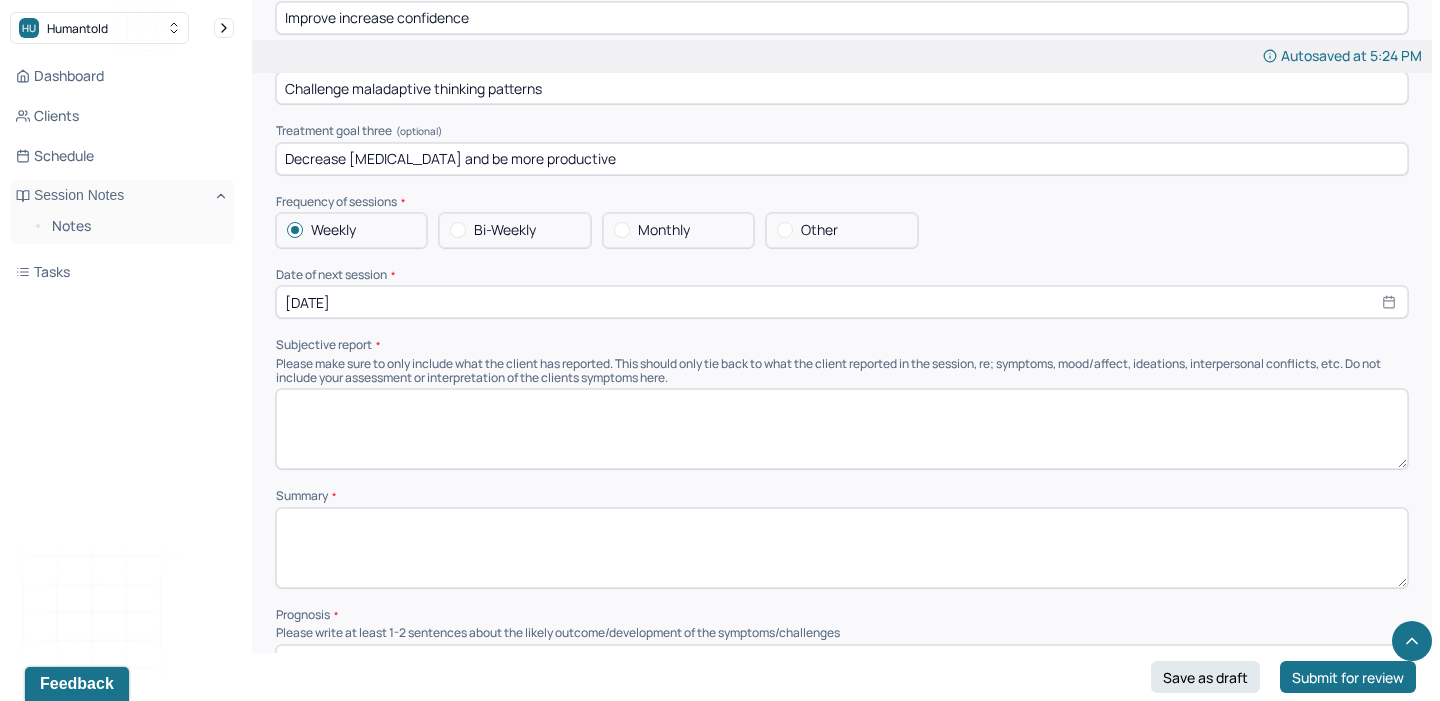 click at bounding box center (842, 429) 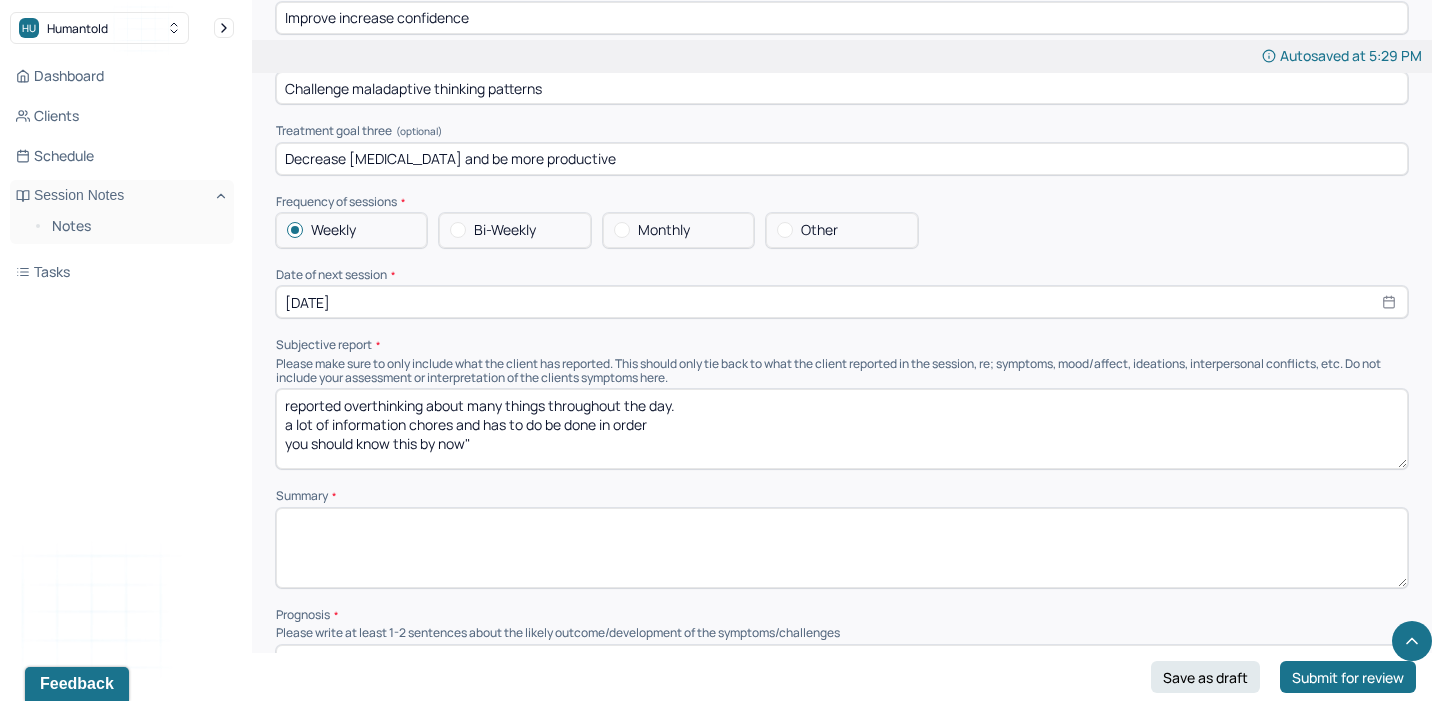 click on "reported overthinking about many things throughout the day.
a lot of information chores and has to do be done in order
you should know this by now" at bounding box center [842, 429] 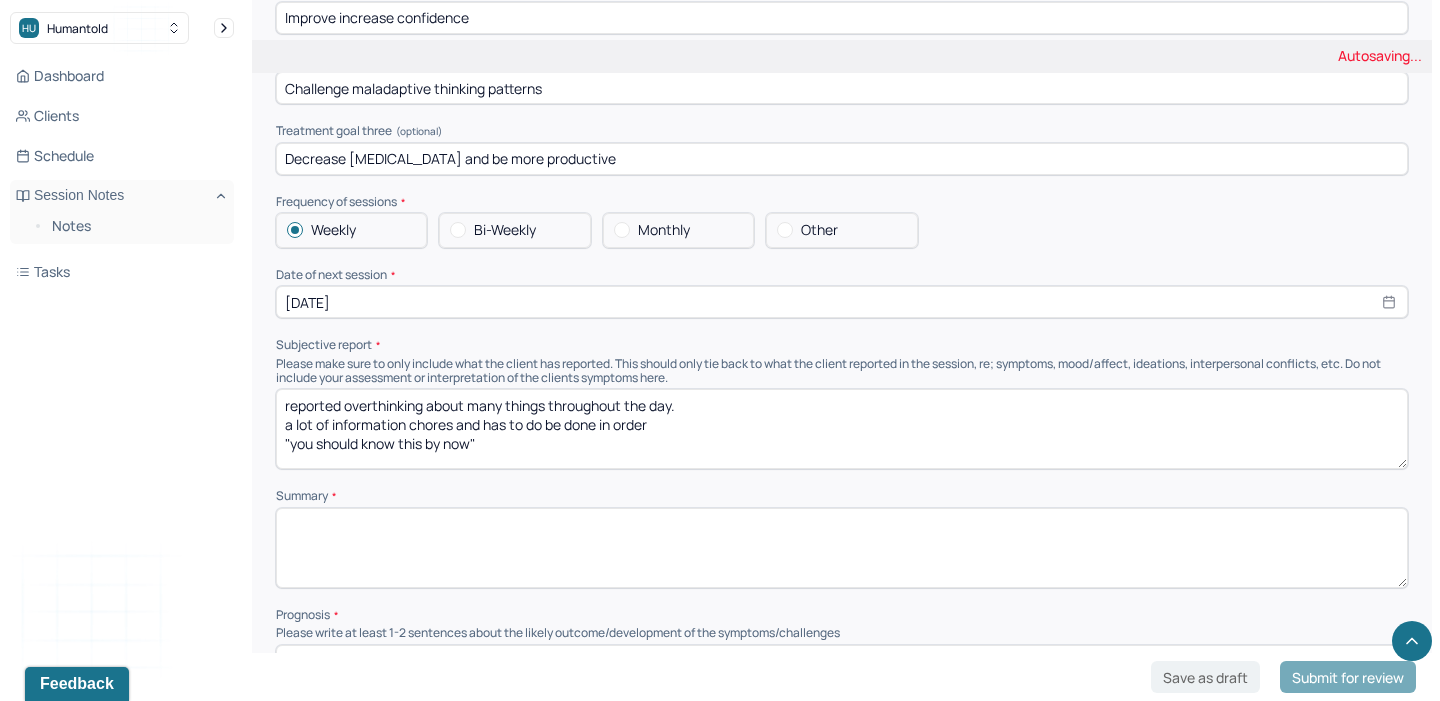 click on "reported overthinking about many things throughout the day.
a lot of information chores and has to do be done in order
you should know this by now" at bounding box center (842, 429) 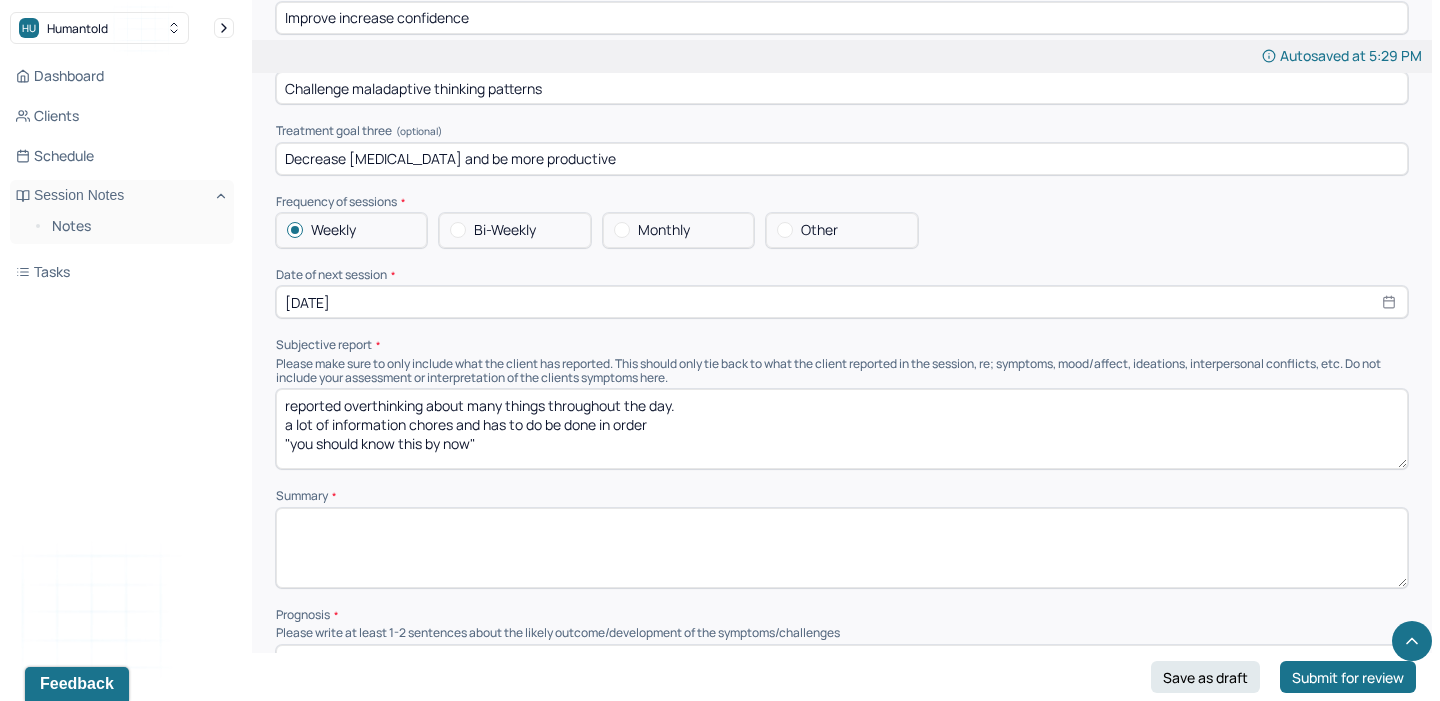type on "reported overthinking about many things throughout the day.
a lot of information chores and has to do be done in order
"you should know this by now"" 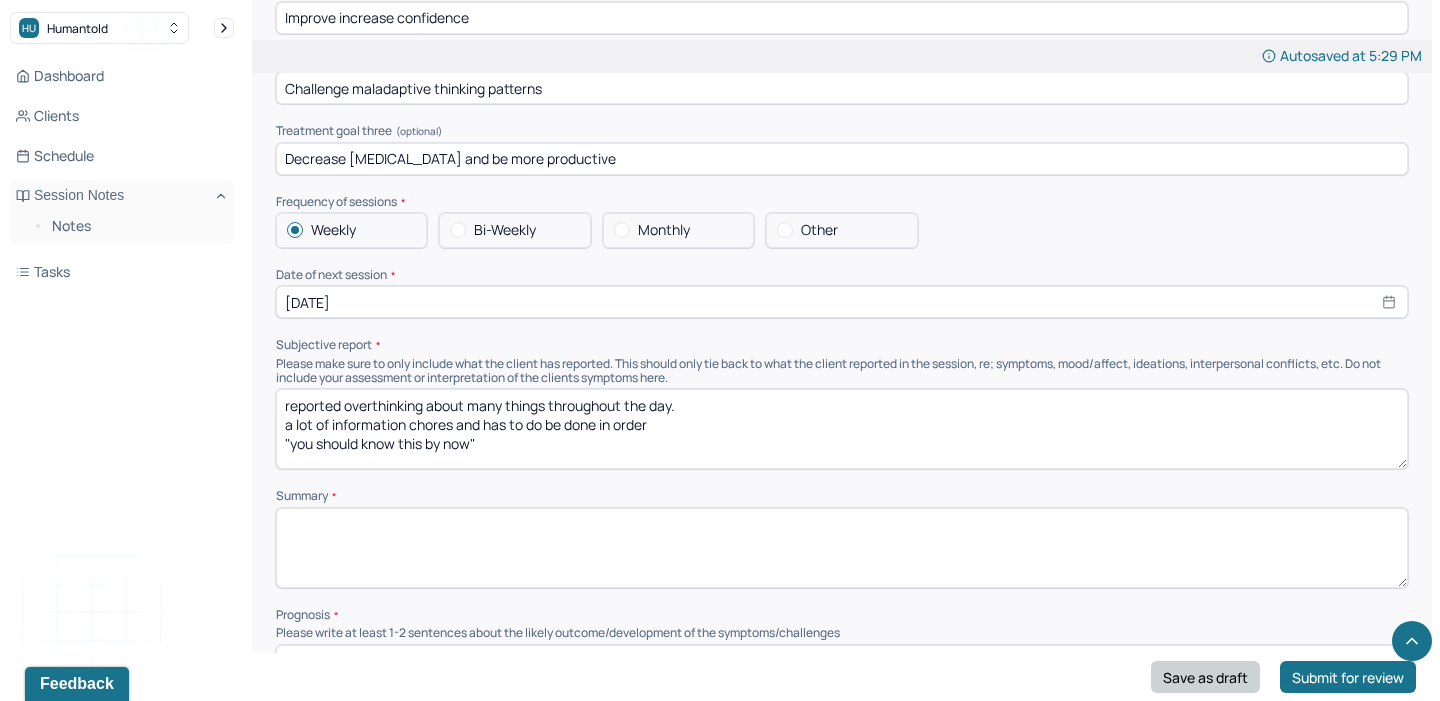 click on "Save as draft" at bounding box center [1205, 677] 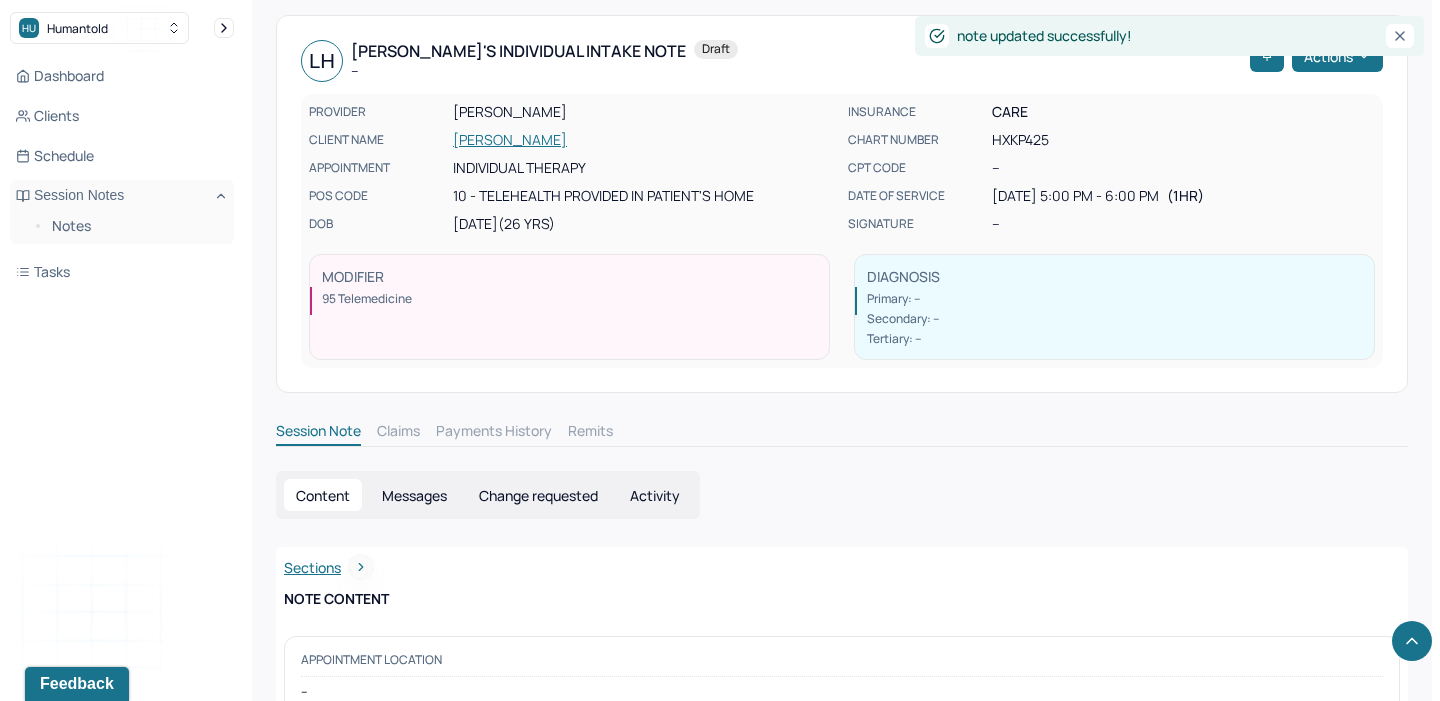 scroll, scrollTop: 7676, scrollLeft: 0, axis: vertical 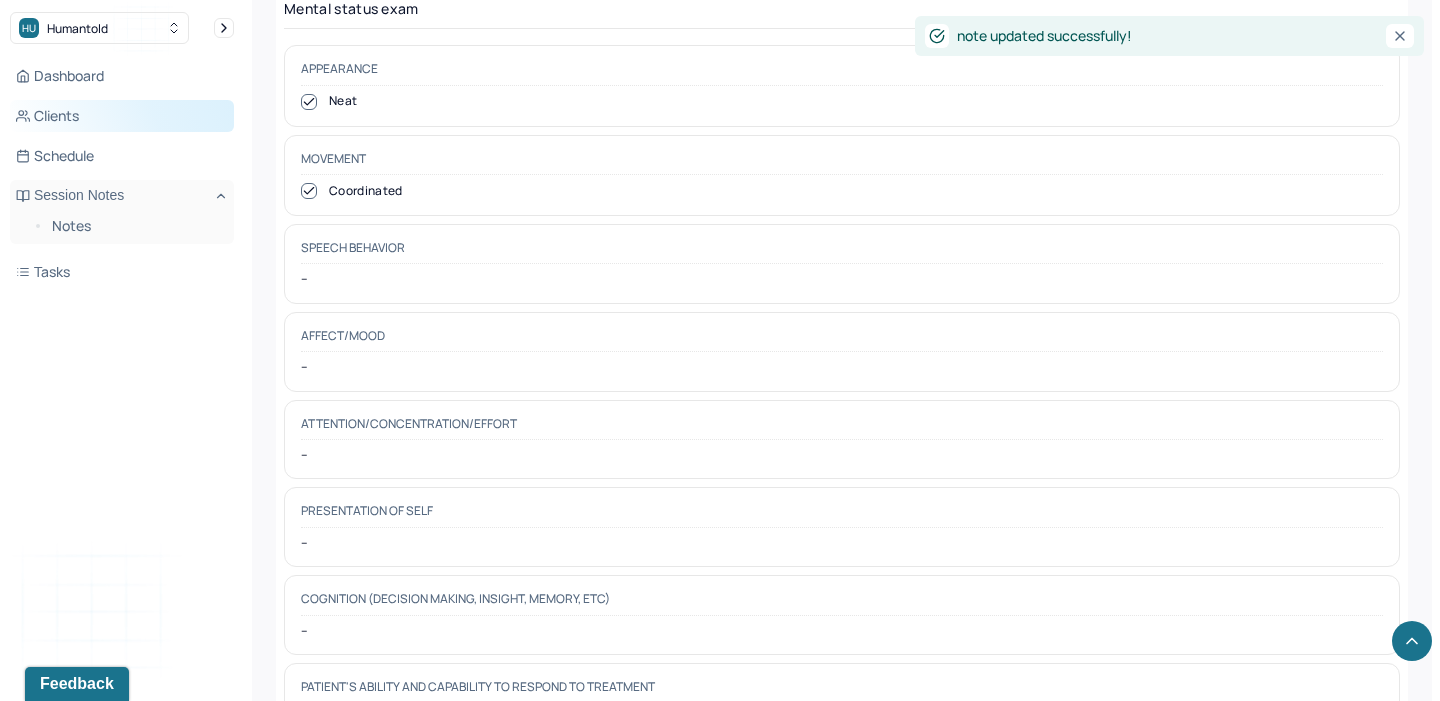 click on "Clients" at bounding box center [122, 116] 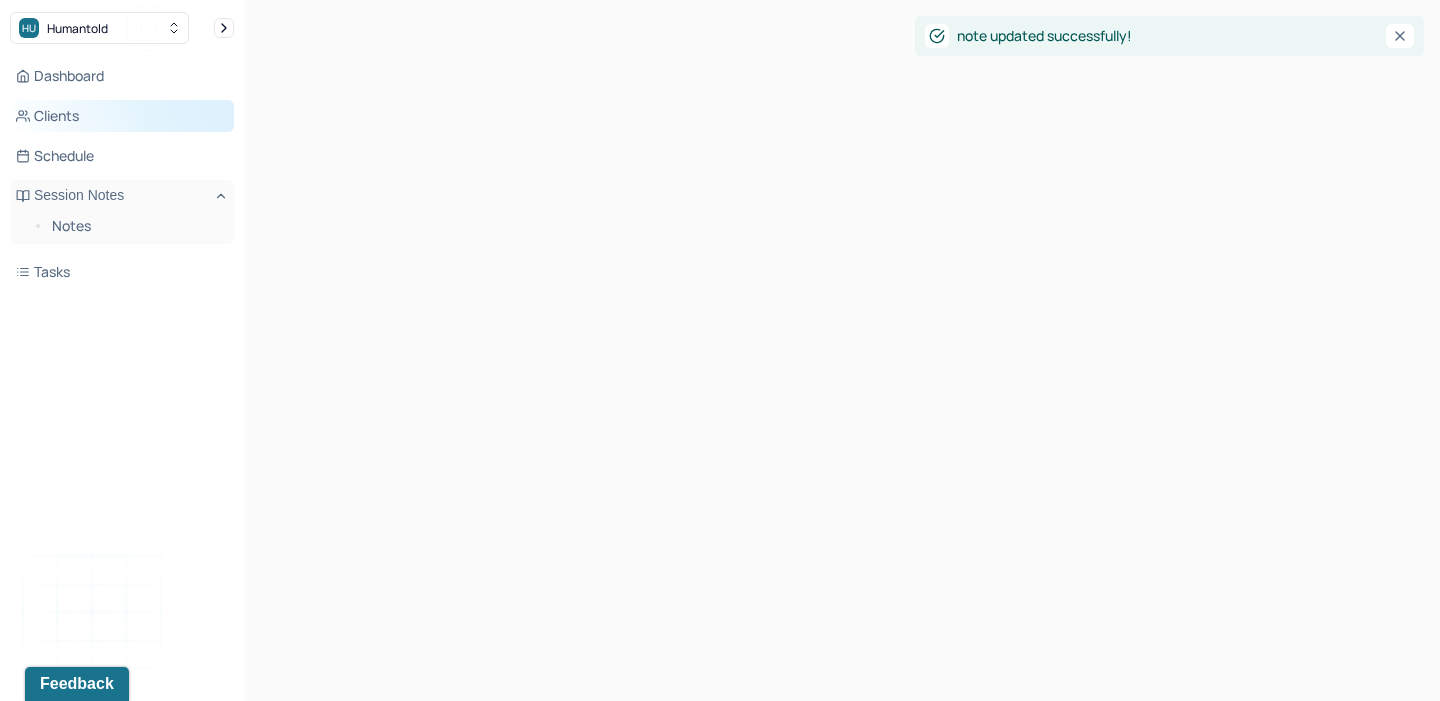 scroll, scrollTop: 0, scrollLeft: 0, axis: both 